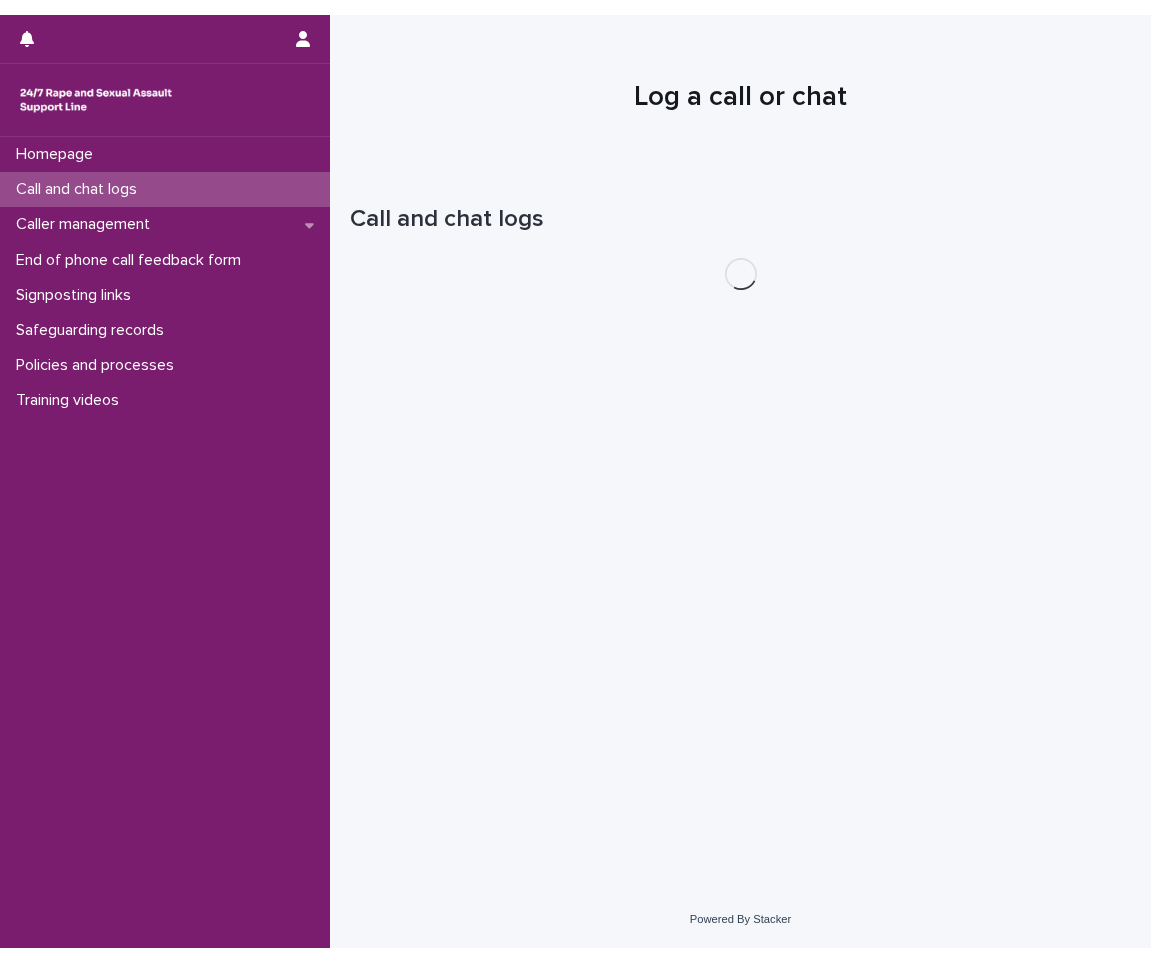 scroll, scrollTop: 0, scrollLeft: 0, axis: both 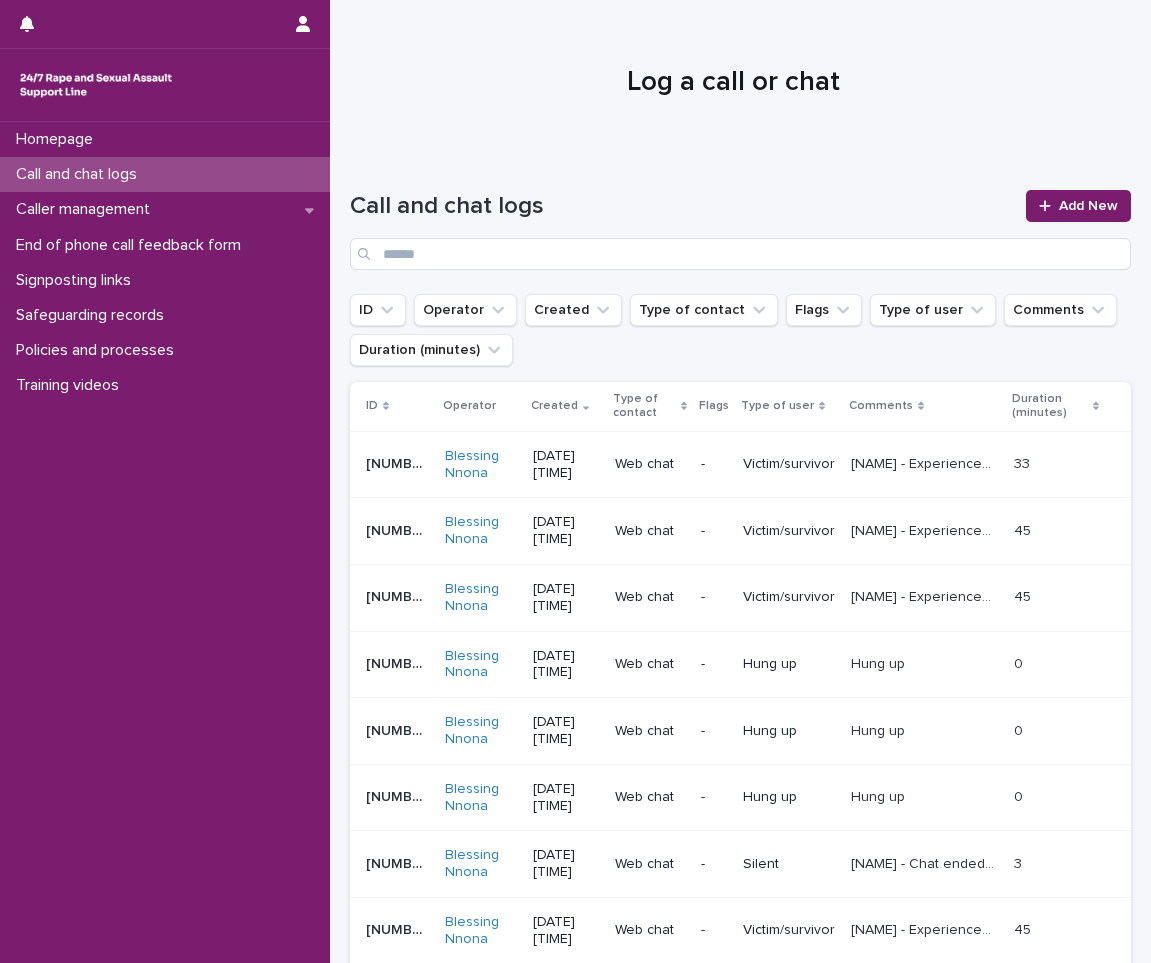 drag, startPoint x: 175, startPoint y: 172, endPoint x: 232, endPoint y: 163, distance: 57.706154 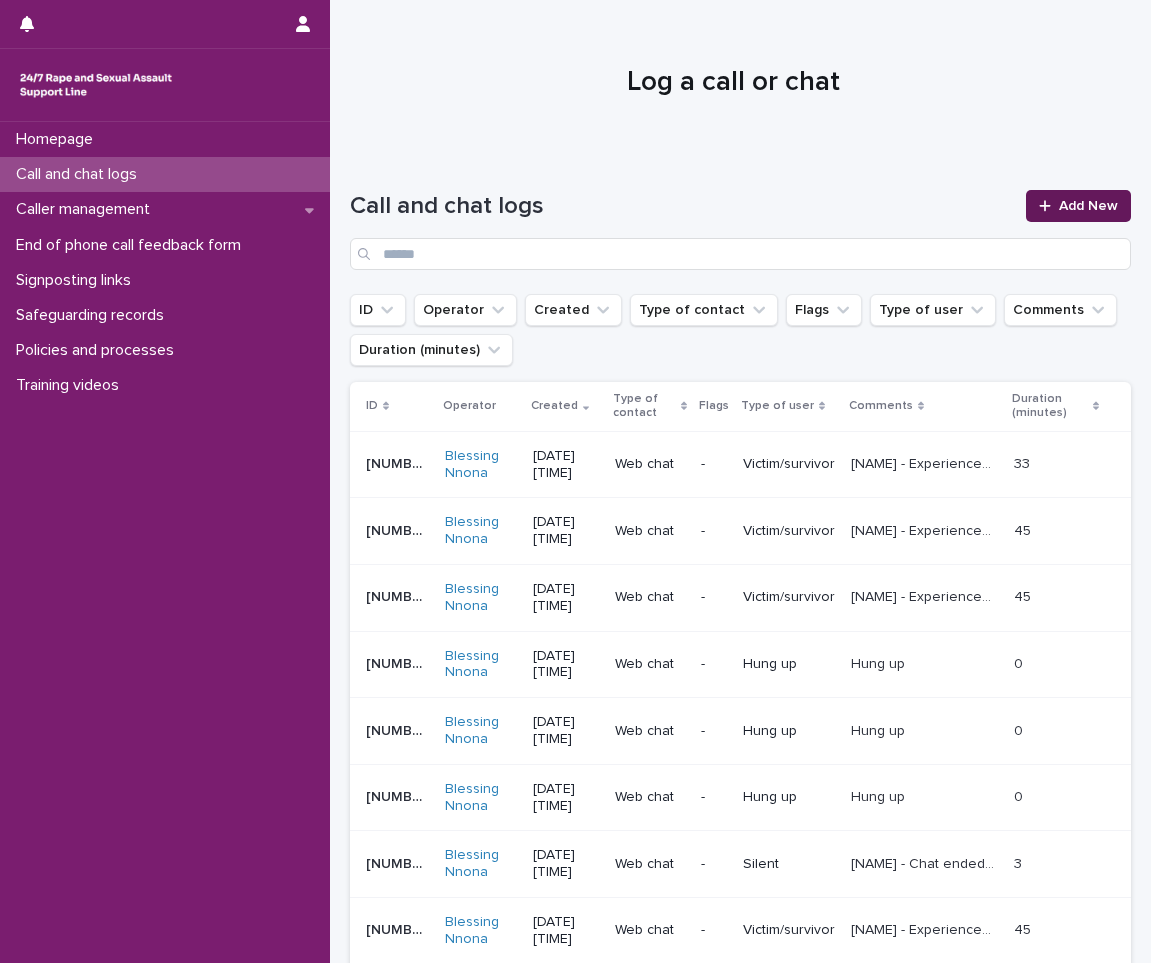 click on "Add New" at bounding box center [1078, 206] 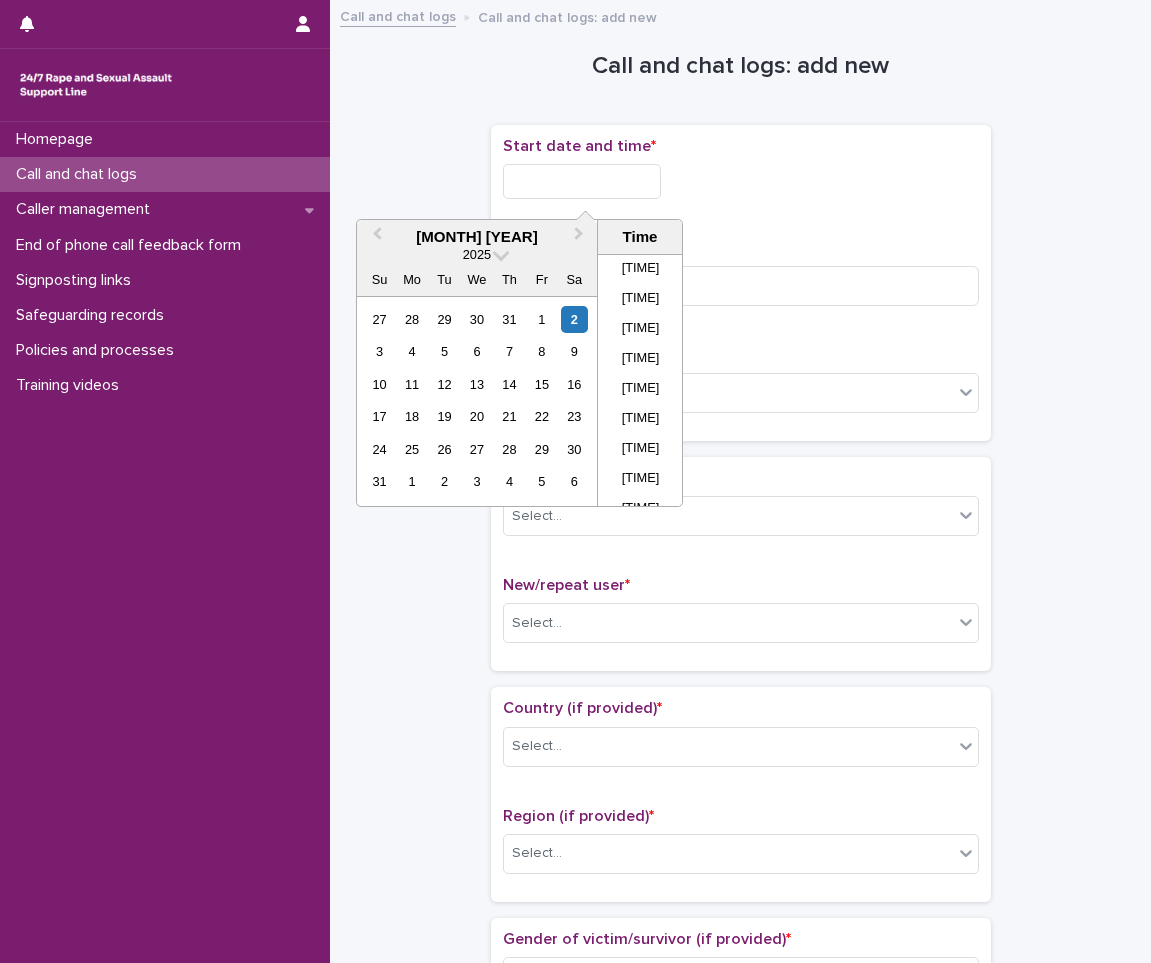 click at bounding box center [582, 181] 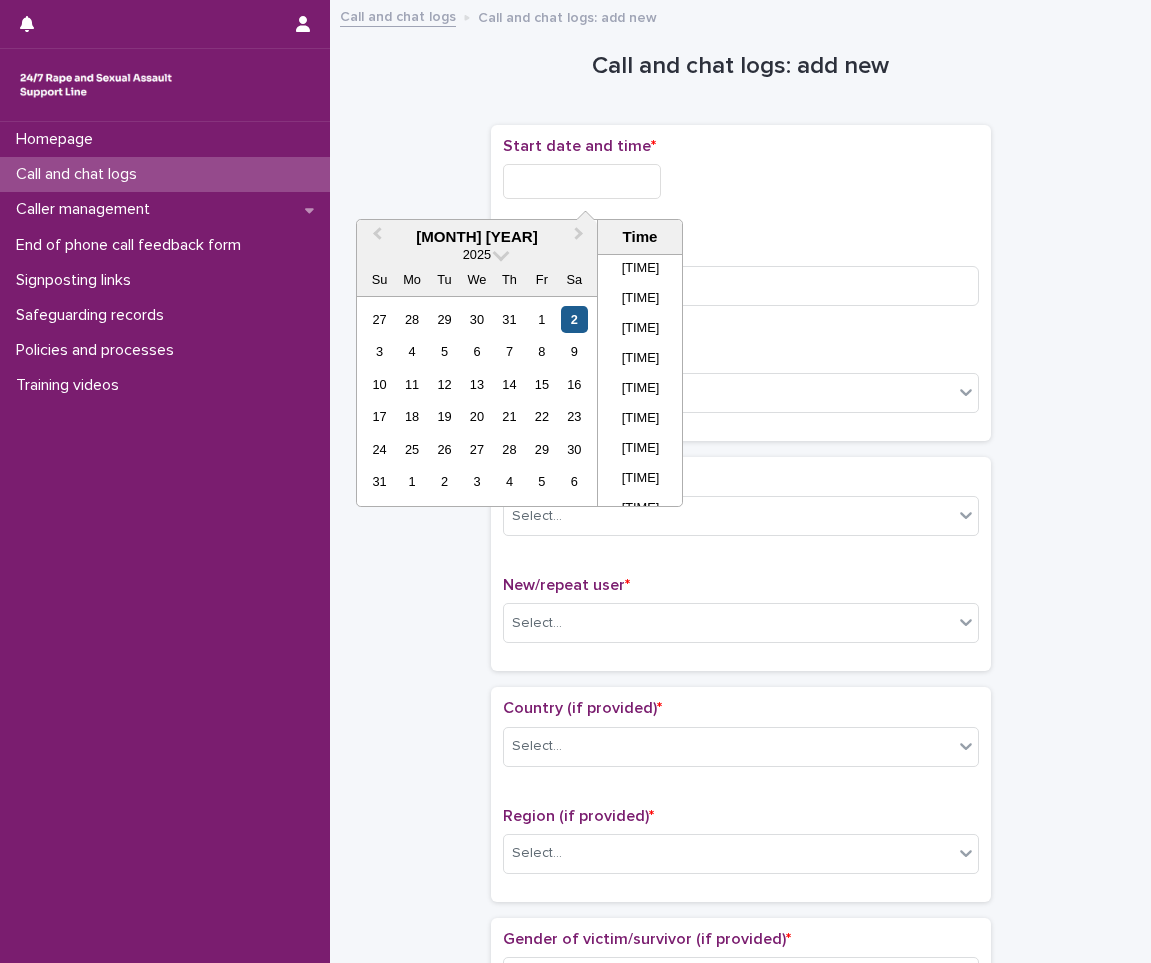 click on "2" at bounding box center (574, 319) 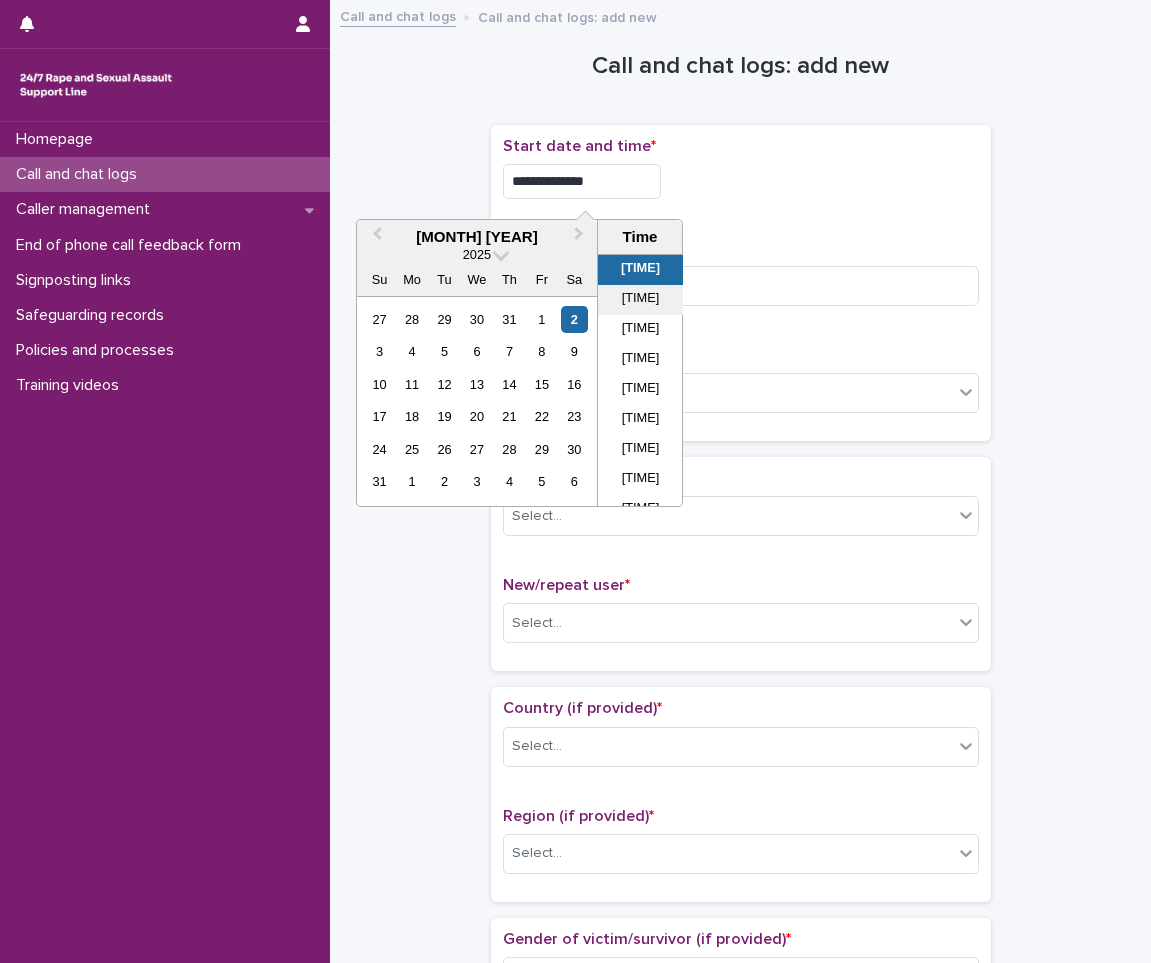 click on "[TIME]" at bounding box center (640, 300) 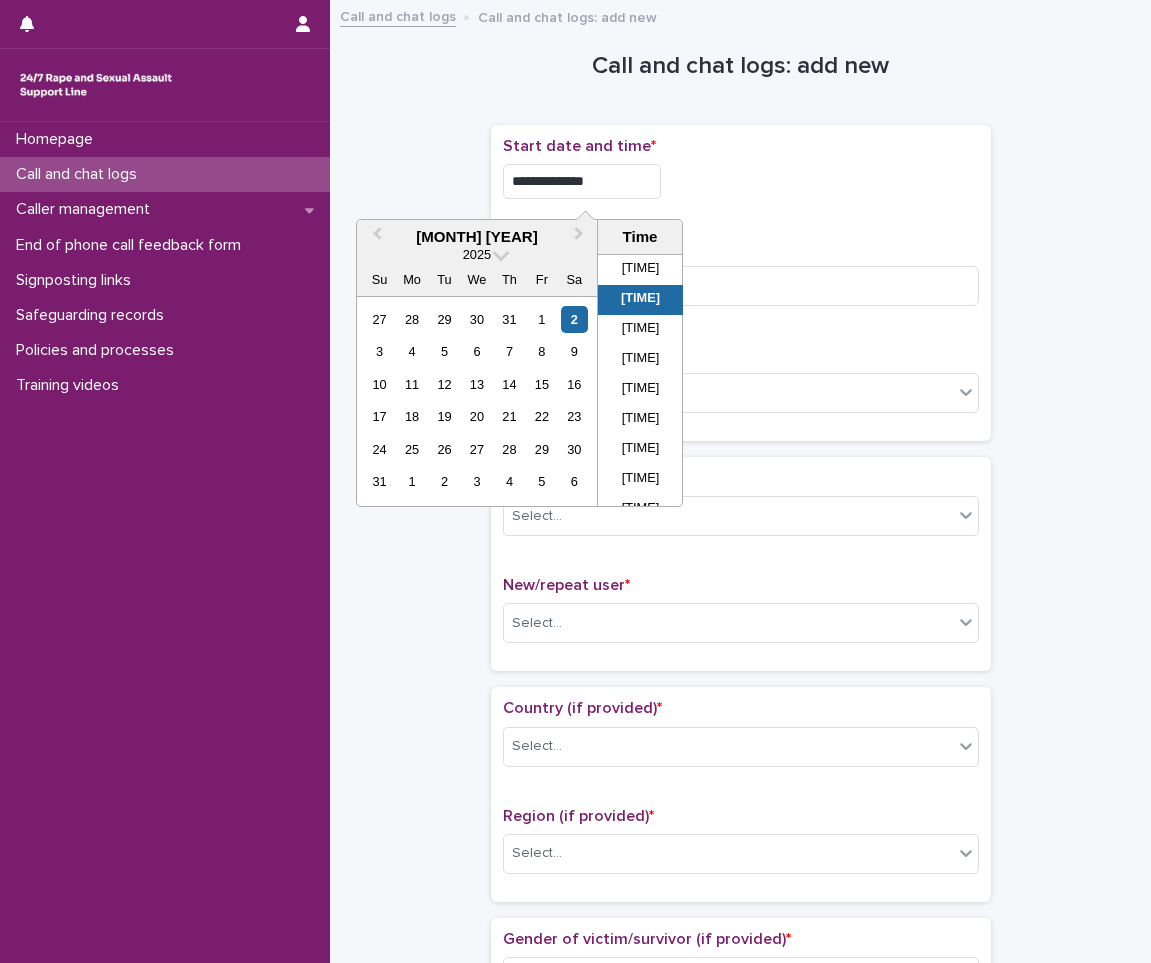 click on "**********" at bounding box center [582, 181] 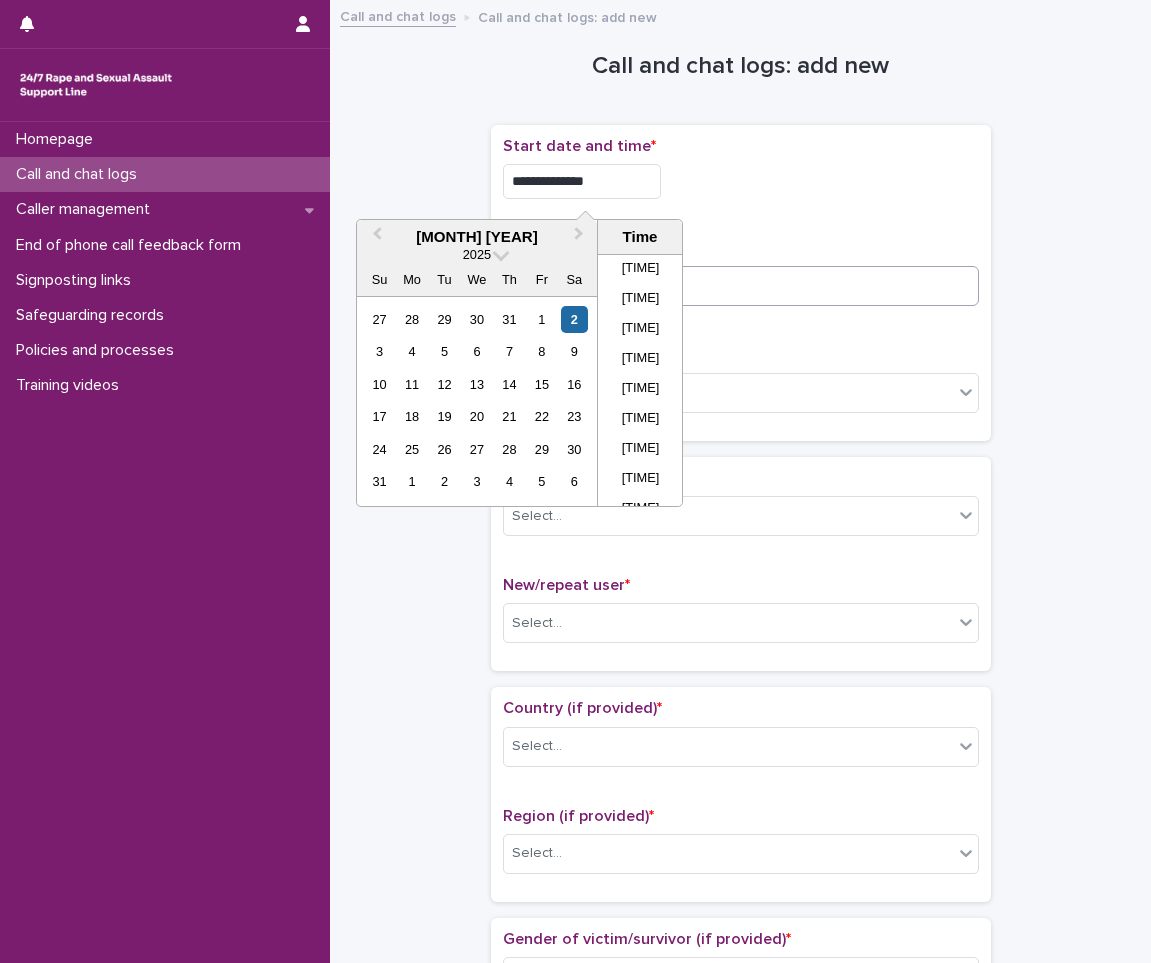 type on "**********" 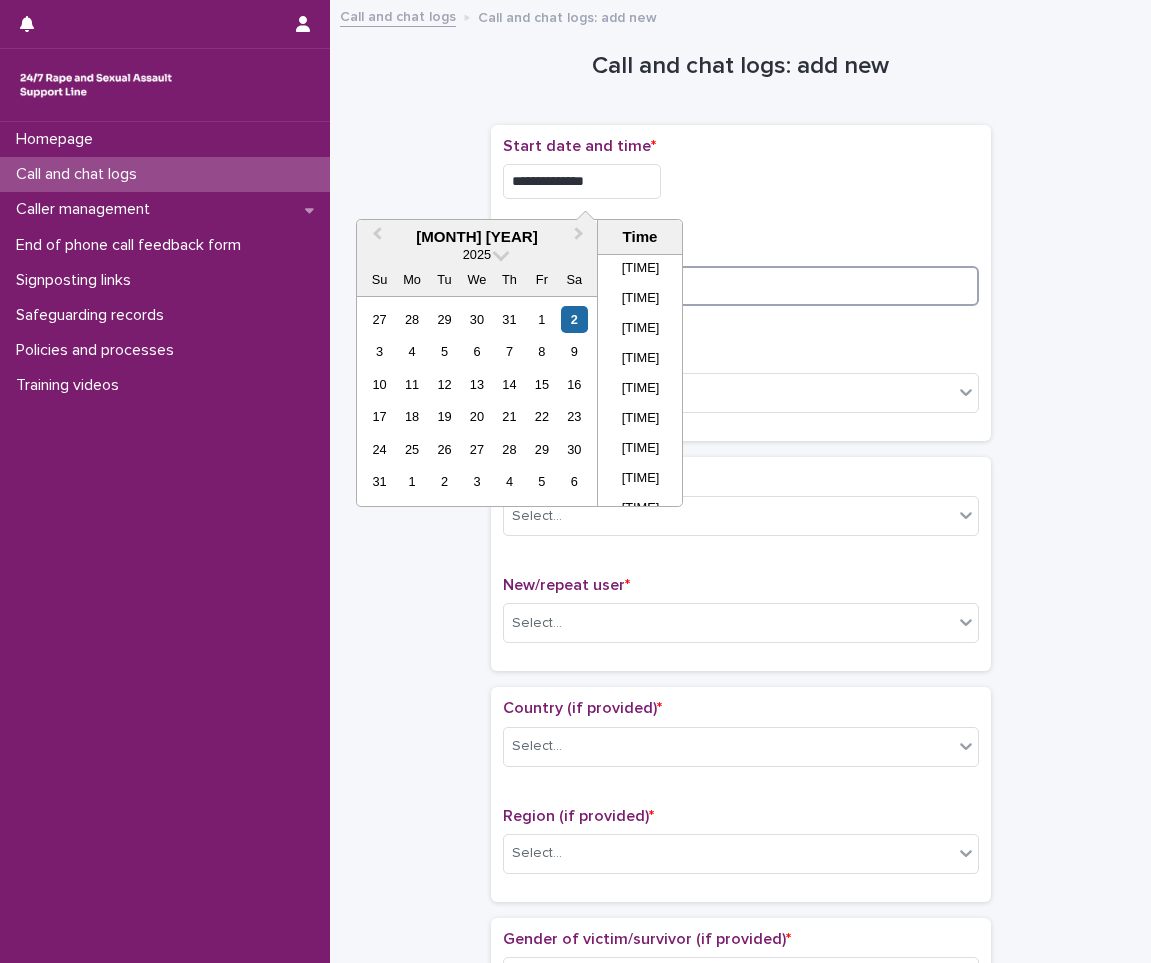 click at bounding box center [741, 286] 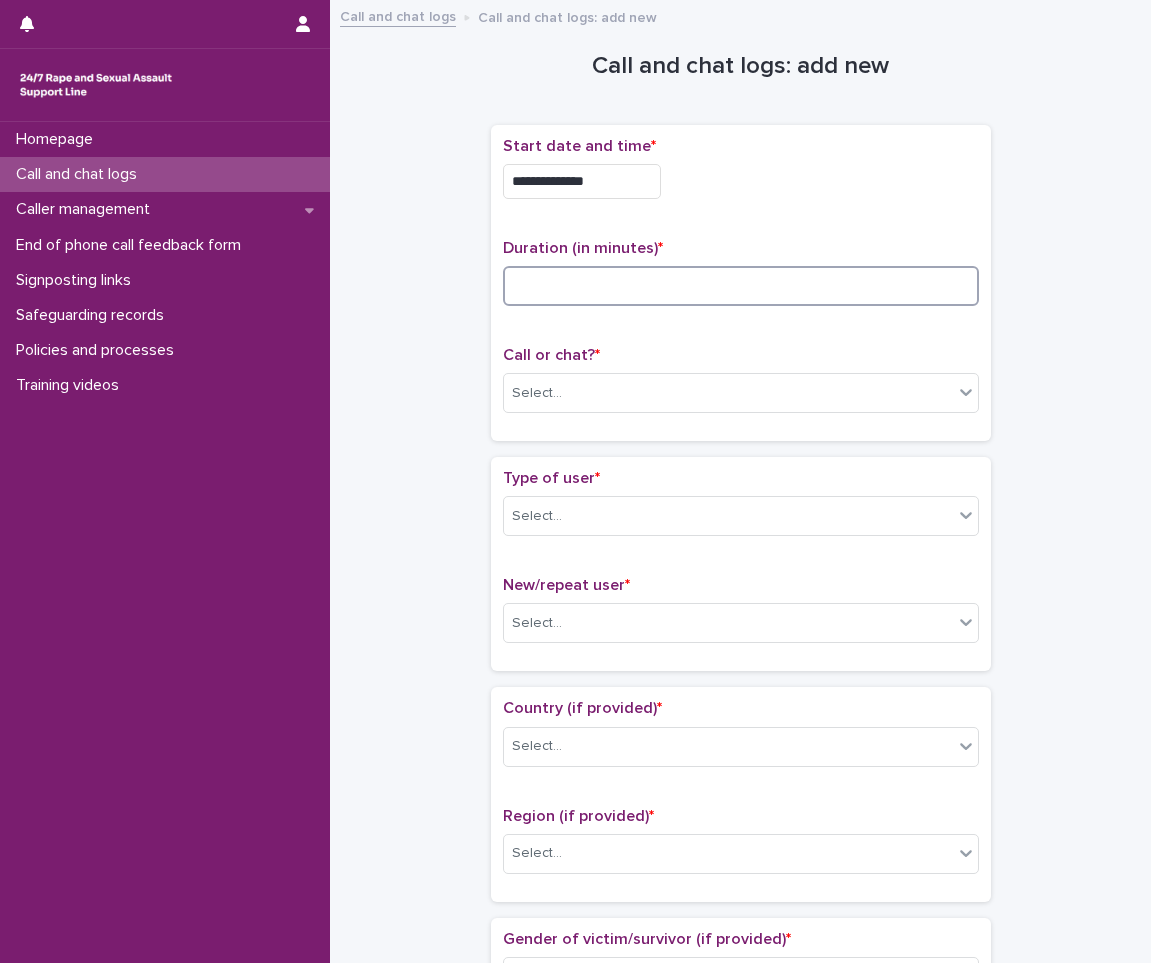 type on "*" 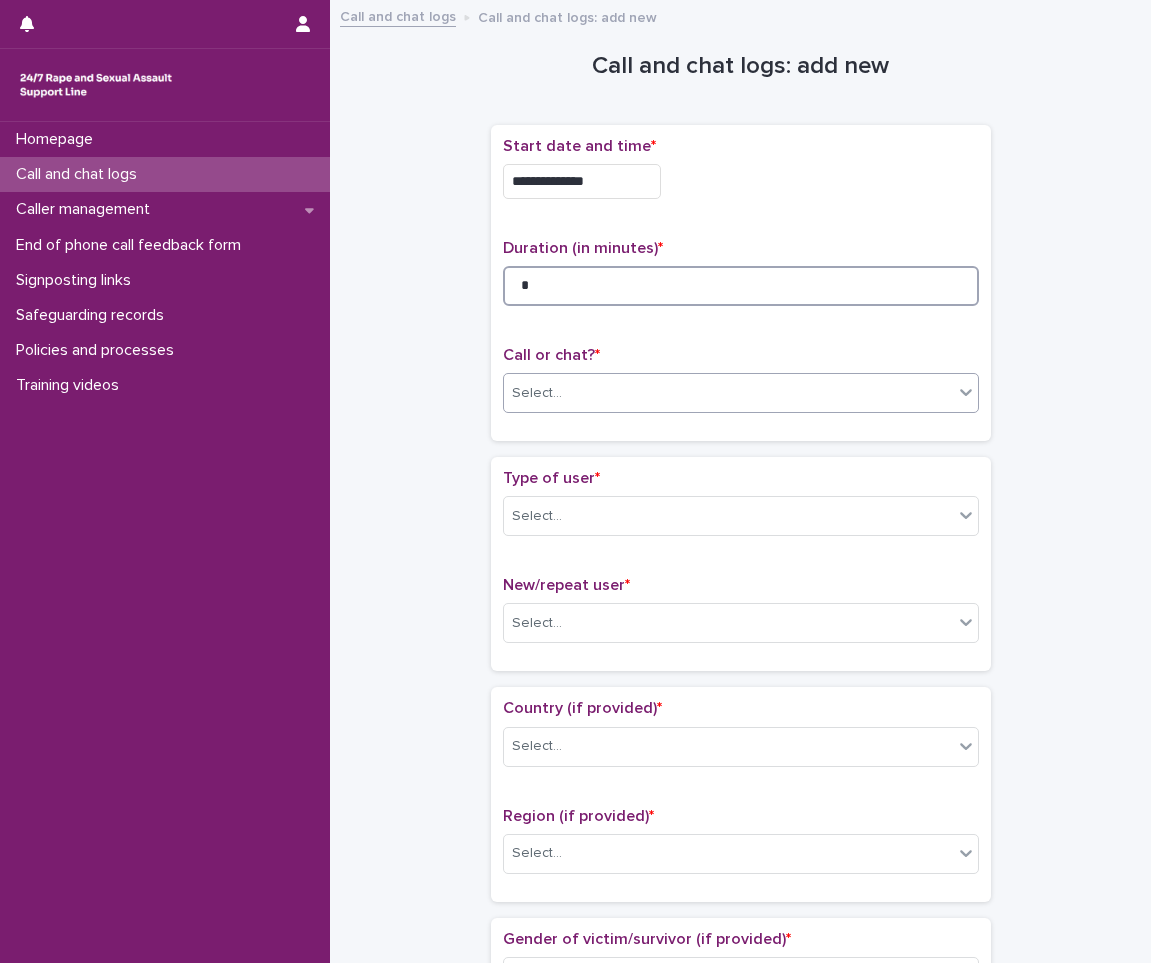 type on "*" 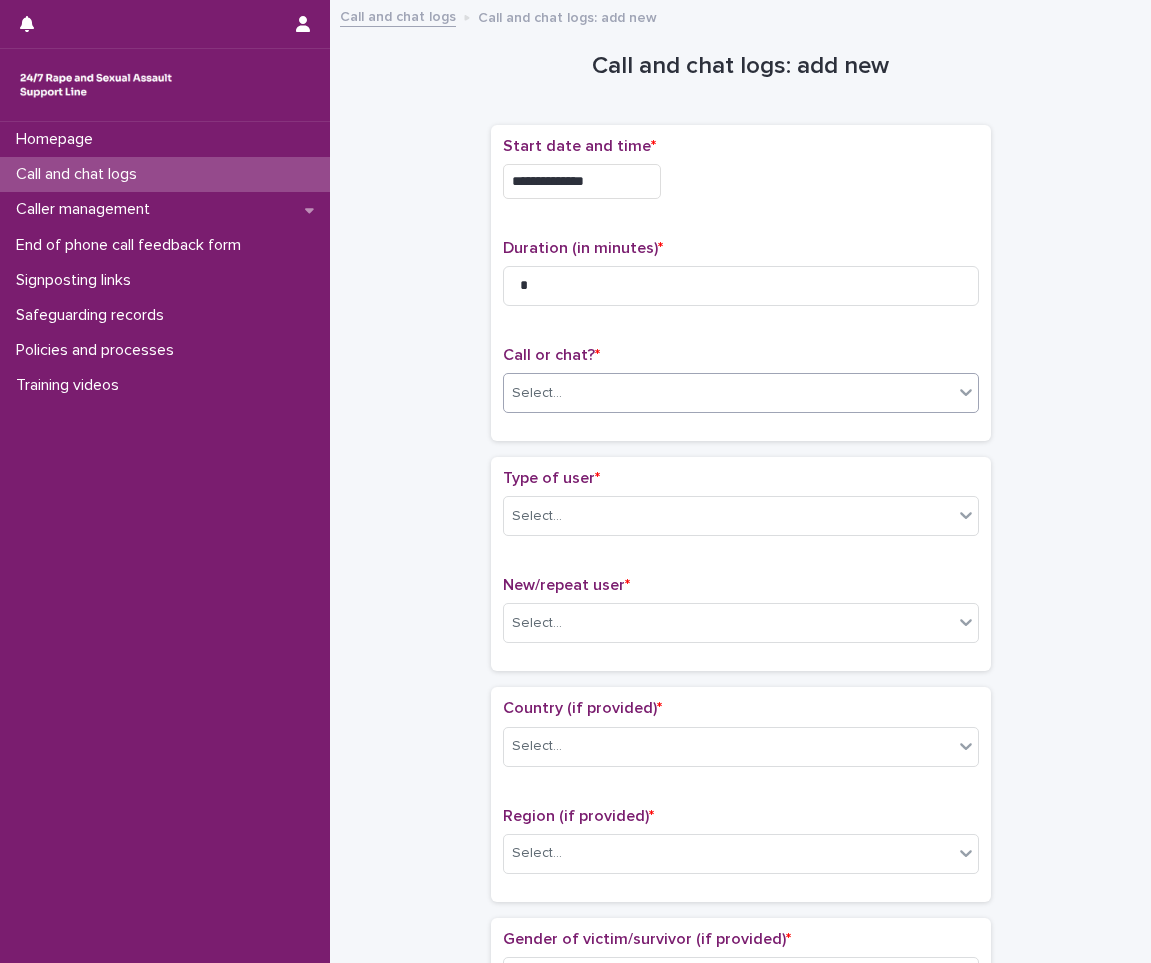 click on "Select..." at bounding box center (728, 393) 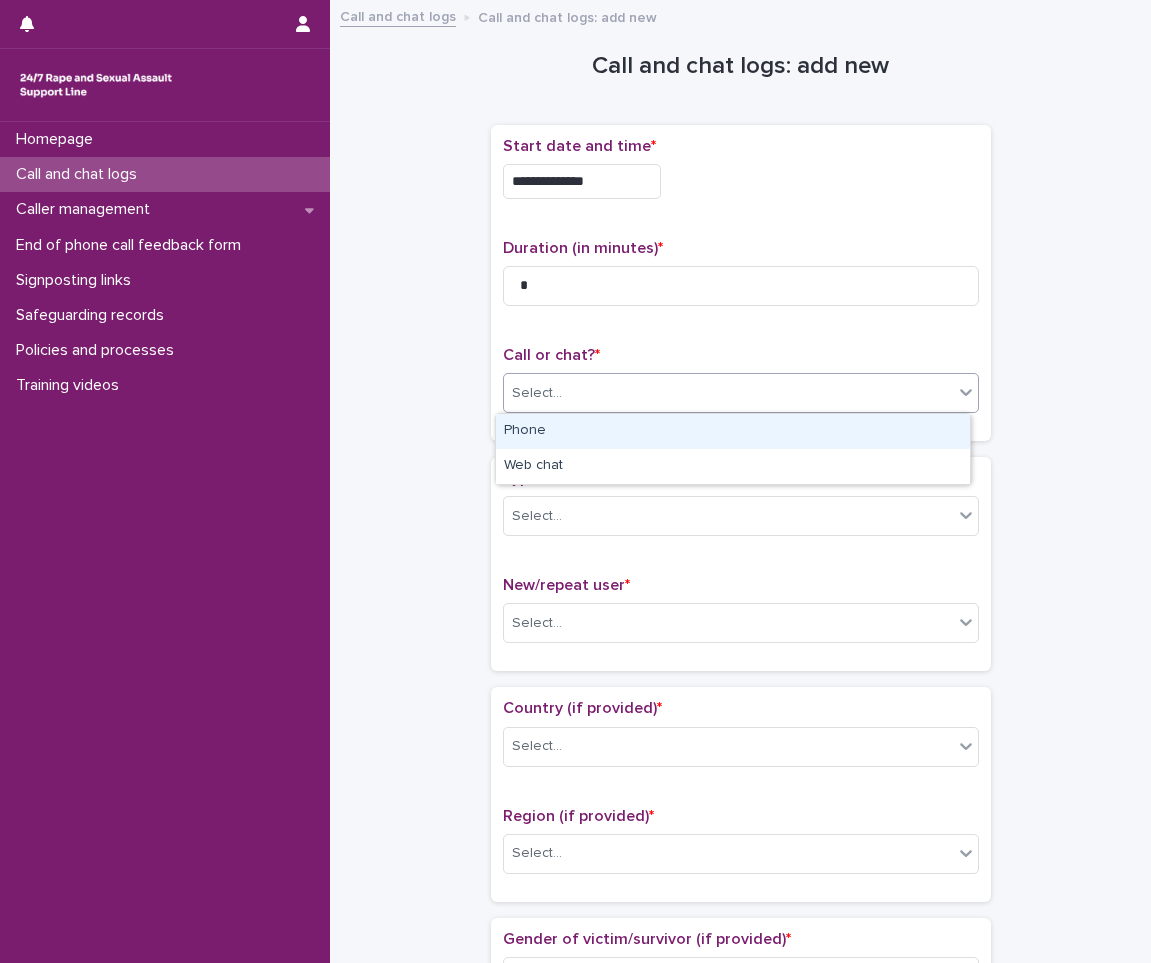 click on "Phone" at bounding box center [733, 431] 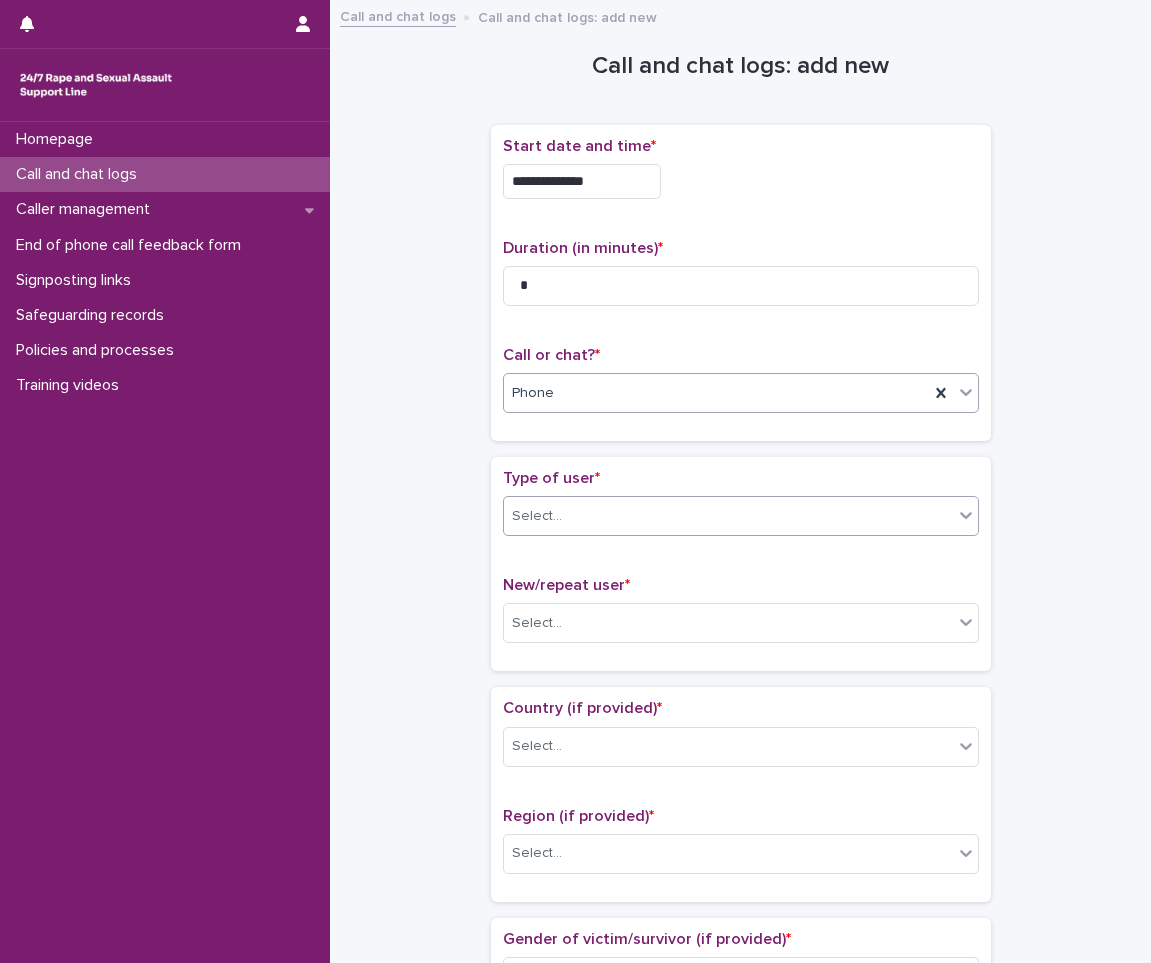 click on "Select..." at bounding box center [741, 516] 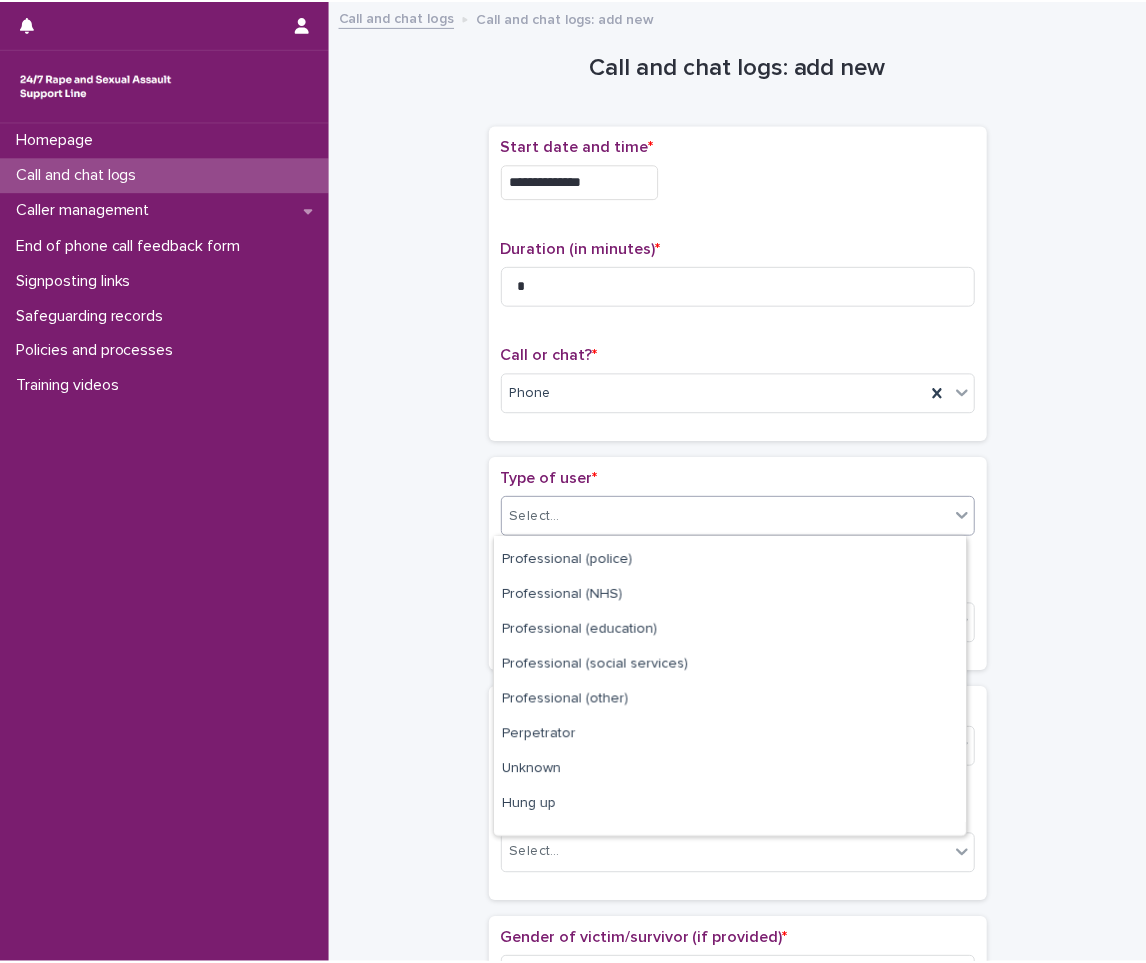 scroll, scrollTop: 225, scrollLeft: 0, axis: vertical 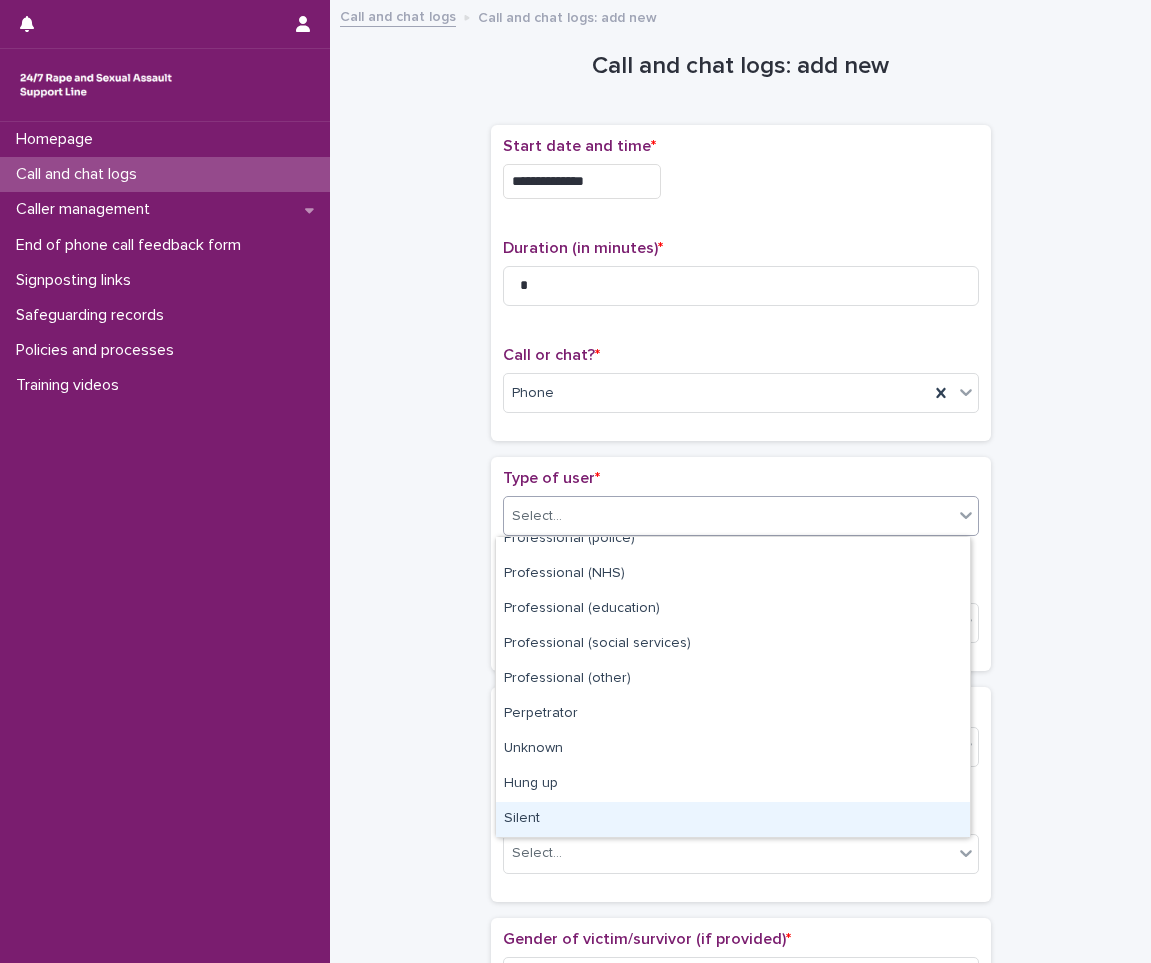 click on "Silent" at bounding box center (733, 819) 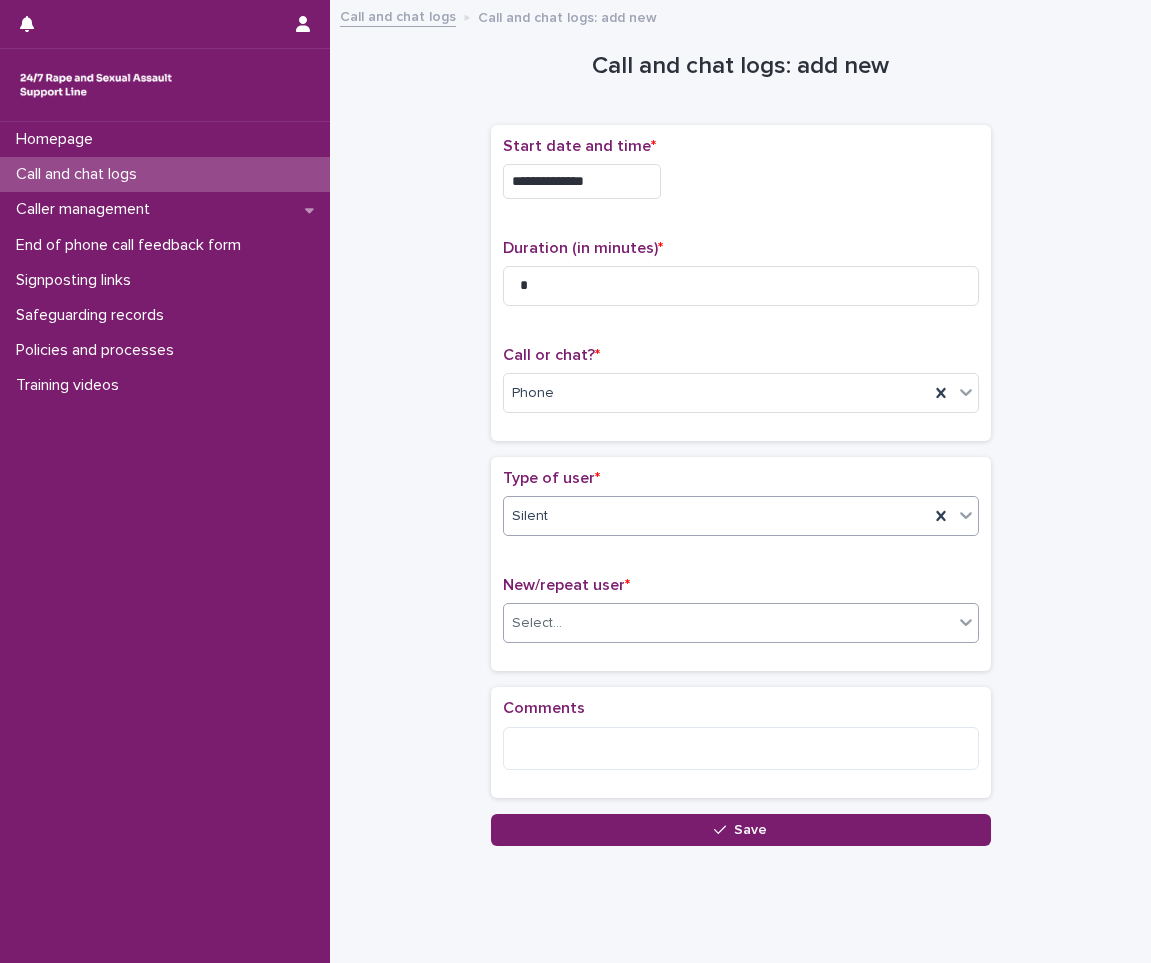 click on "Select..." at bounding box center [728, 623] 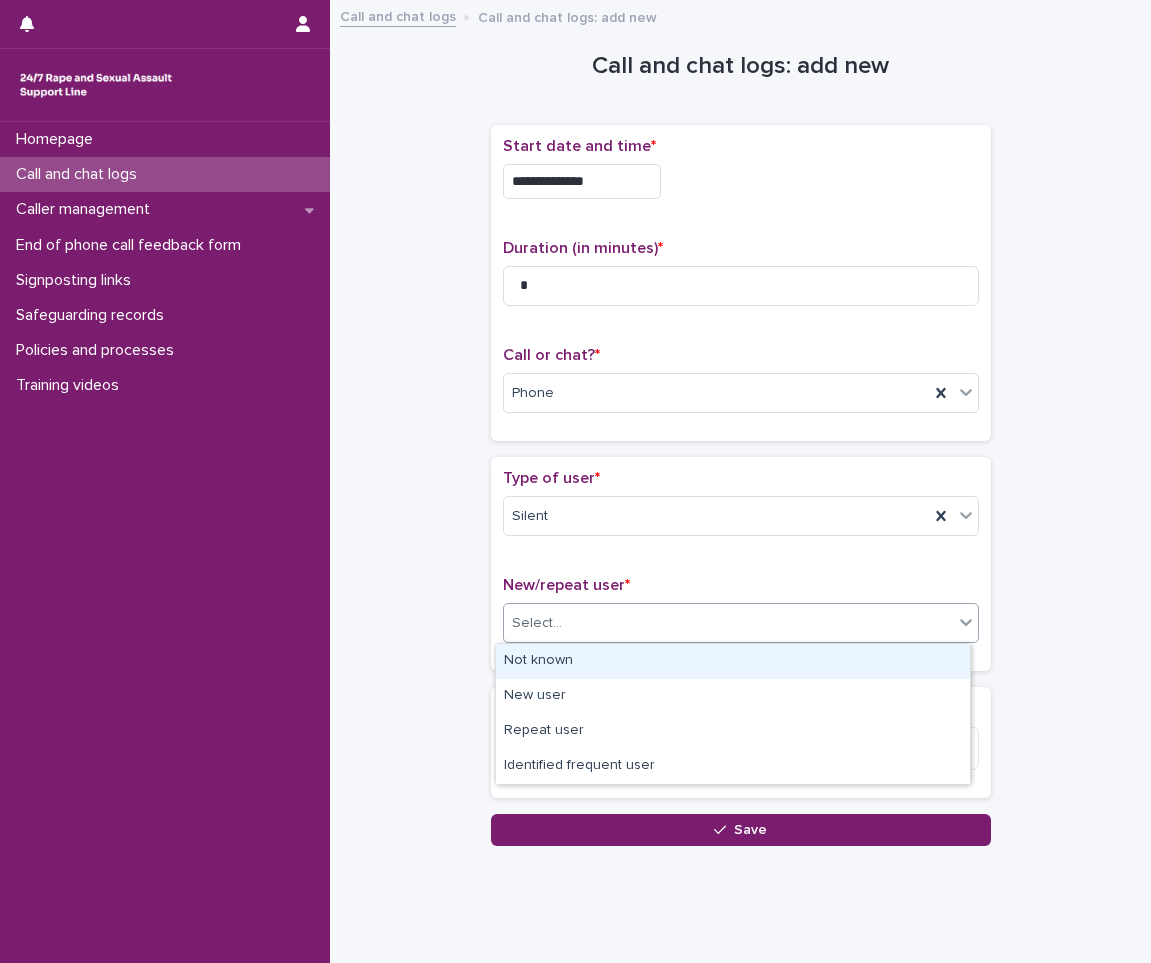 click on "Not known" at bounding box center (733, 661) 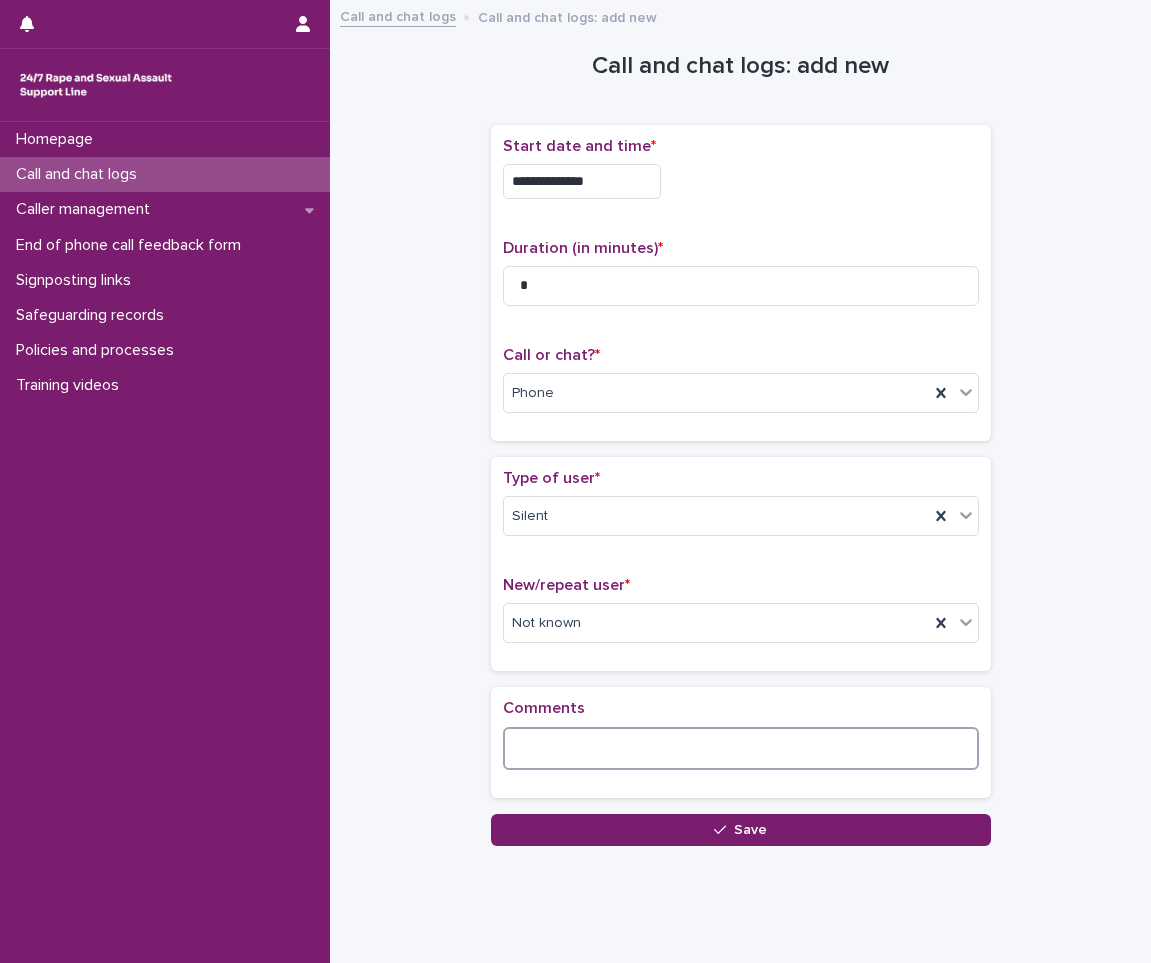 click at bounding box center (741, 748) 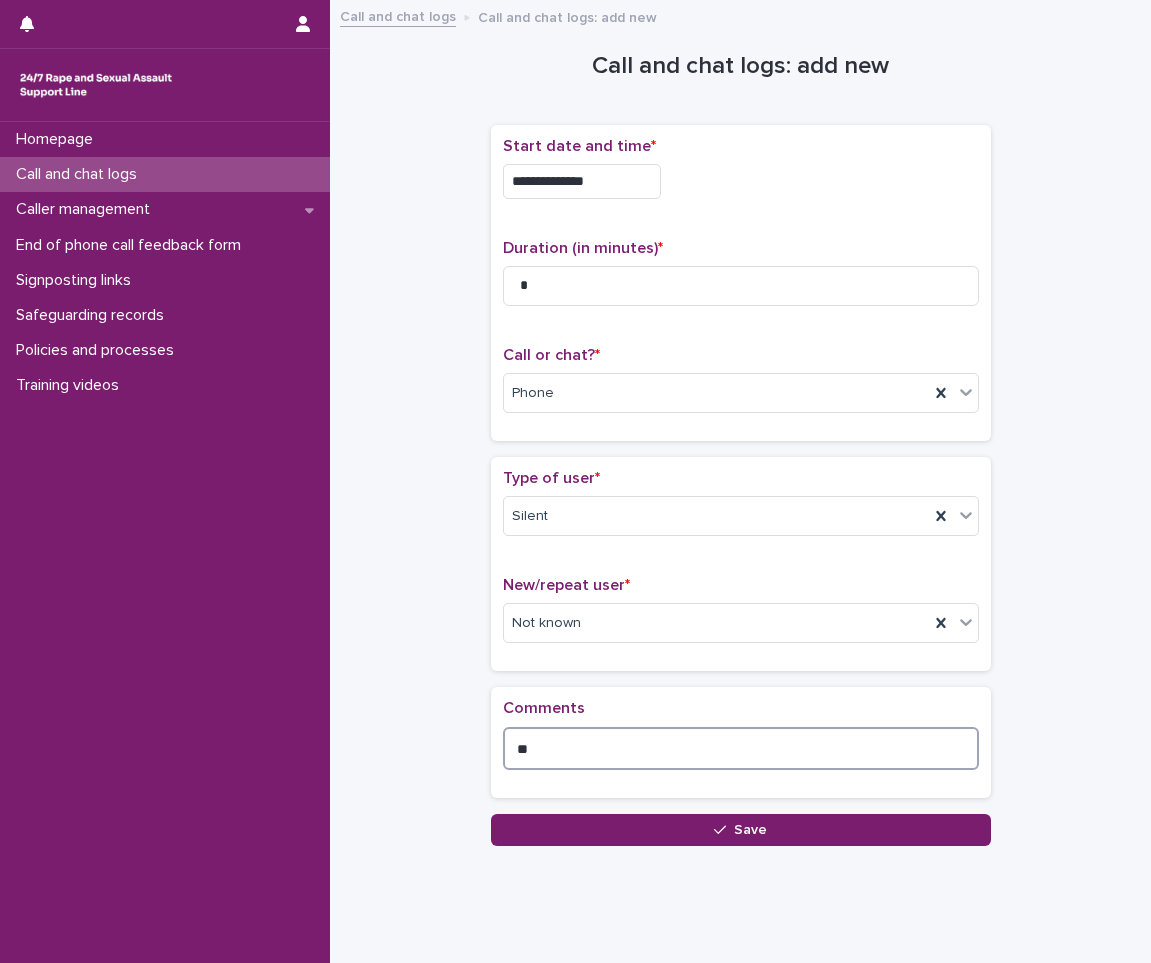 type on "*" 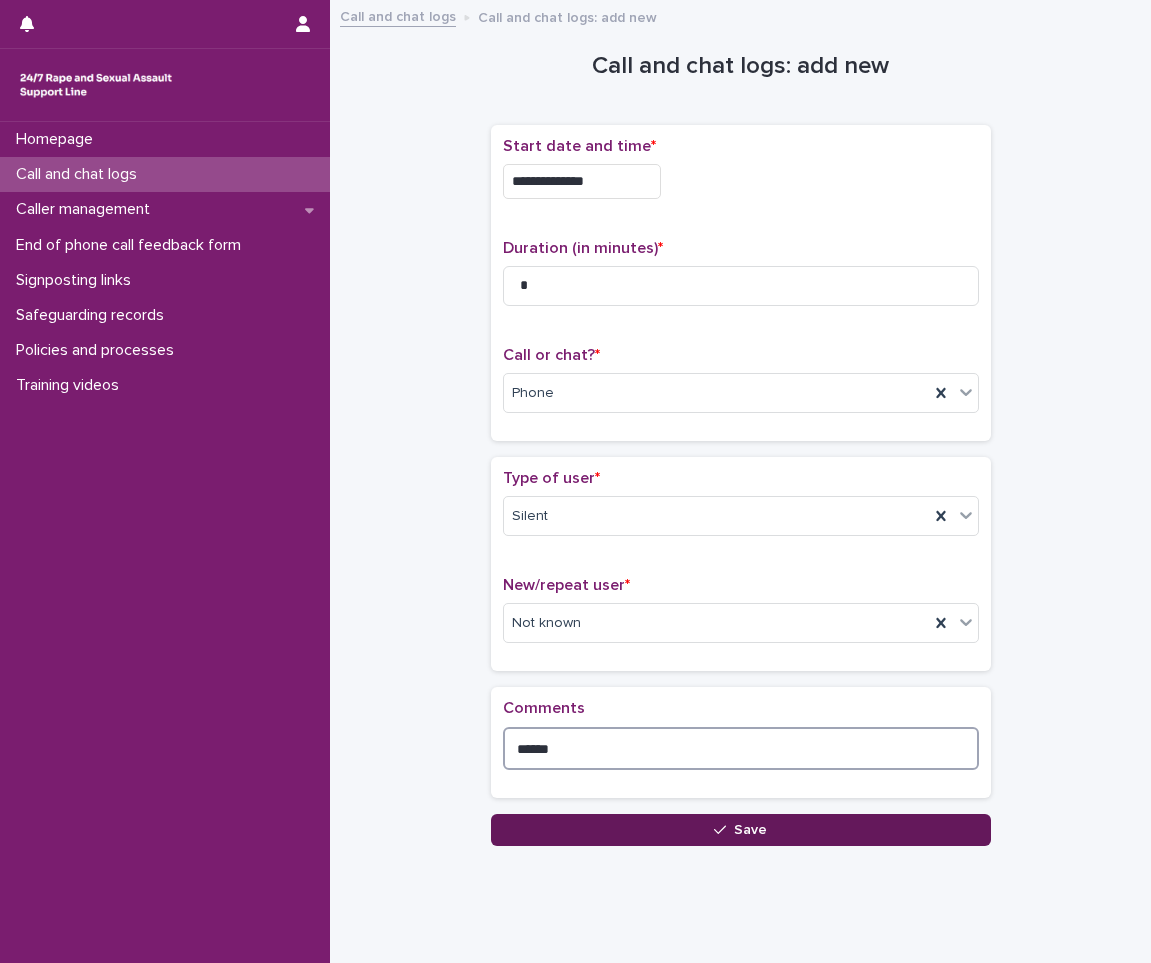 type on "******" 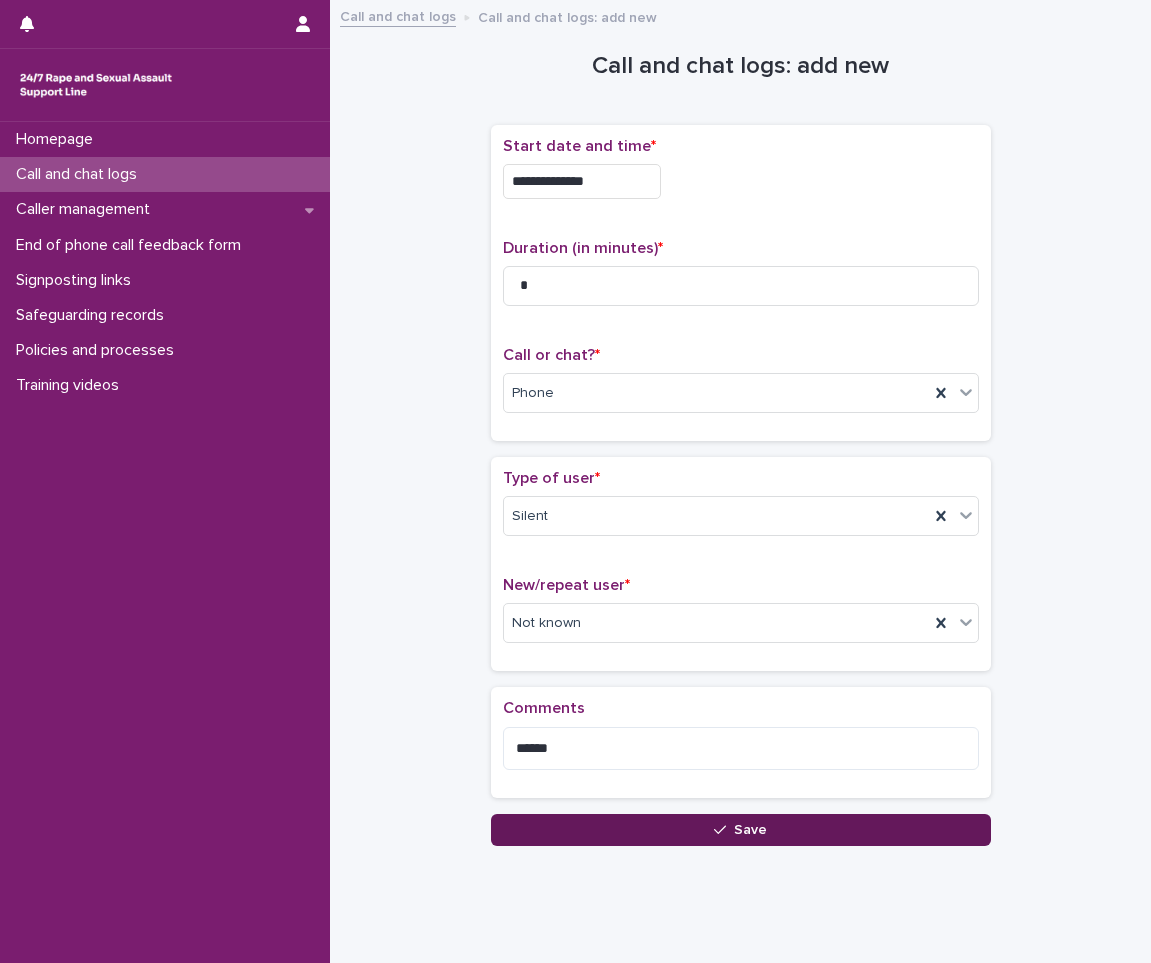 click on "Save" at bounding box center (741, 830) 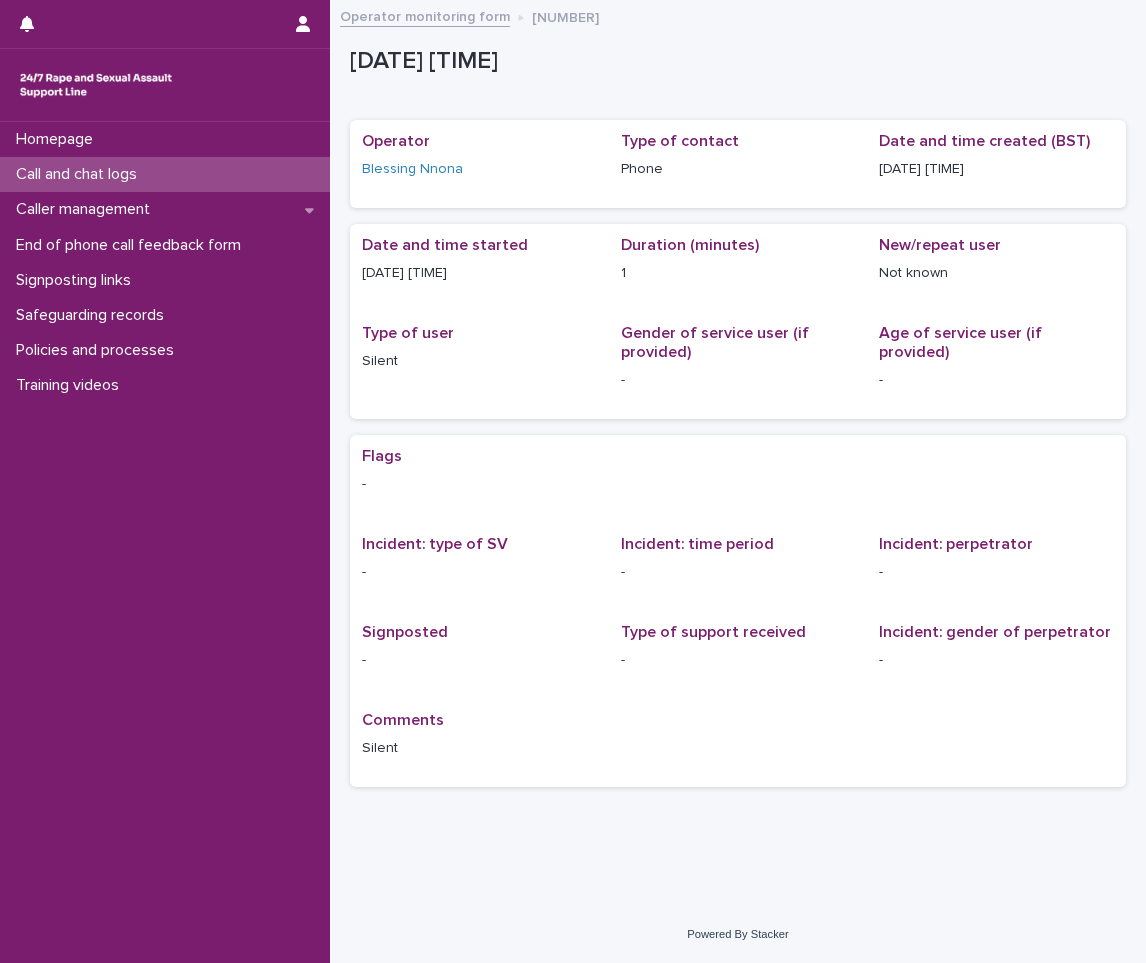 click on "Call and chat logs" at bounding box center [165, 174] 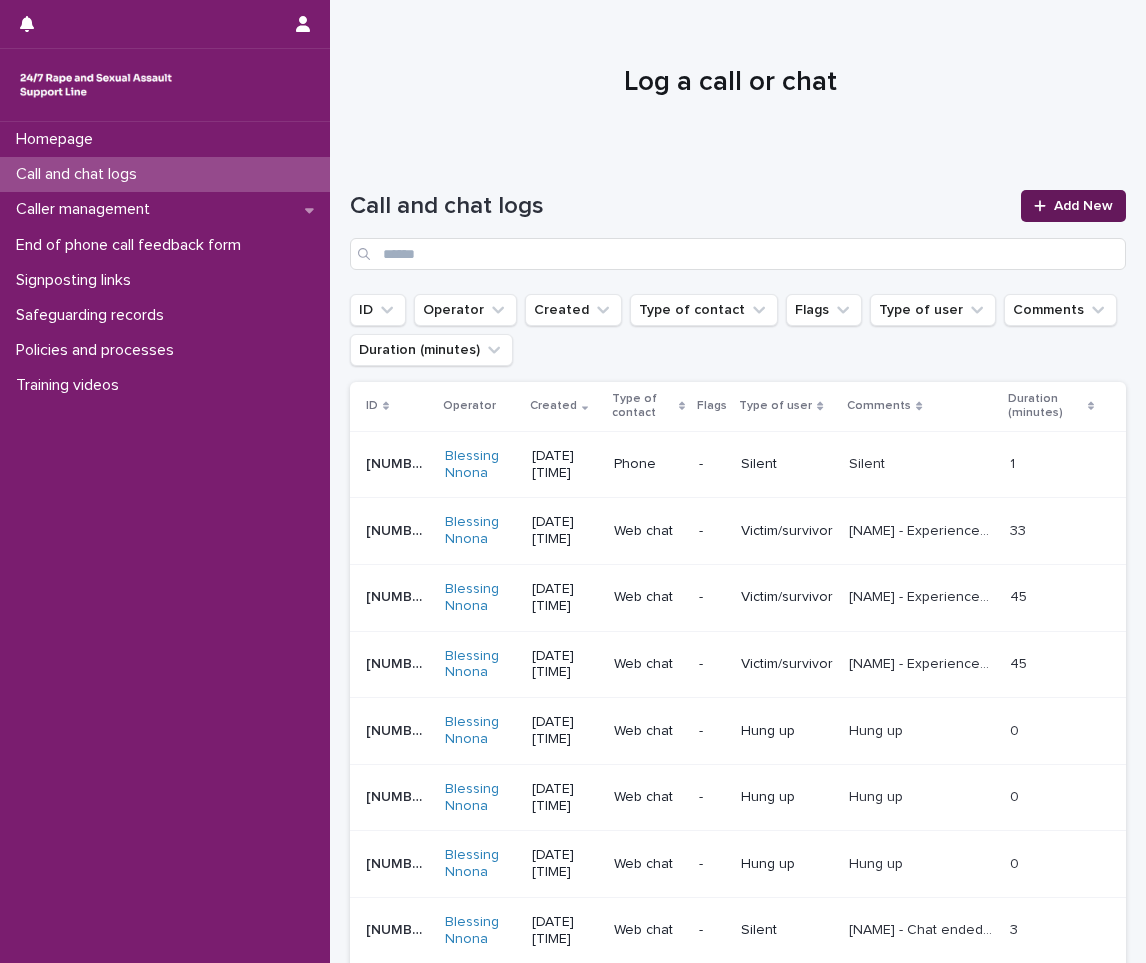 click at bounding box center (1044, 206) 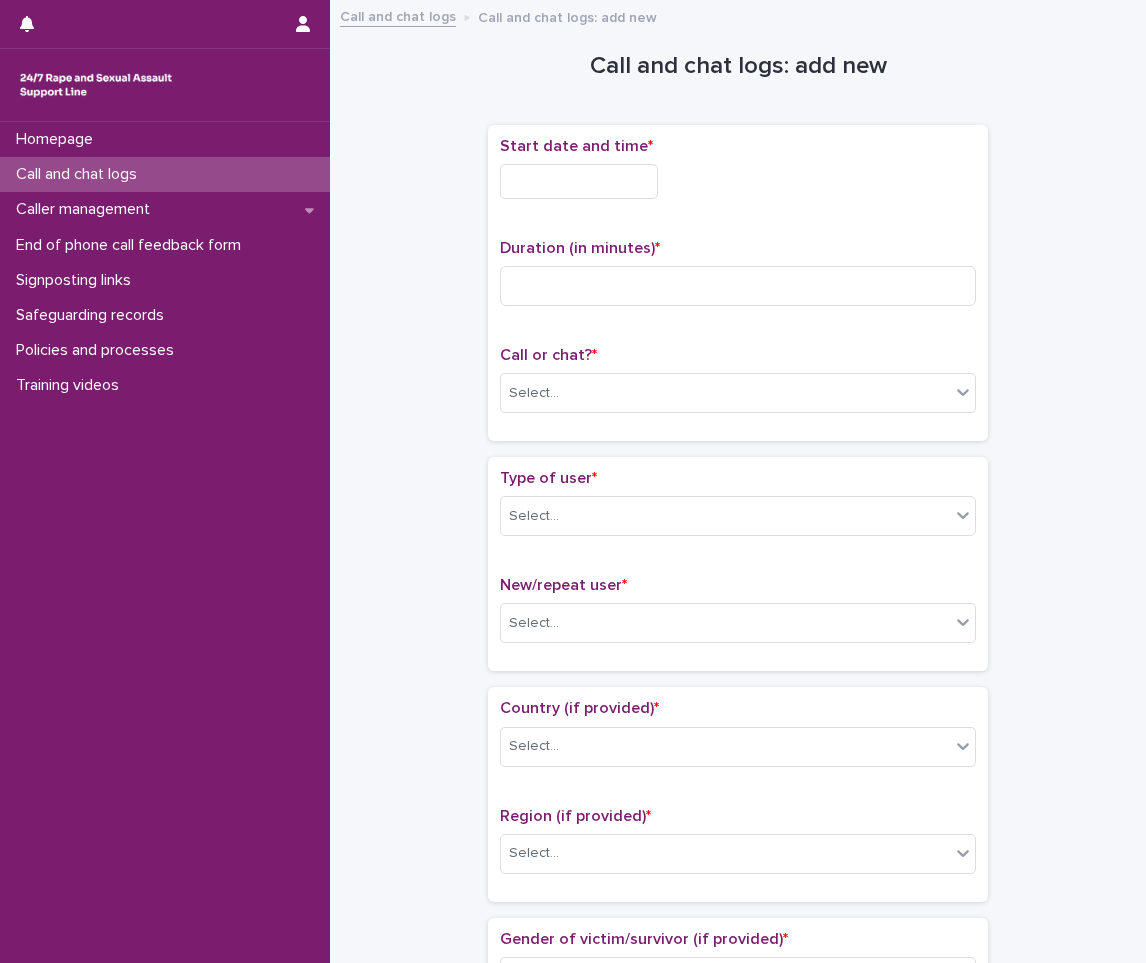 click at bounding box center [579, 181] 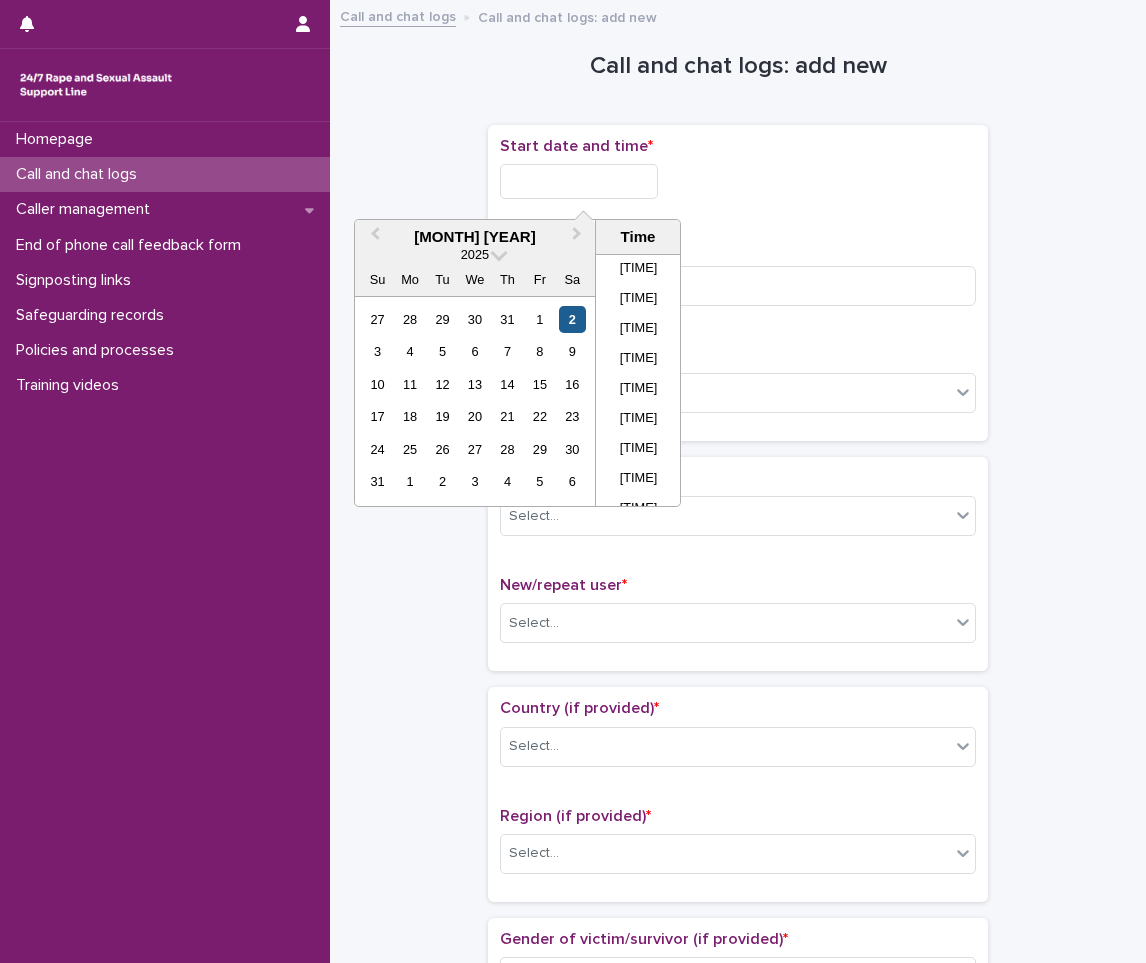 click on "2" at bounding box center (572, 319) 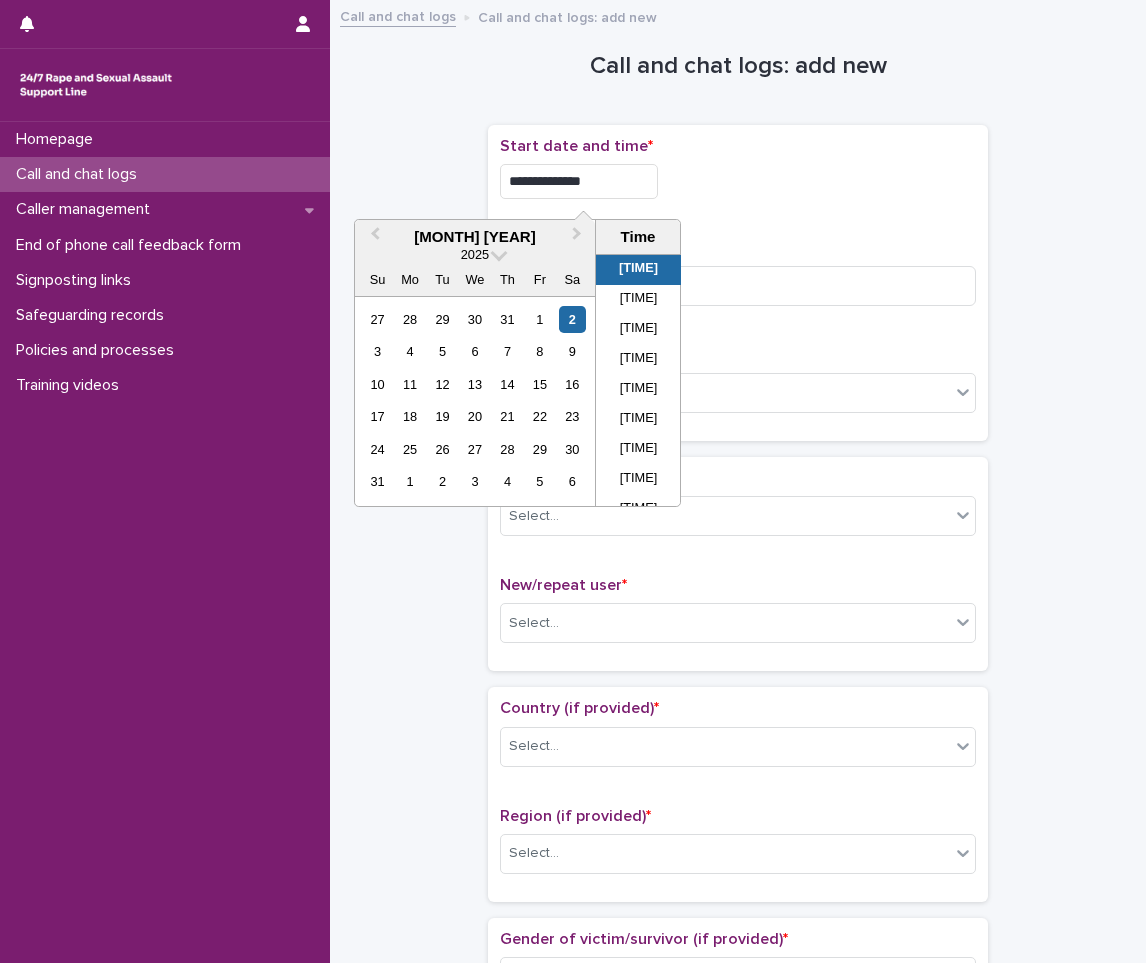 click on "[TIME]" at bounding box center [638, 270] 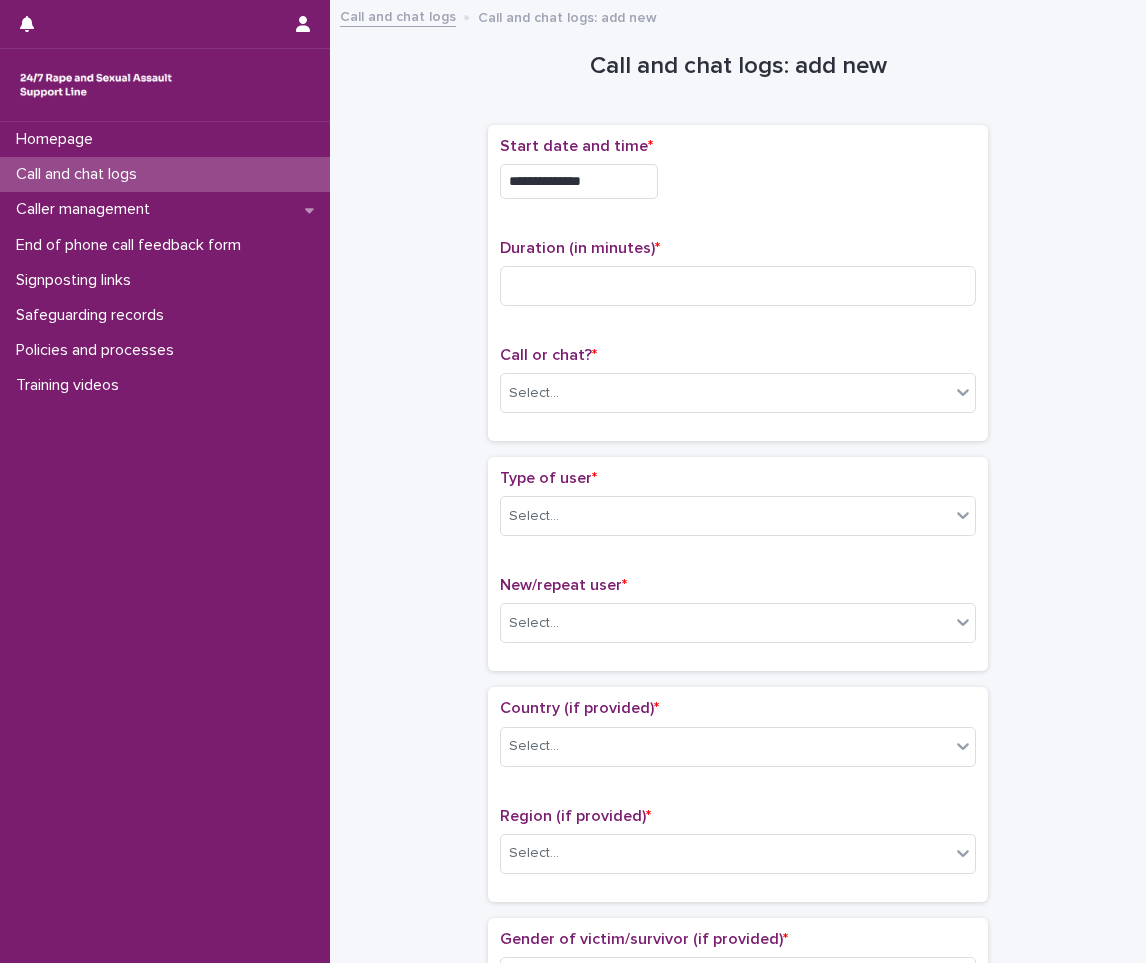 click on "**********" at bounding box center [579, 181] 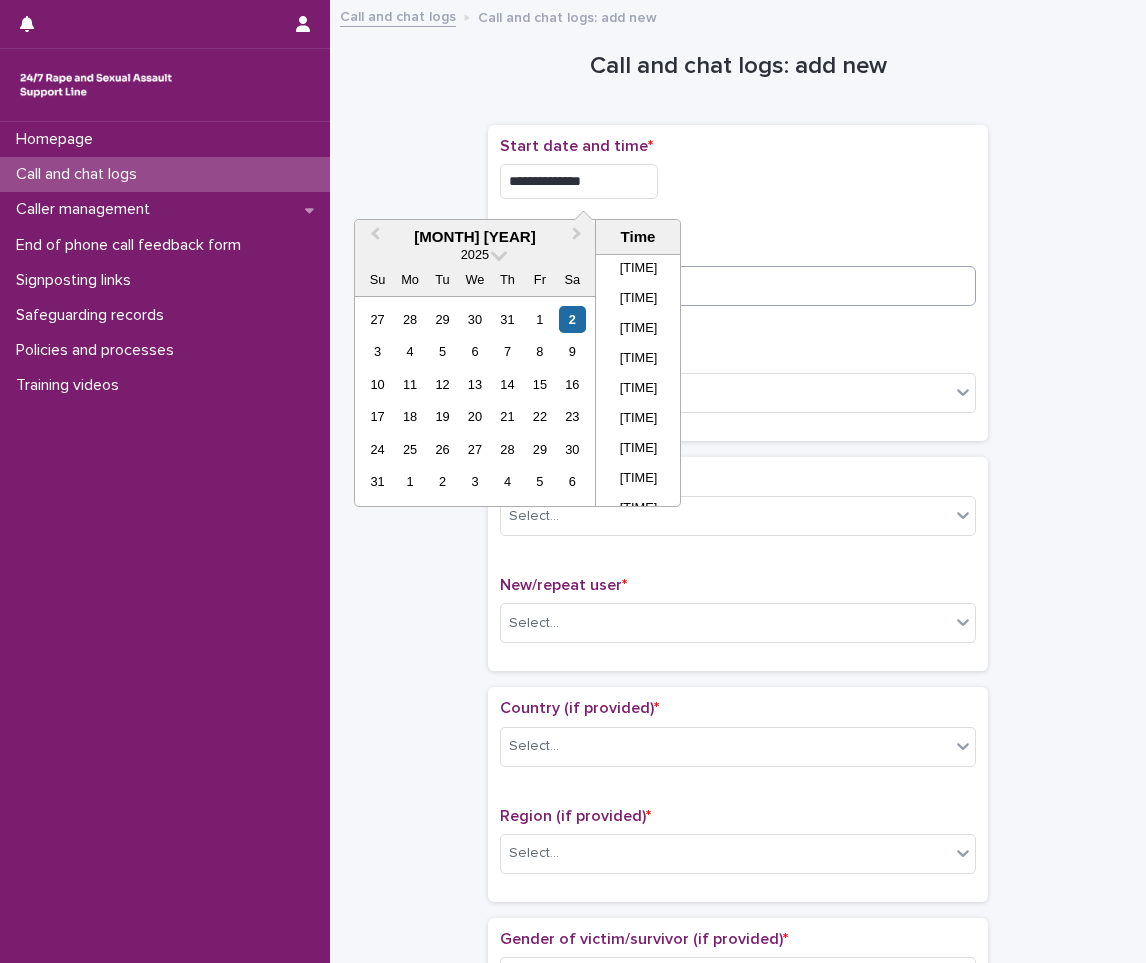 type on "**********" 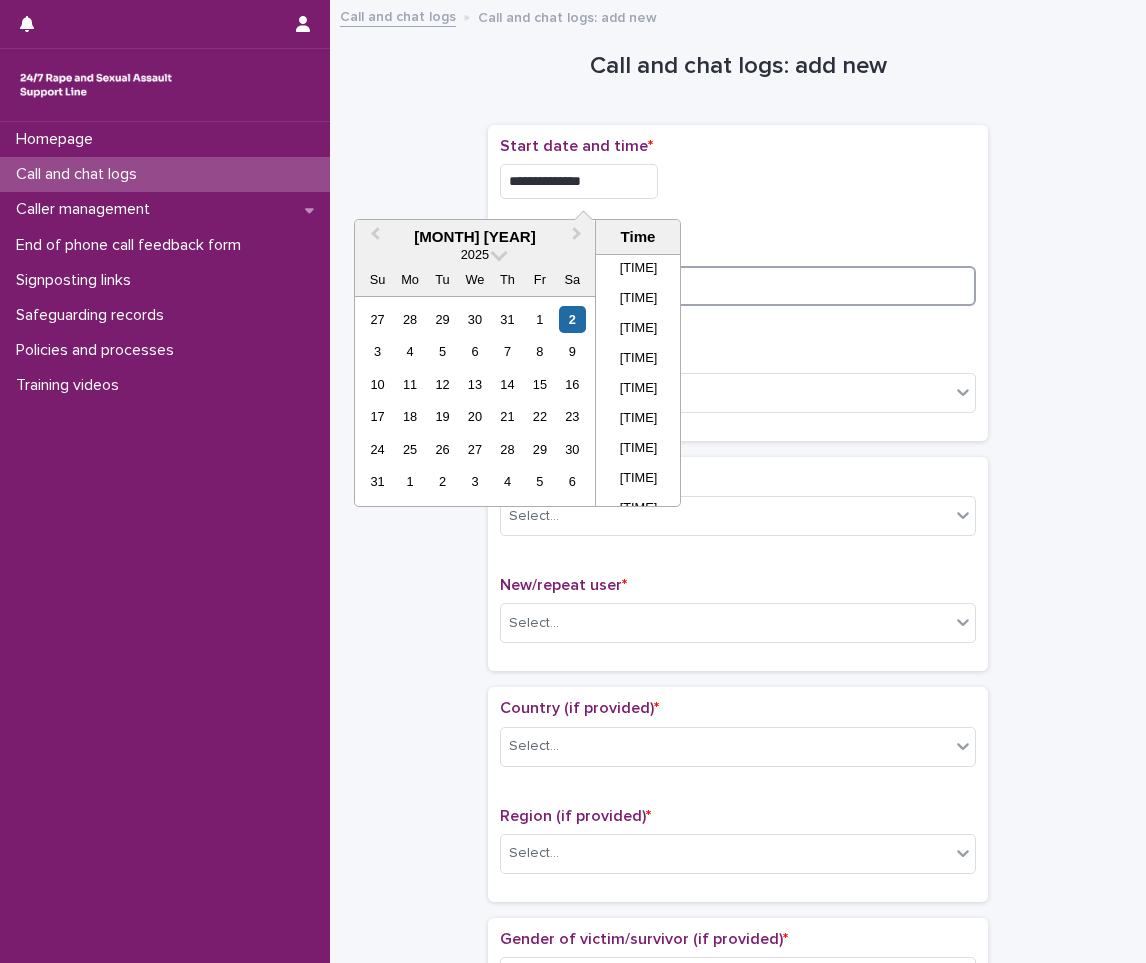 click at bounding box center (738, 286) 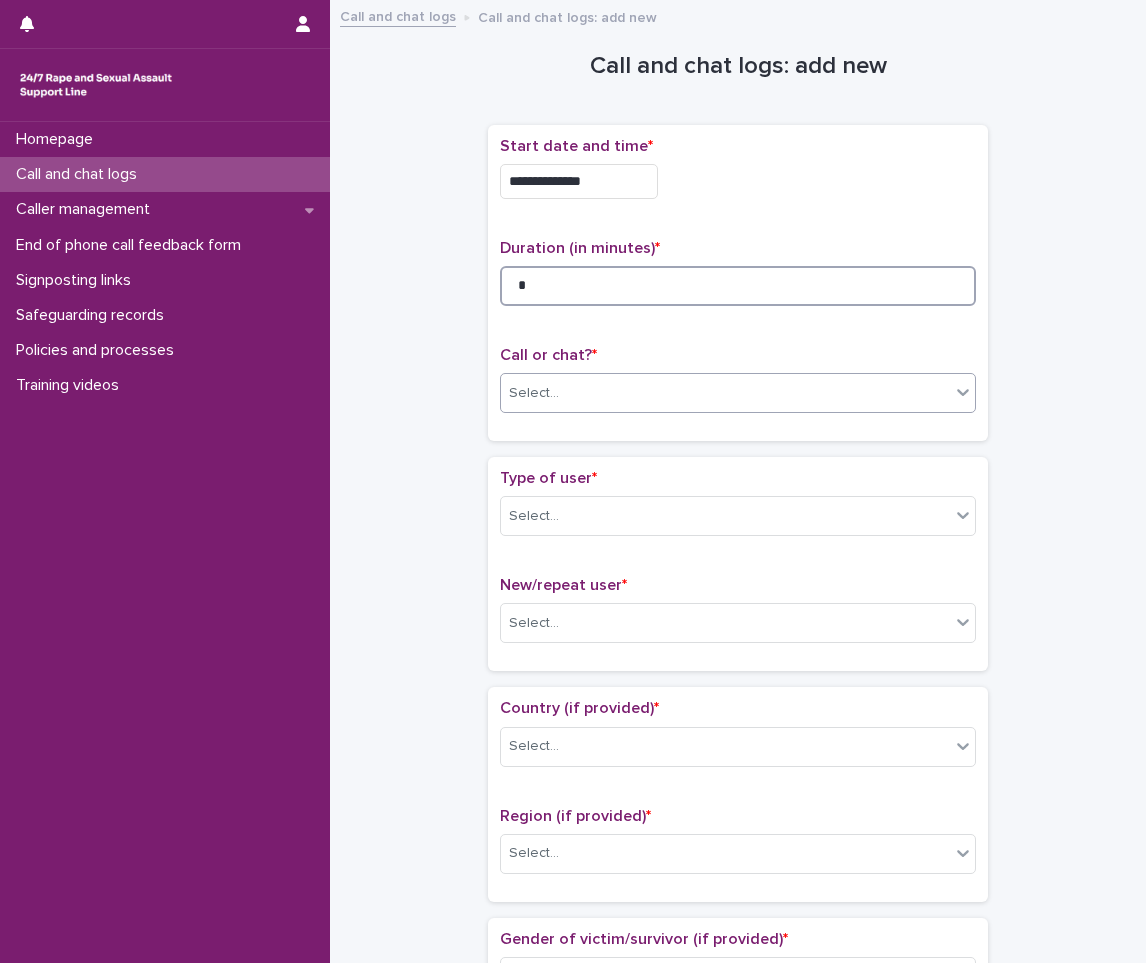 type on "*" 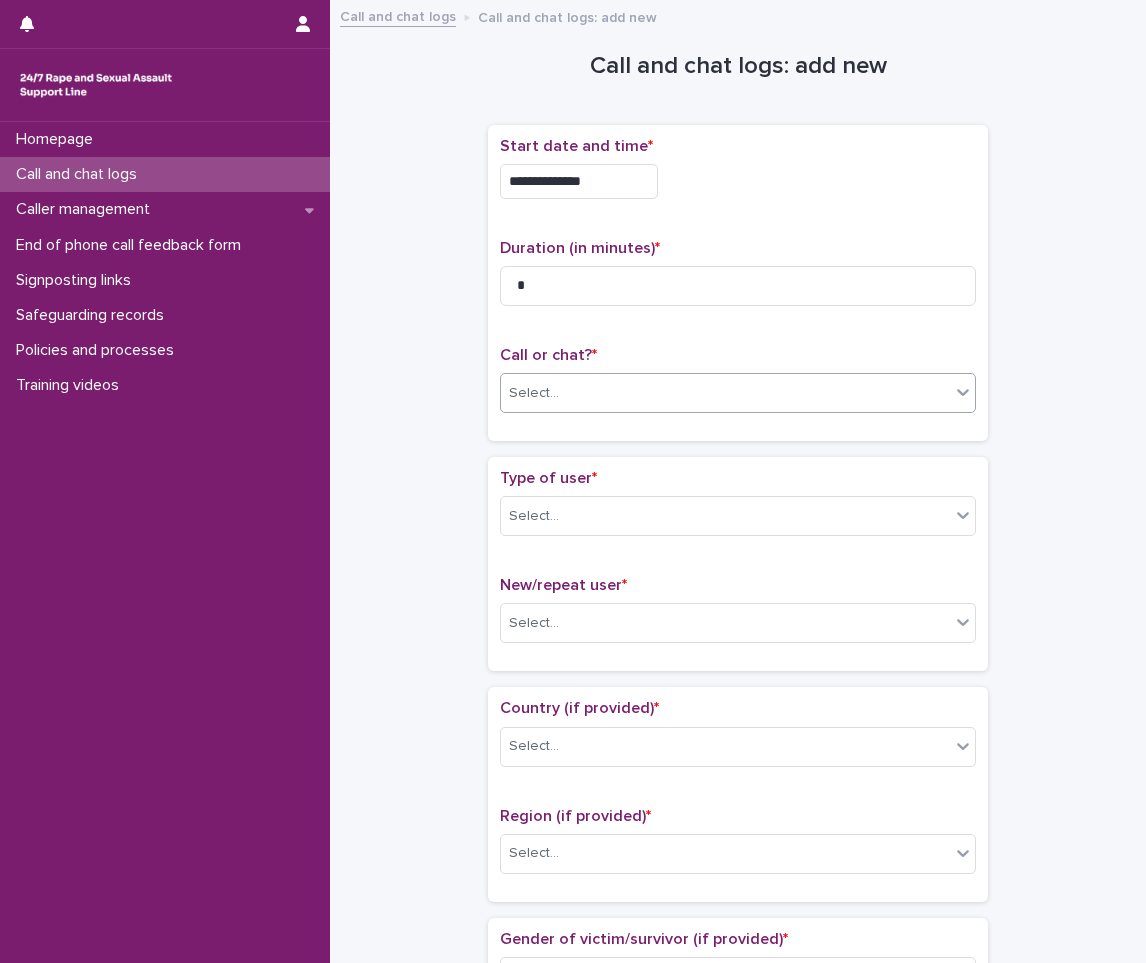 click on "Select..." at bounding box center [725, 393] 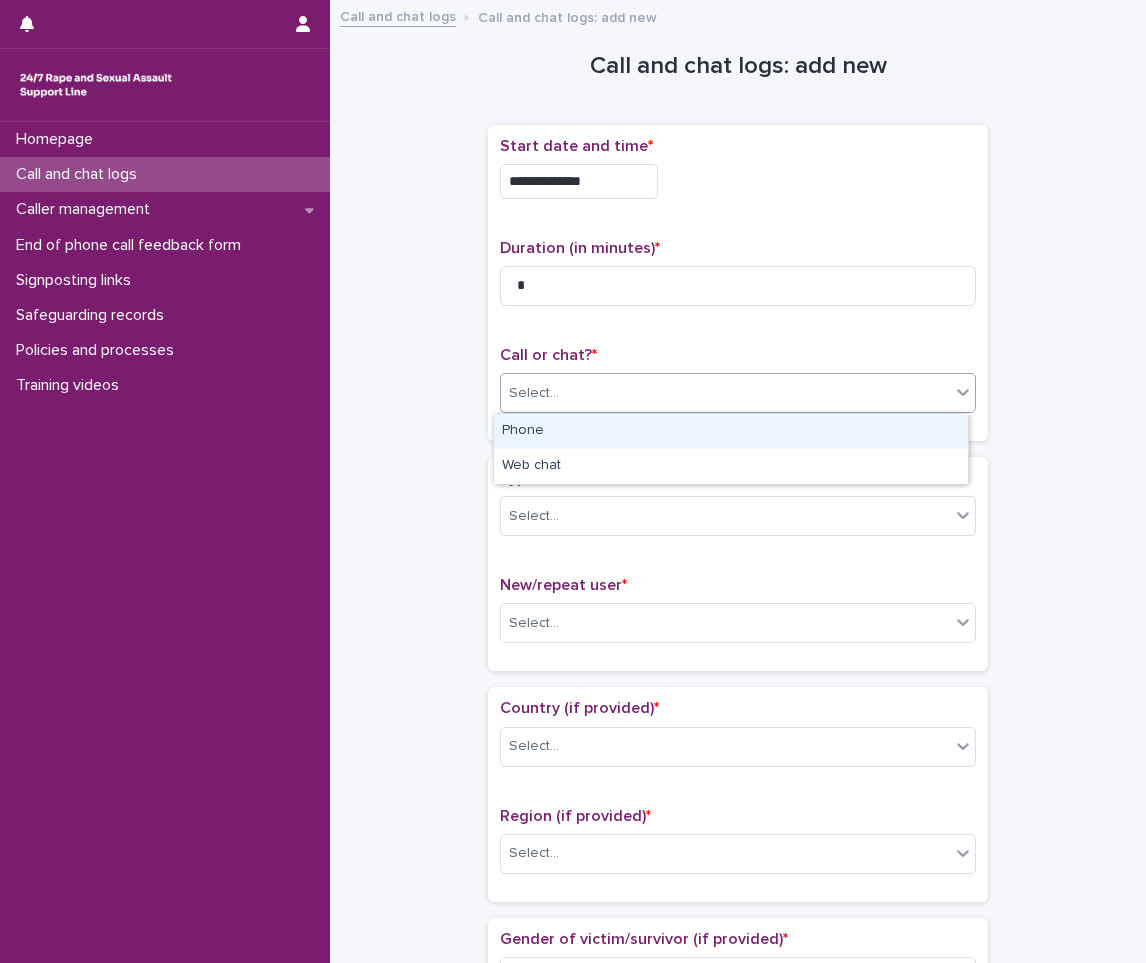click on "Phone" at bounding box center [731, 431] 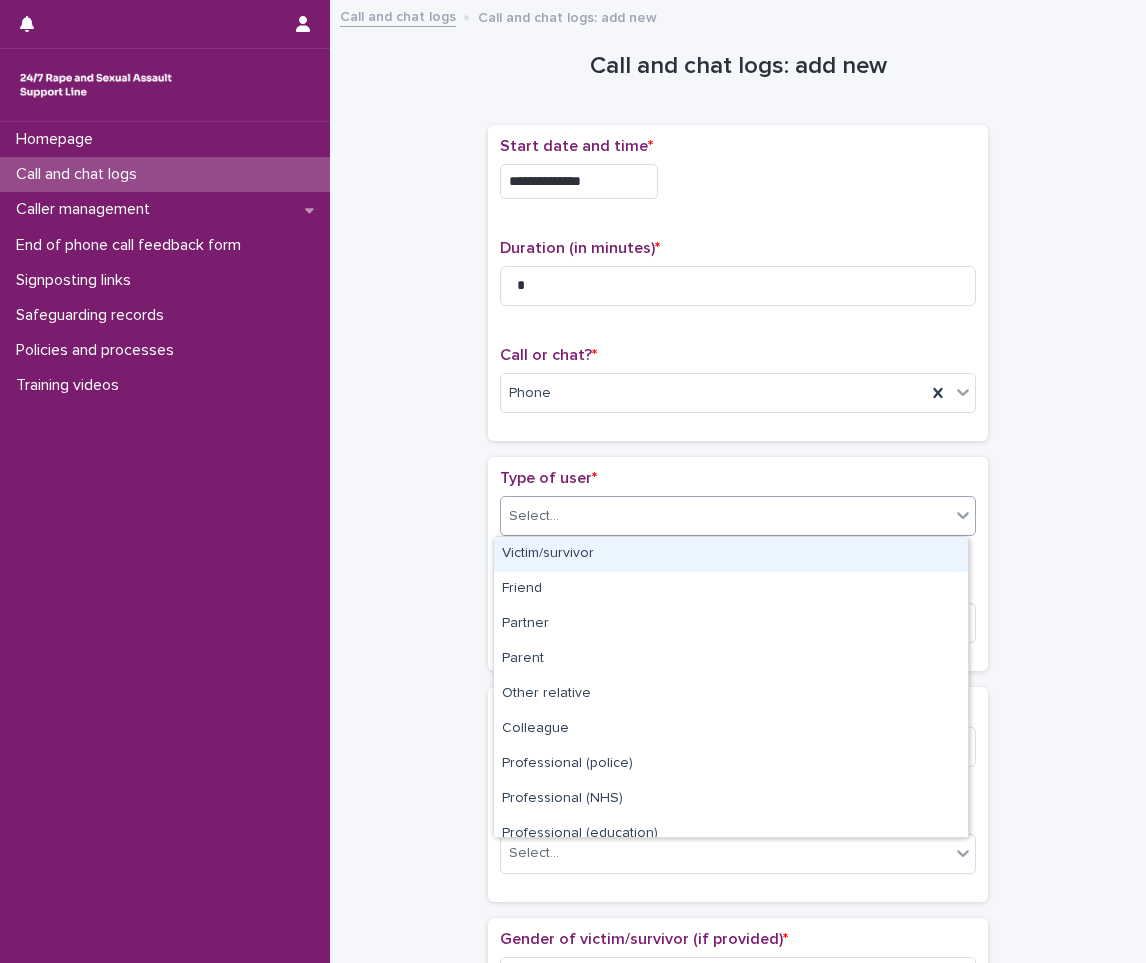 click on "Select..." at bounding box center [725, 516] 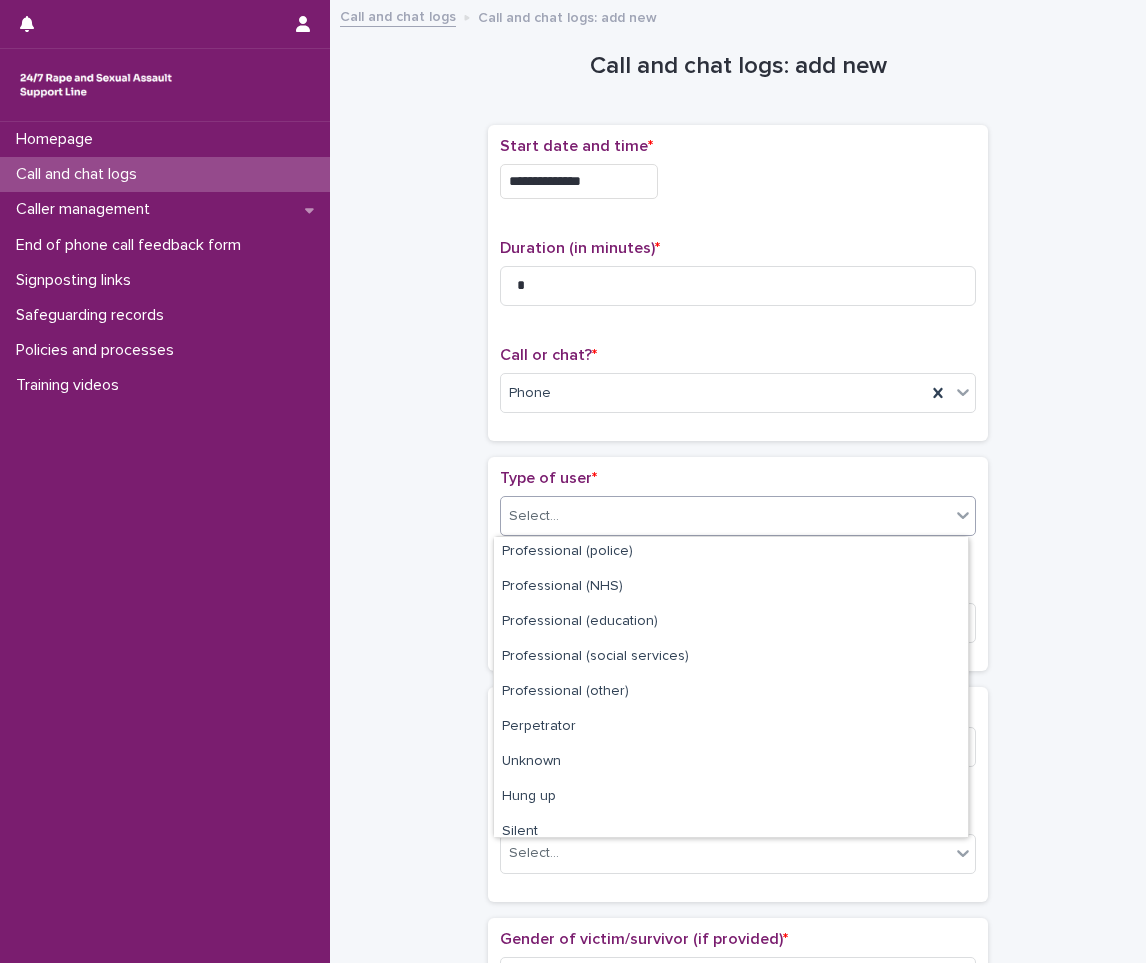 scroll, scrollTop: 225, scrollLeft: 0, axis: vertical 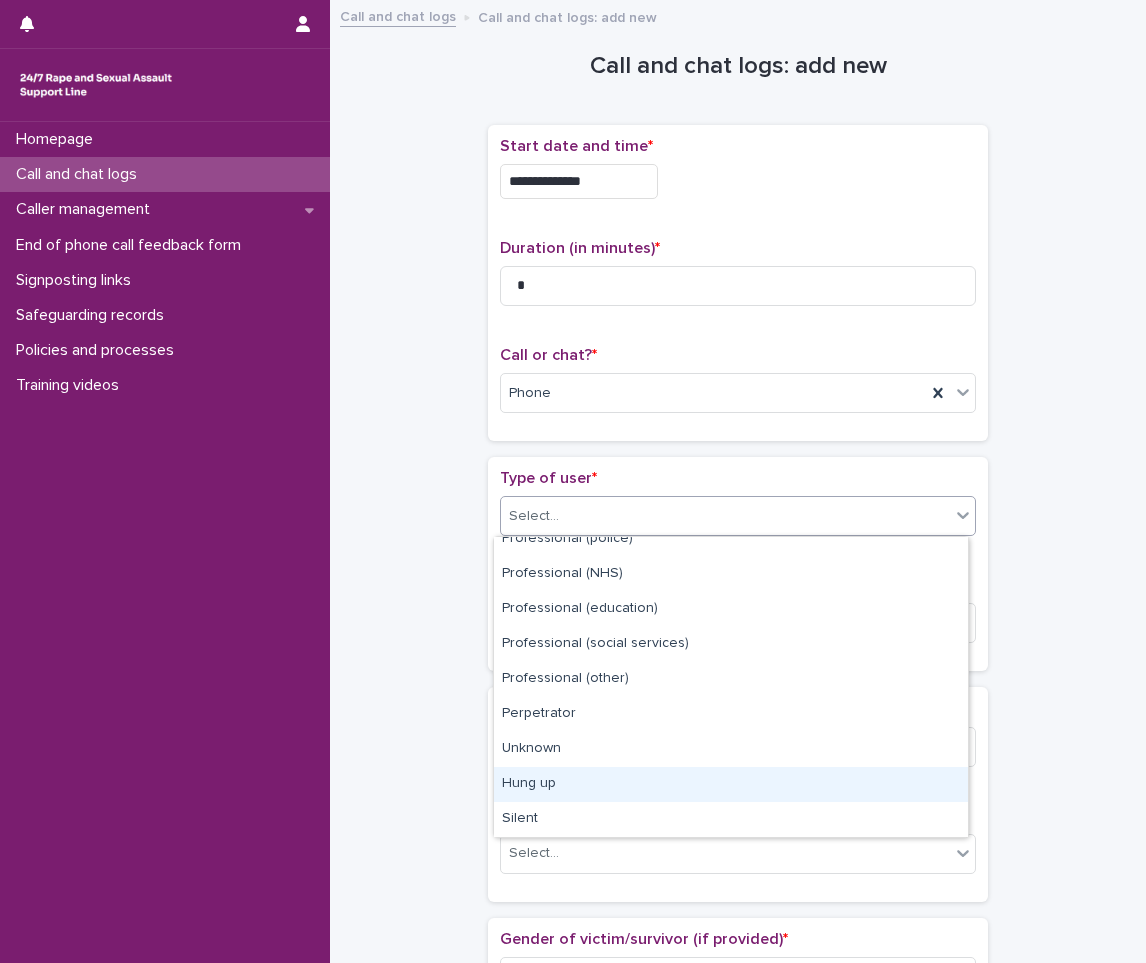click on "Hung up" at bounding box center (731, 784) 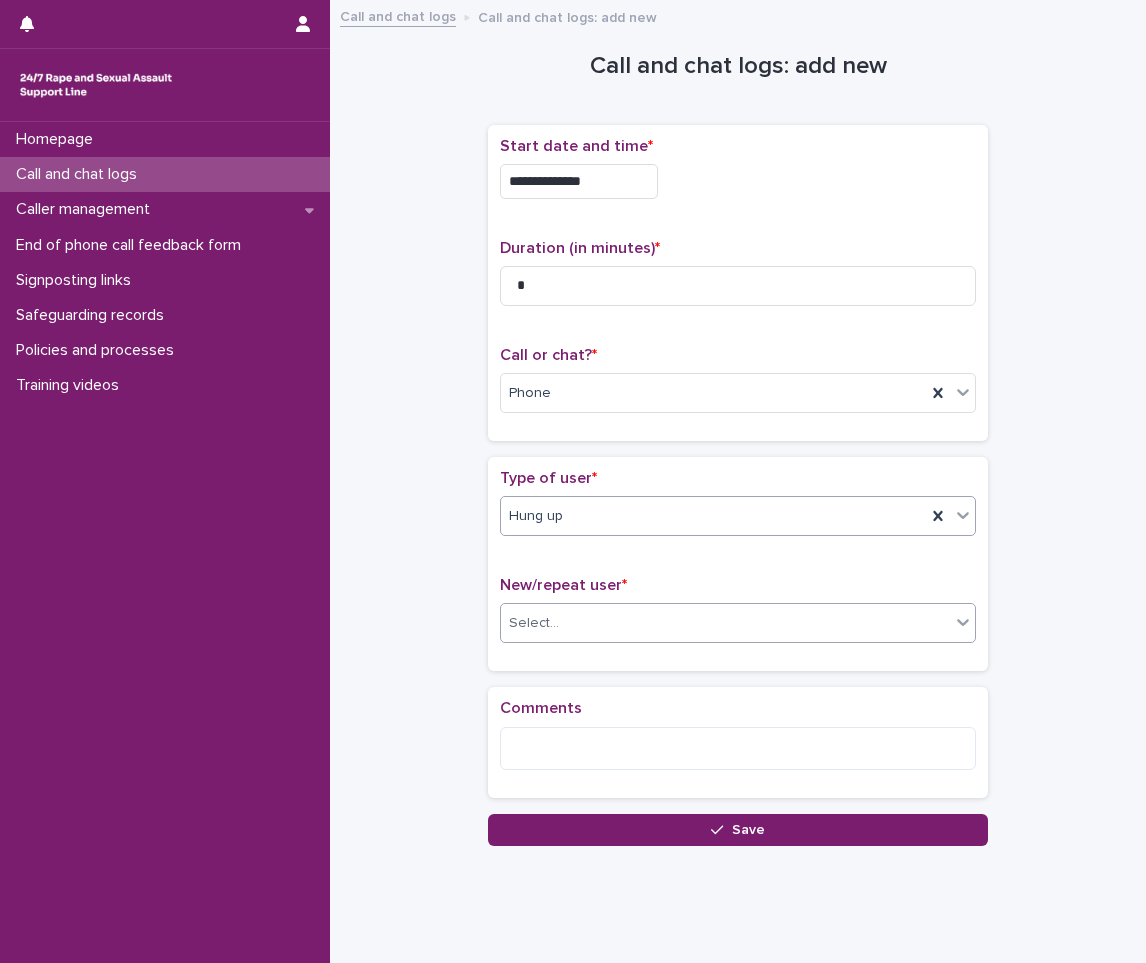 click on "Select..." at bounding box center (725, 623) 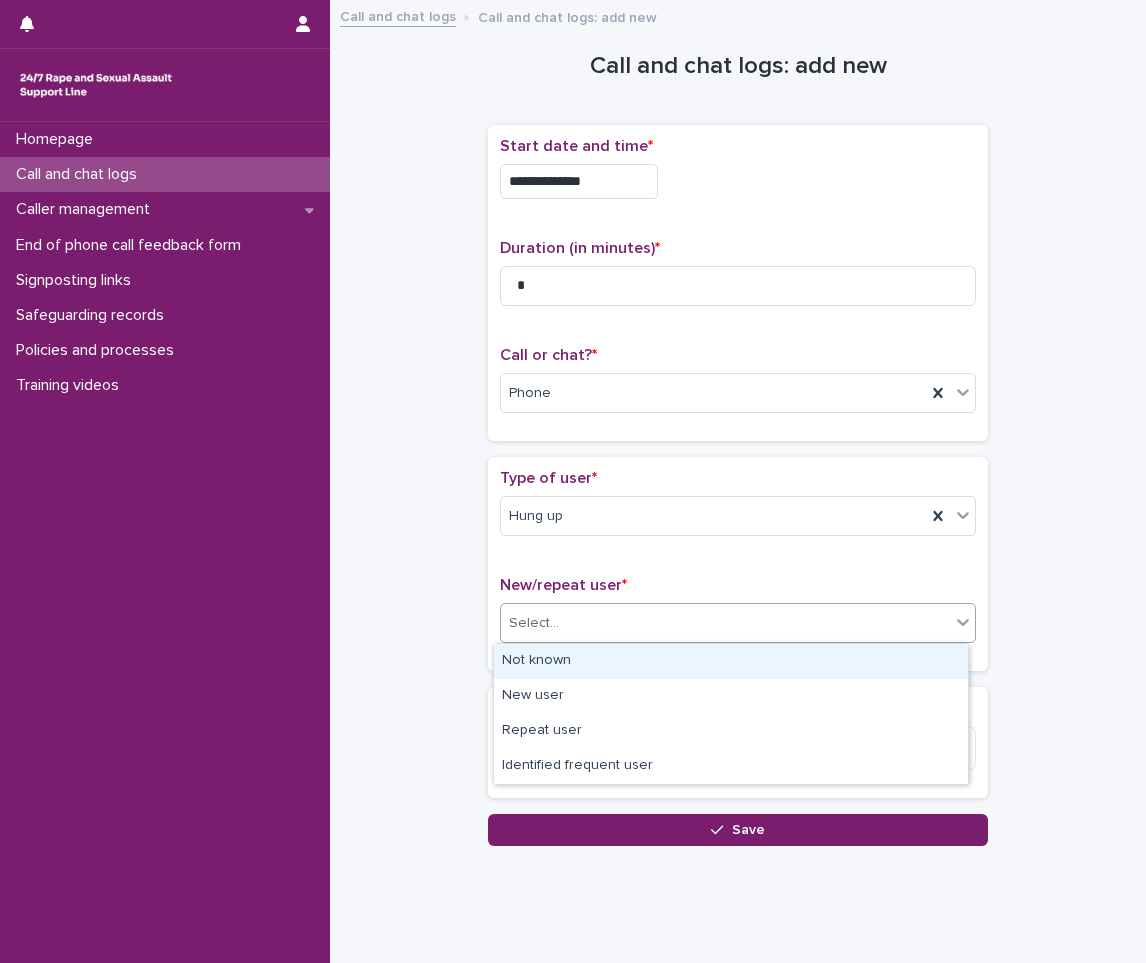 click on "Not known" at bounding box center [731, 661] 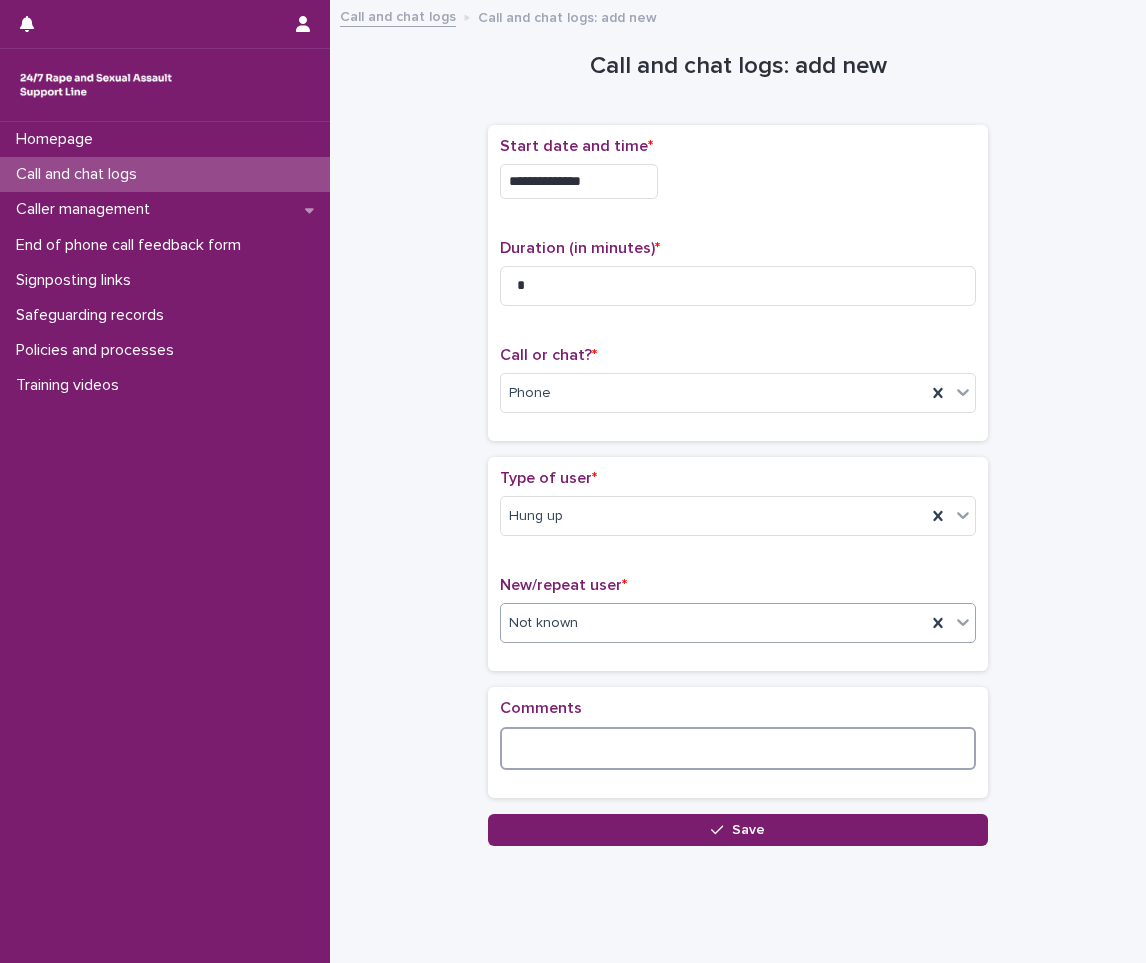 click at bounding box center (738, 748) 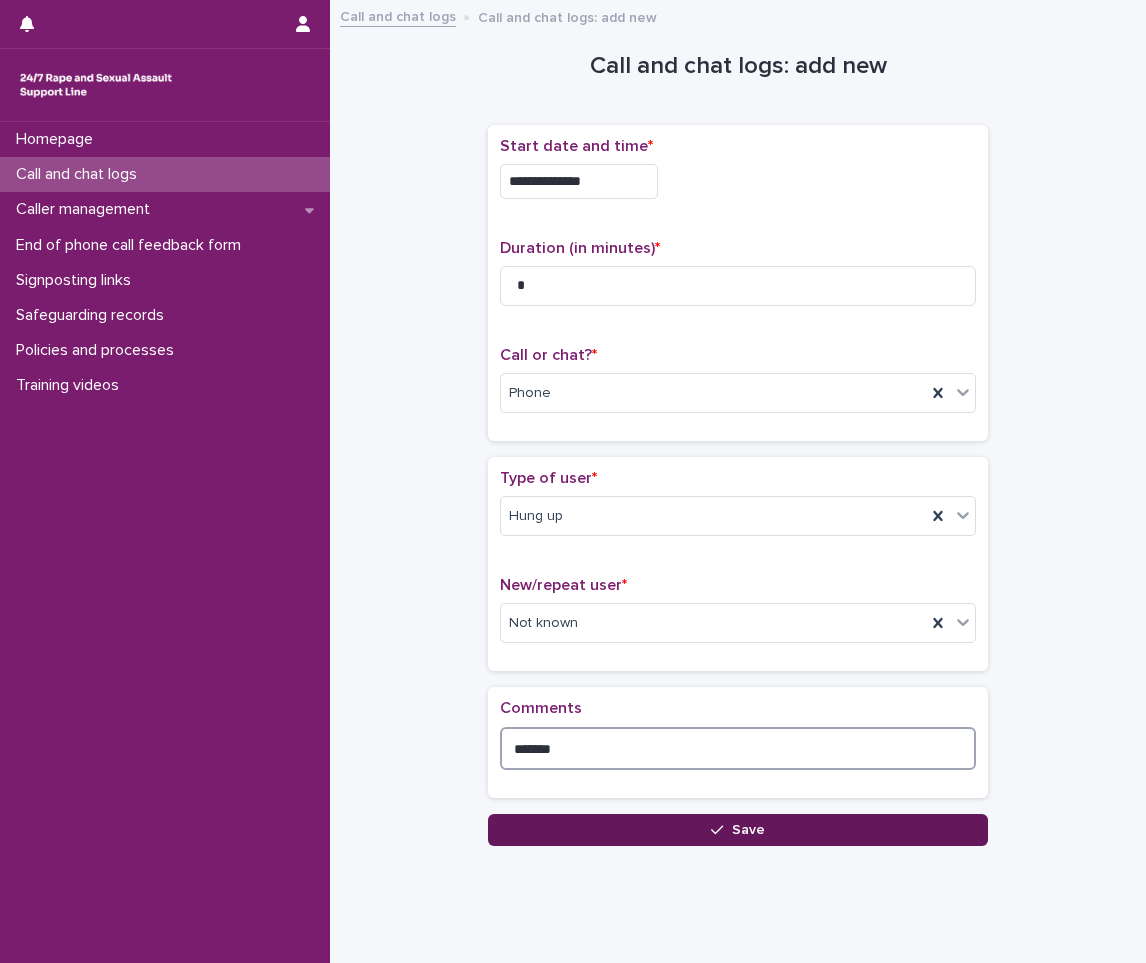 type on "*******" 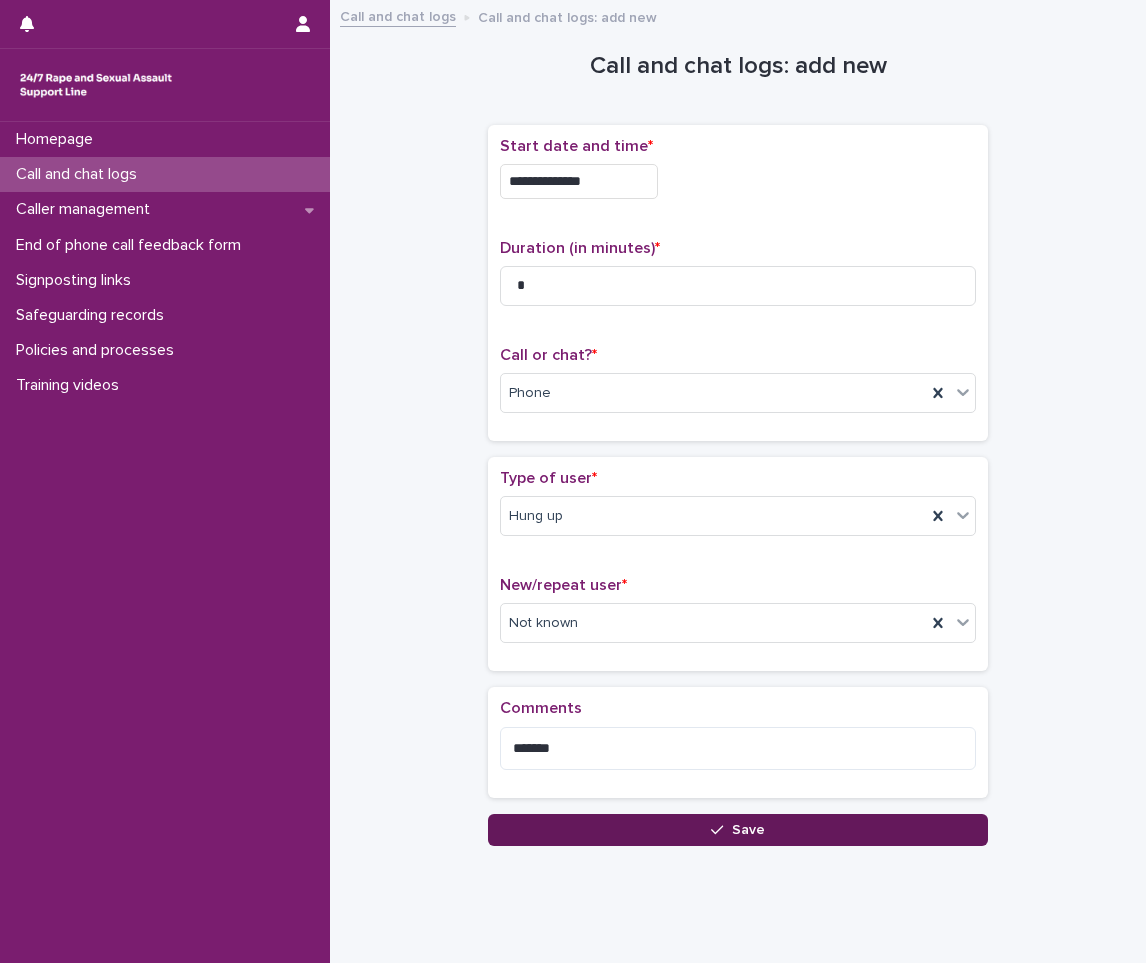 click on "Save" at bounding box center [738, 830] 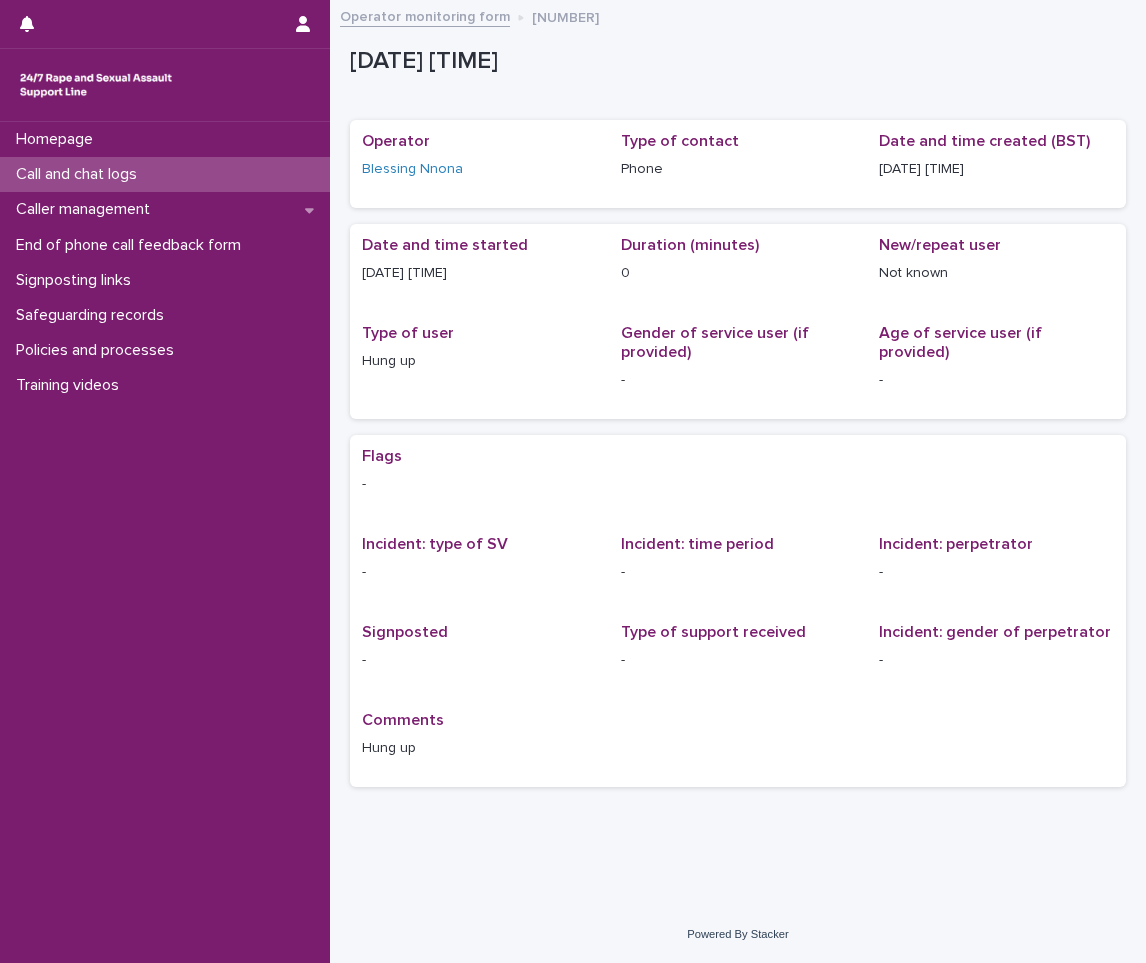 click on "Call and chat logs" at bounding box center [165, 174] 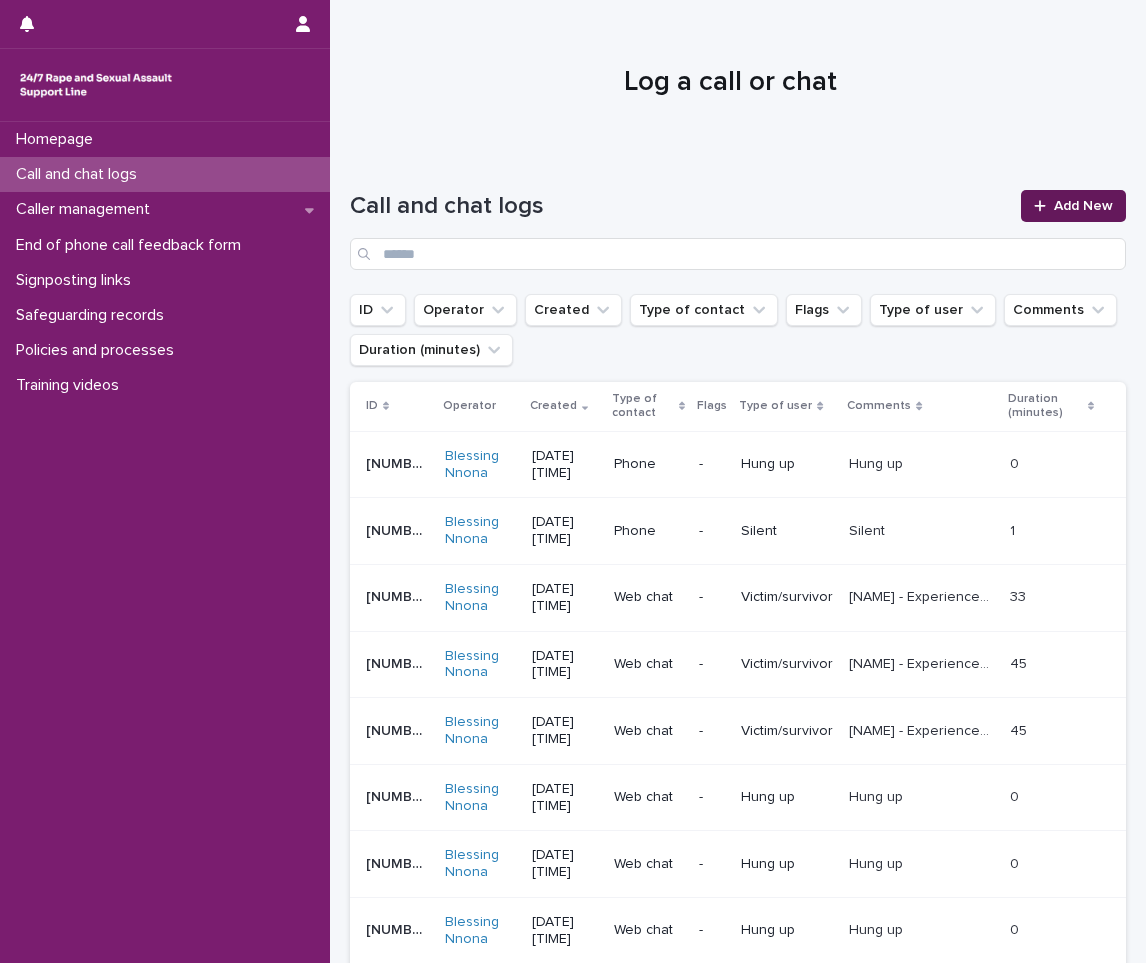 click on "Add New" at bounding box center [1083, 206] 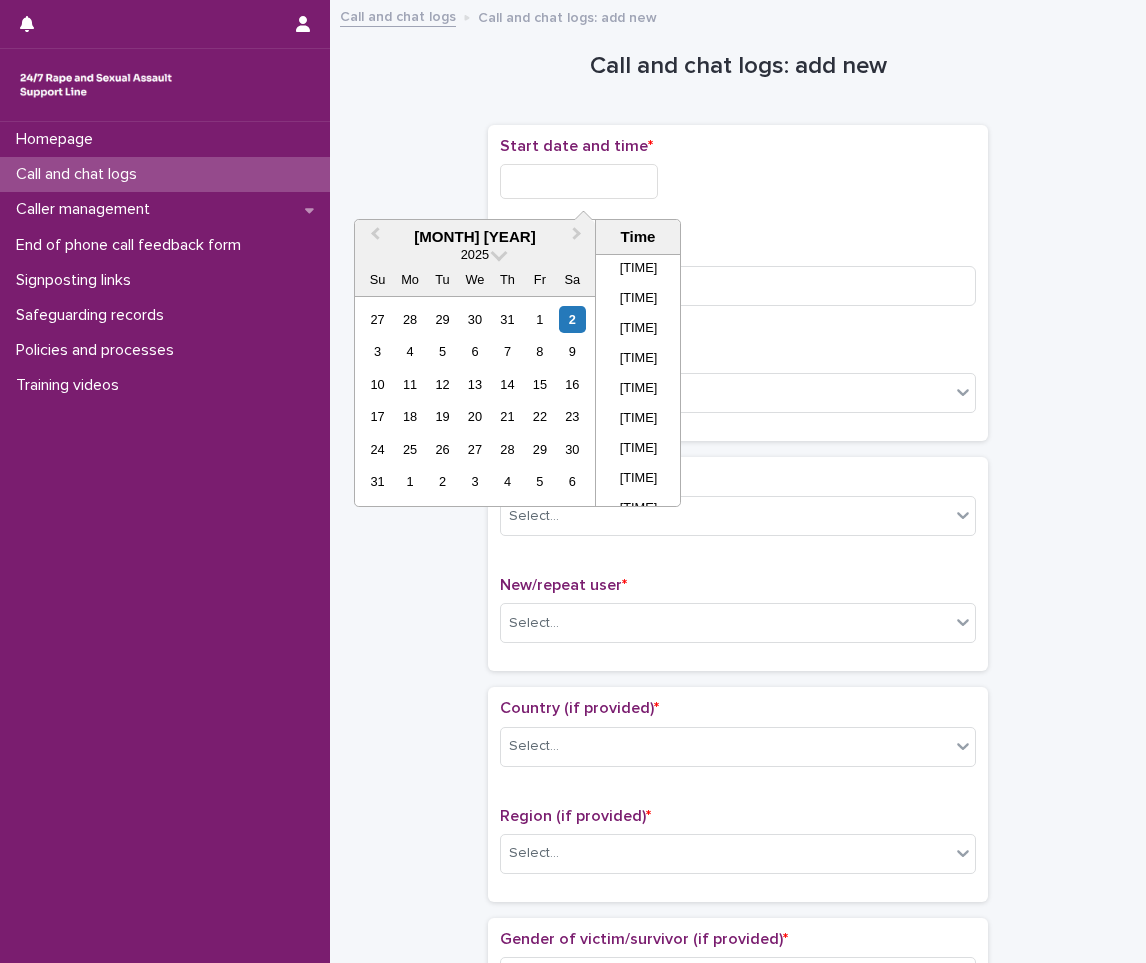 click at bounding box center (579, 181) 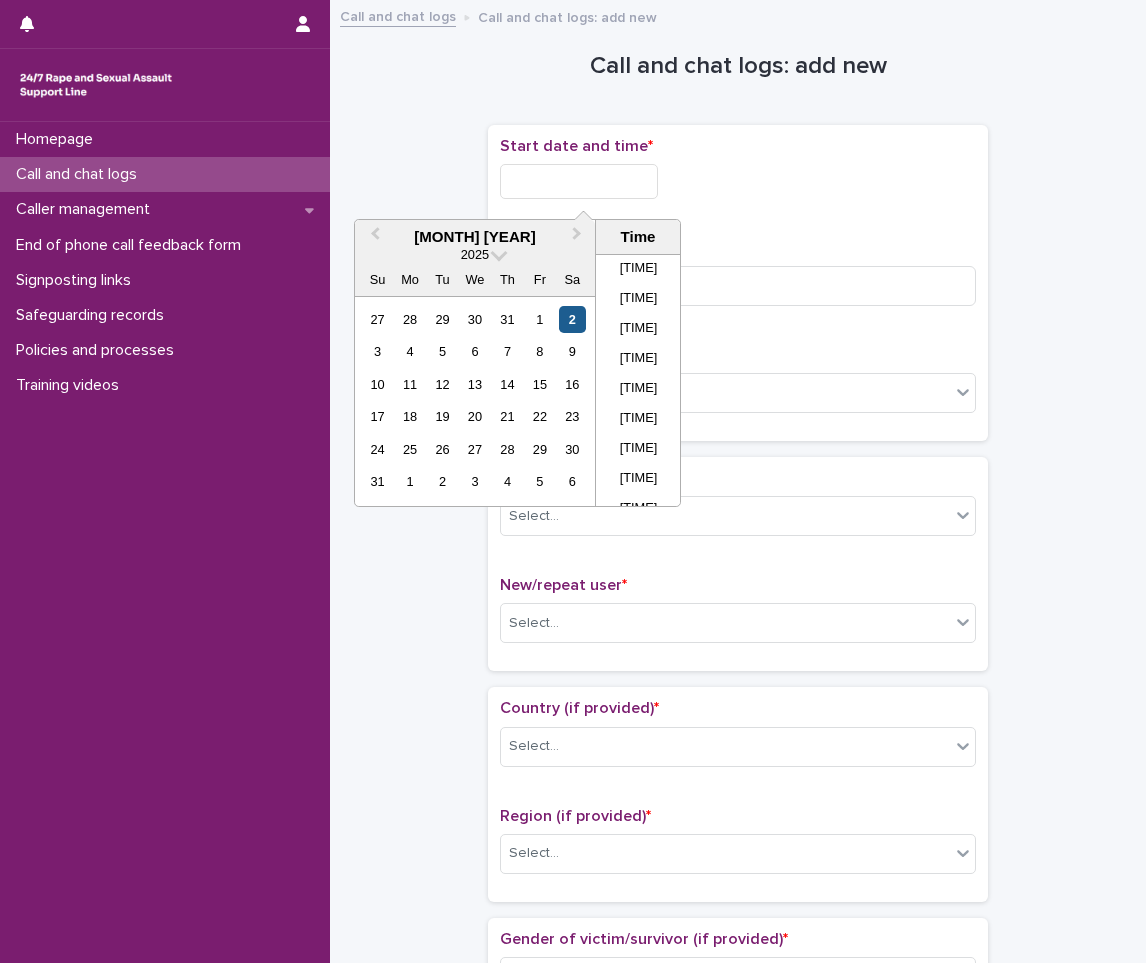 click on "2" at bounding box center [572, 319] 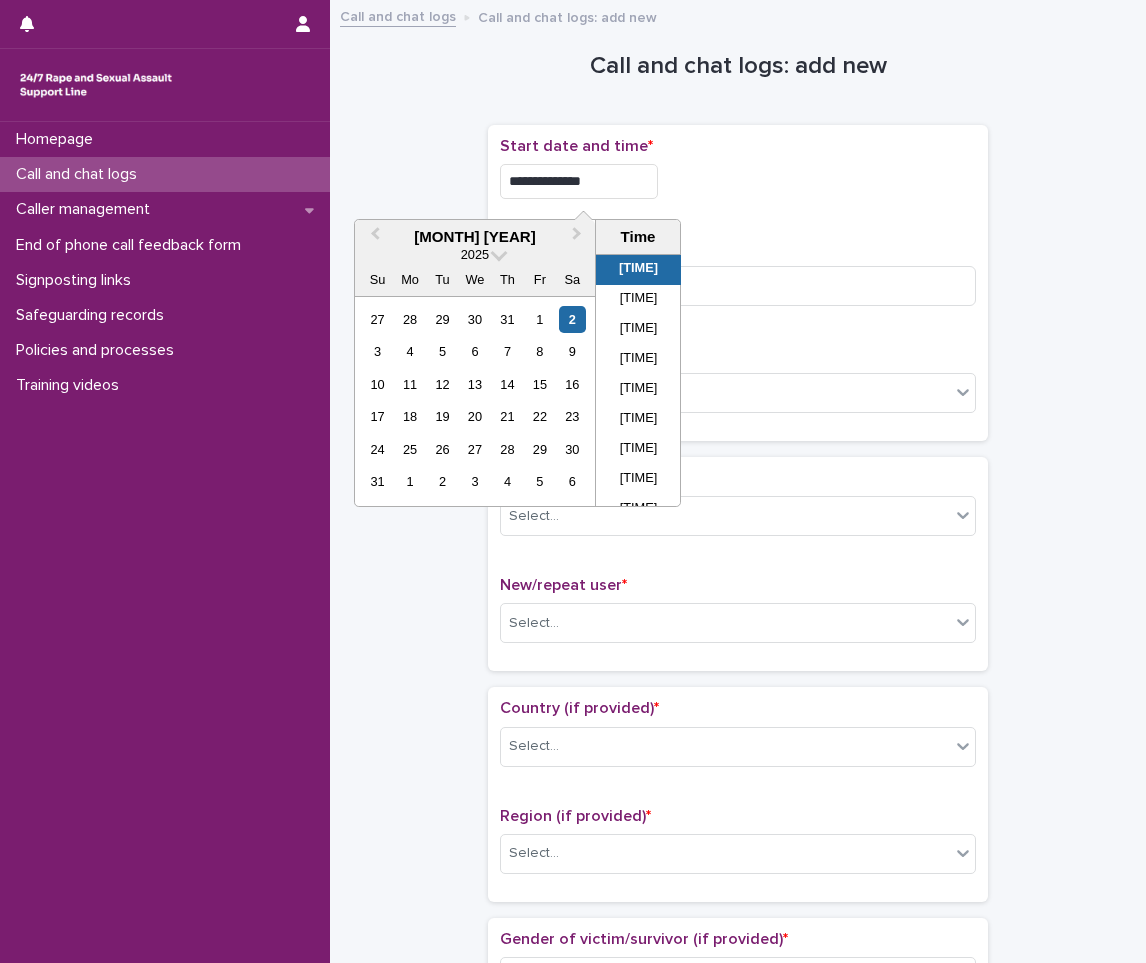 click on "**********" at bounding box center (579, 181) 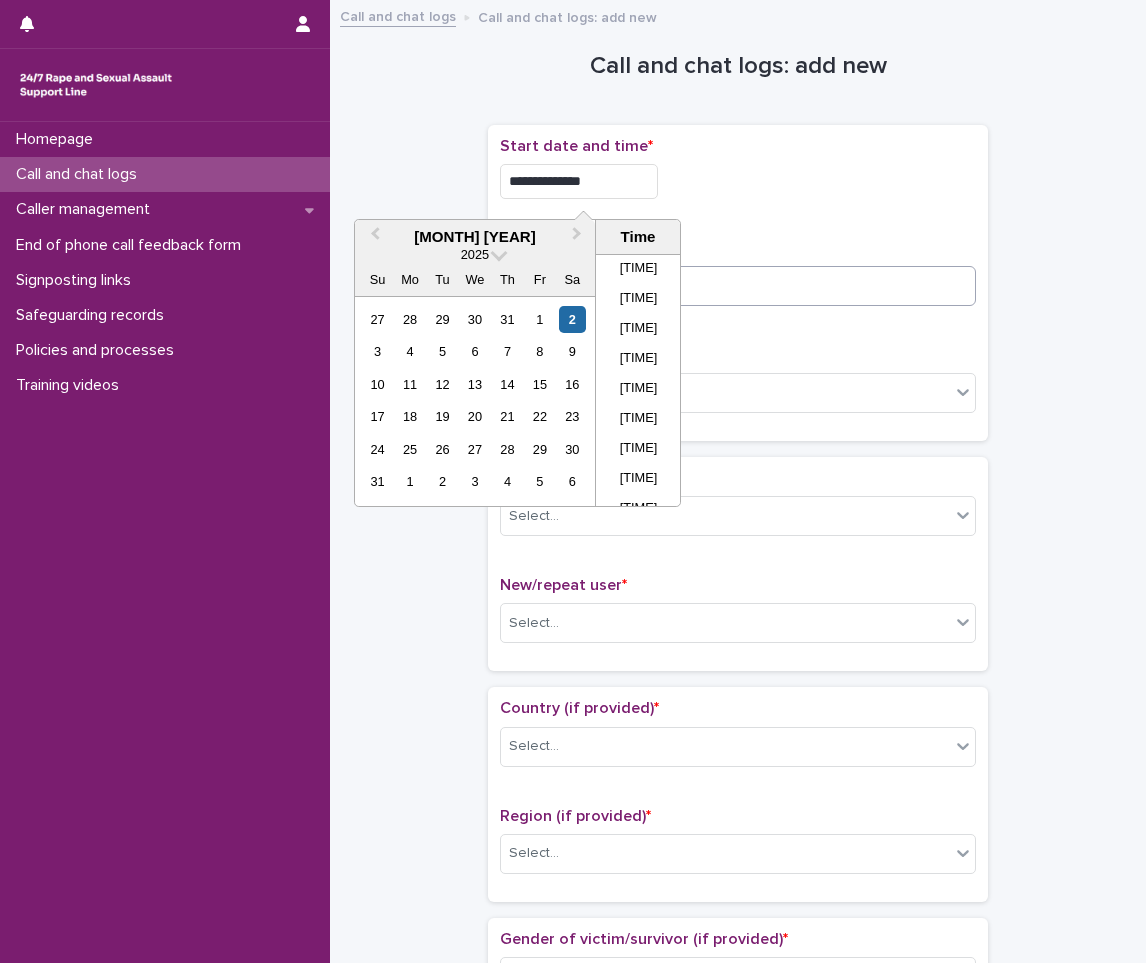 type on "**********" 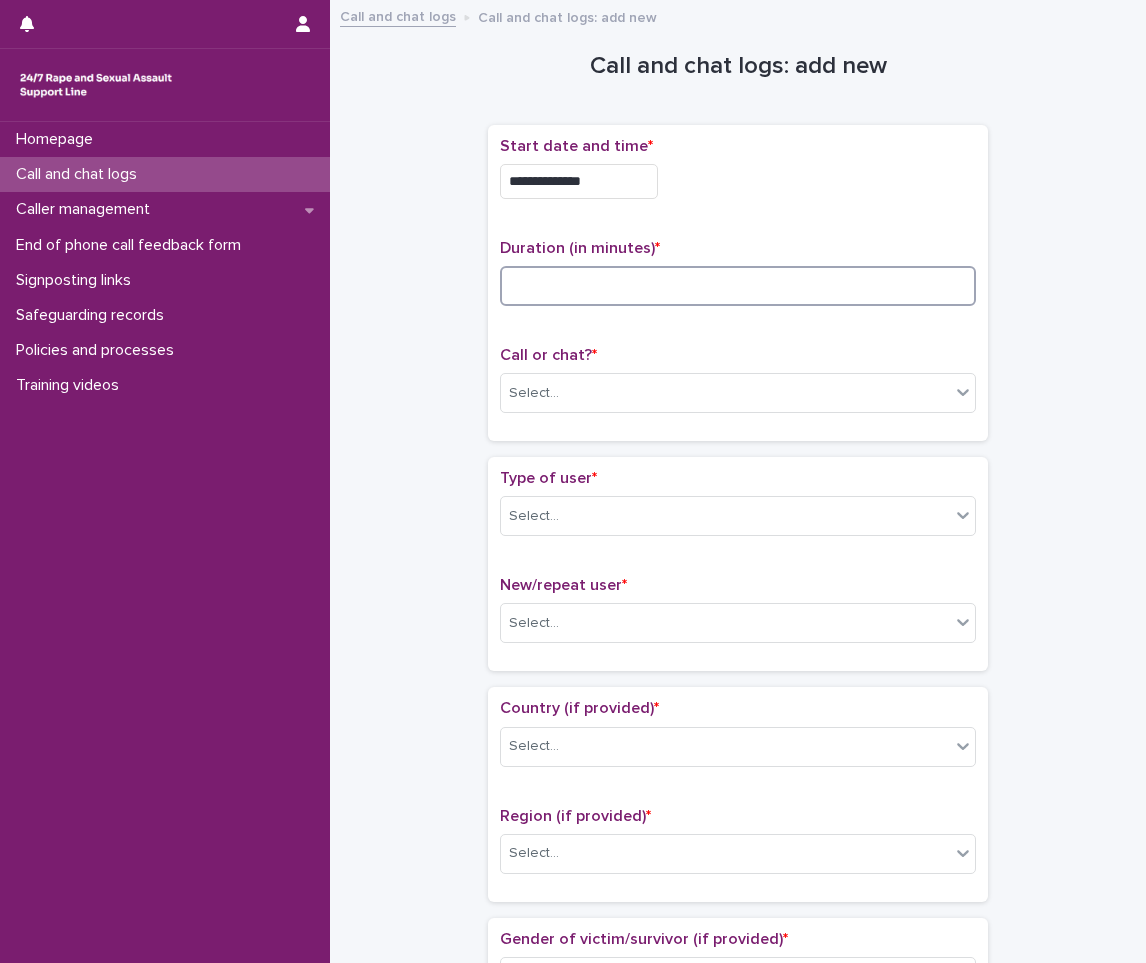 click at bounding box center [738, 286] 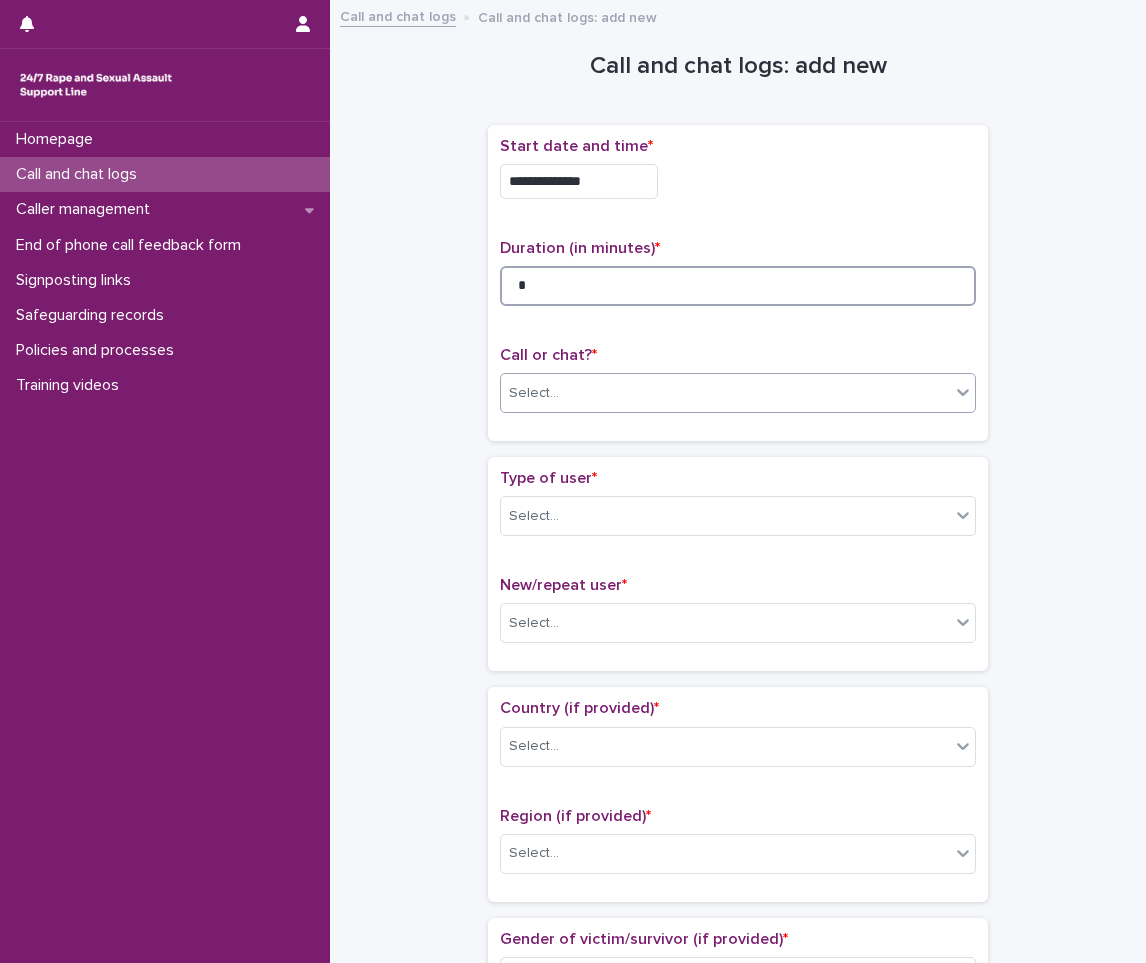 type on "*" 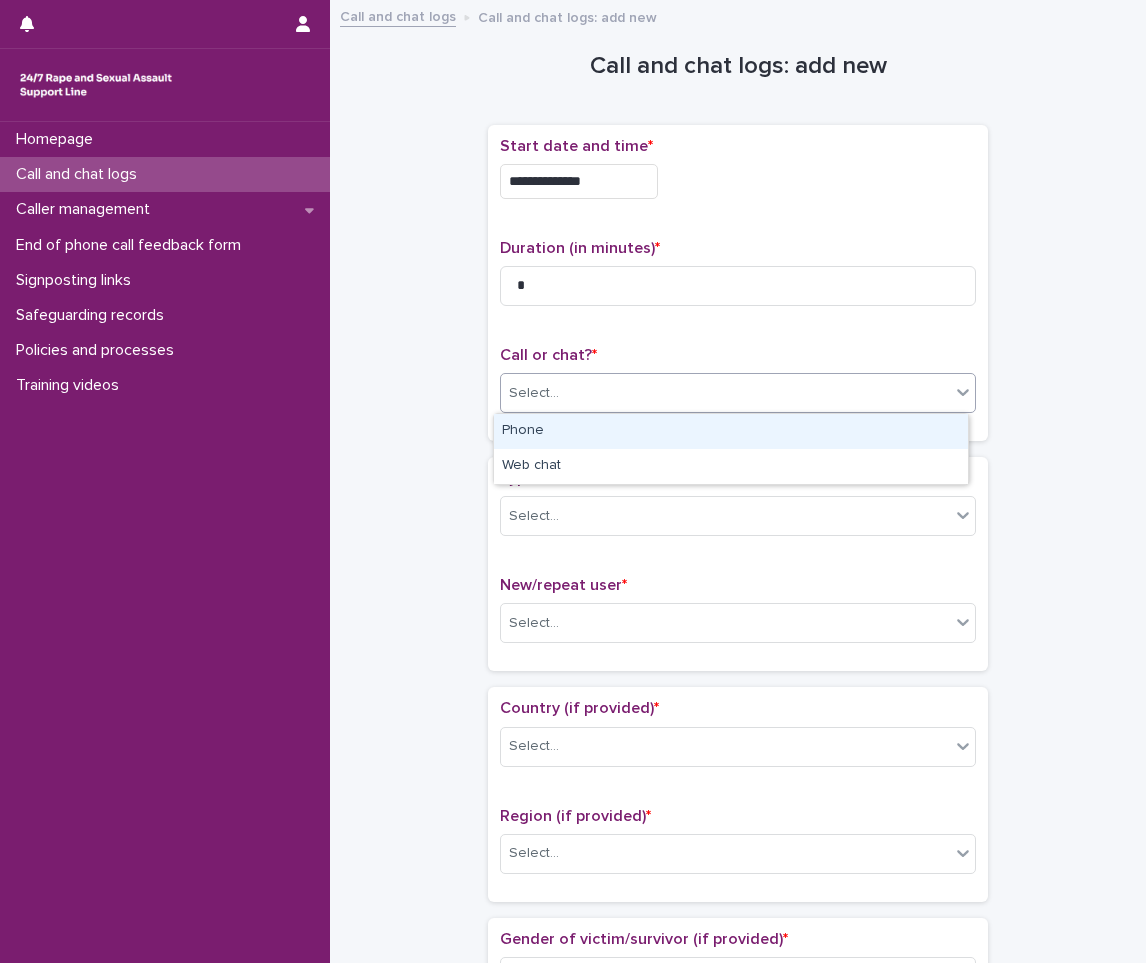 click on "Select..." at bounding box center [725, 393] 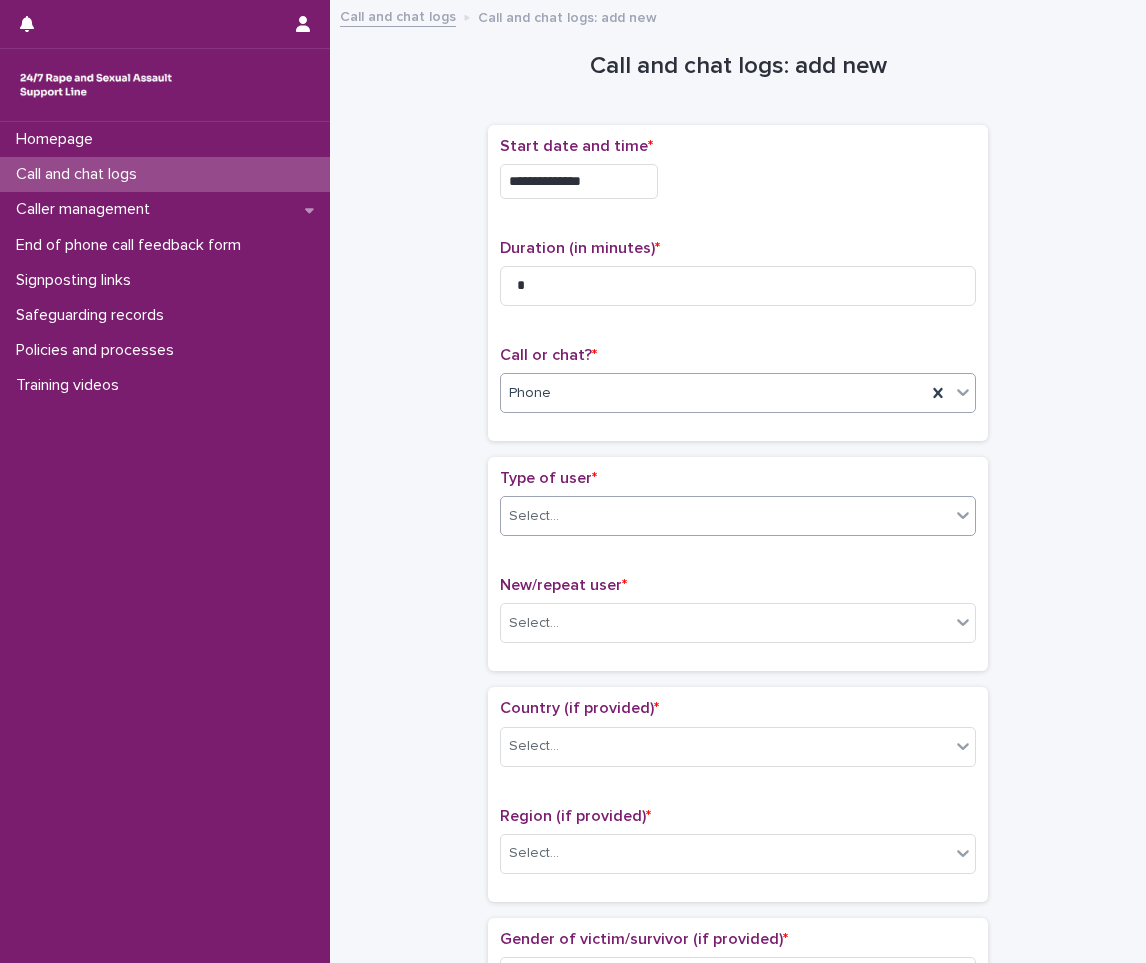 click on "Select..." at bounding box center (725, 516) 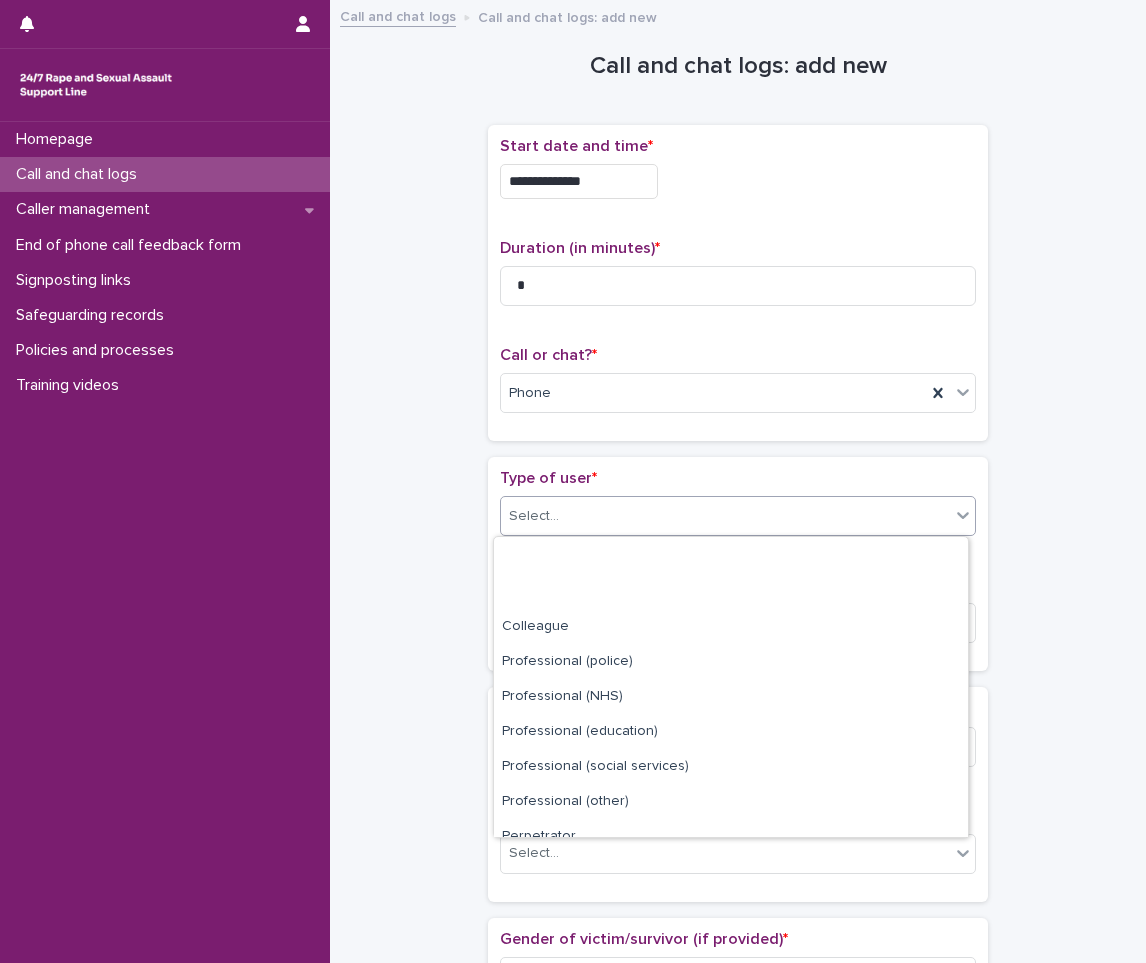 scroll, scrollTop: 225, scrollLeft: 0, axis: vertical 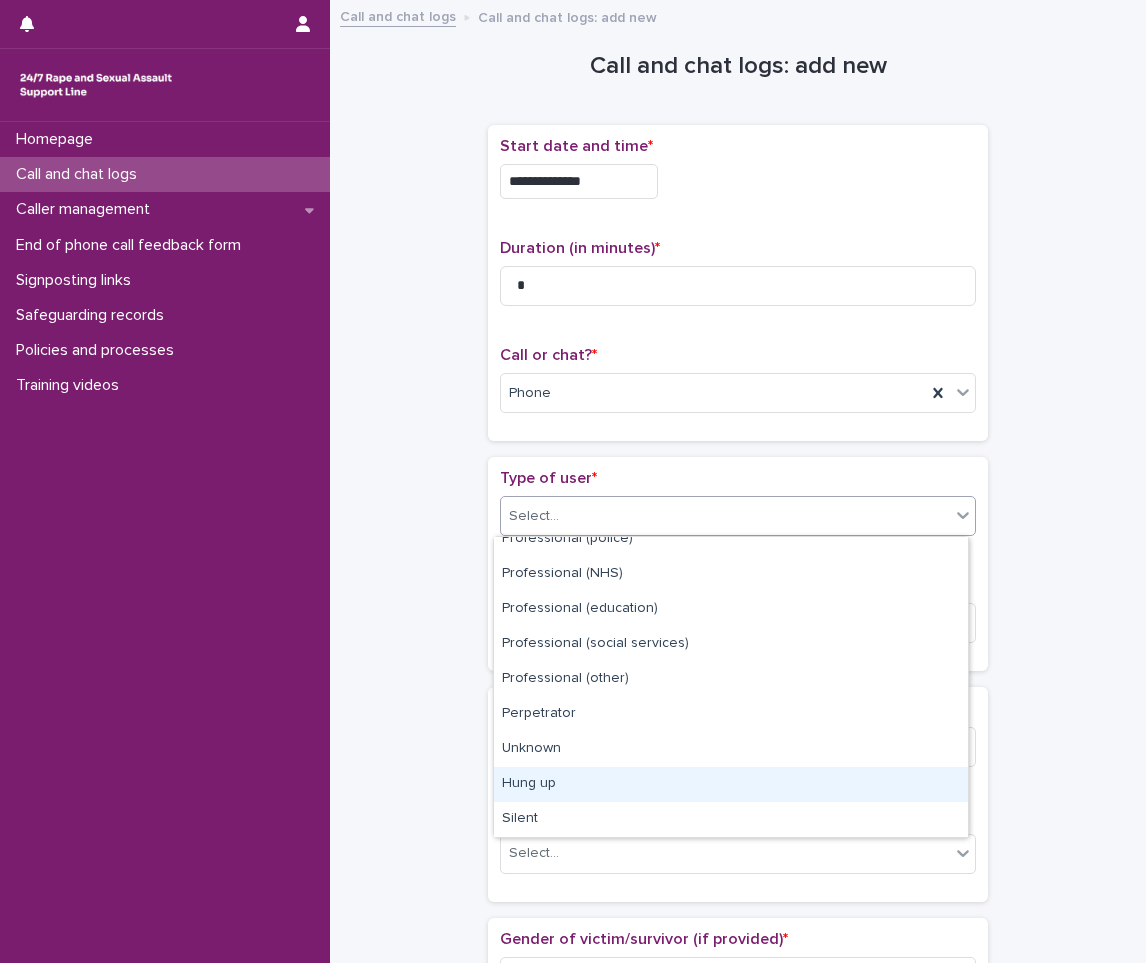 click on "Hung up" at bounding box center (731, 784) 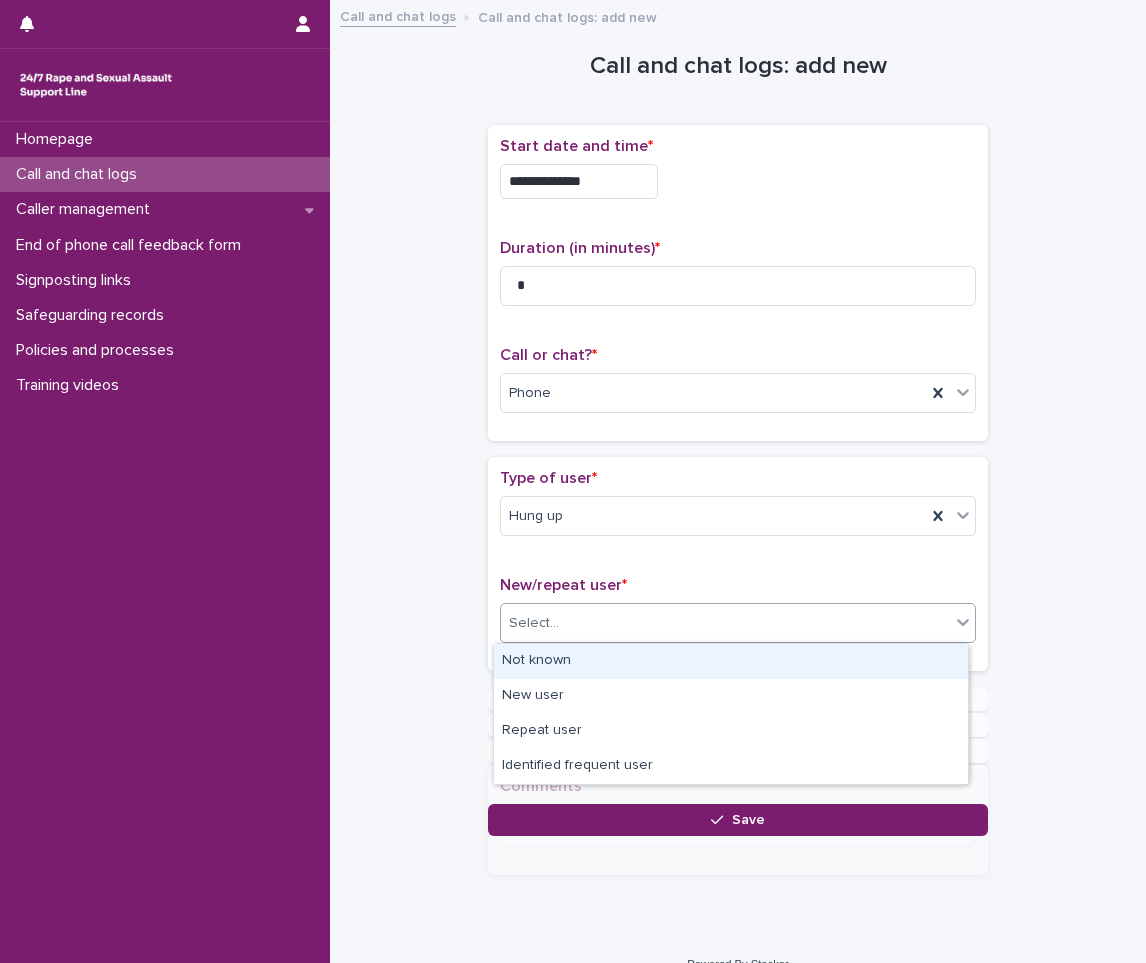 click on "Select..." at bounding box center [725, 623] 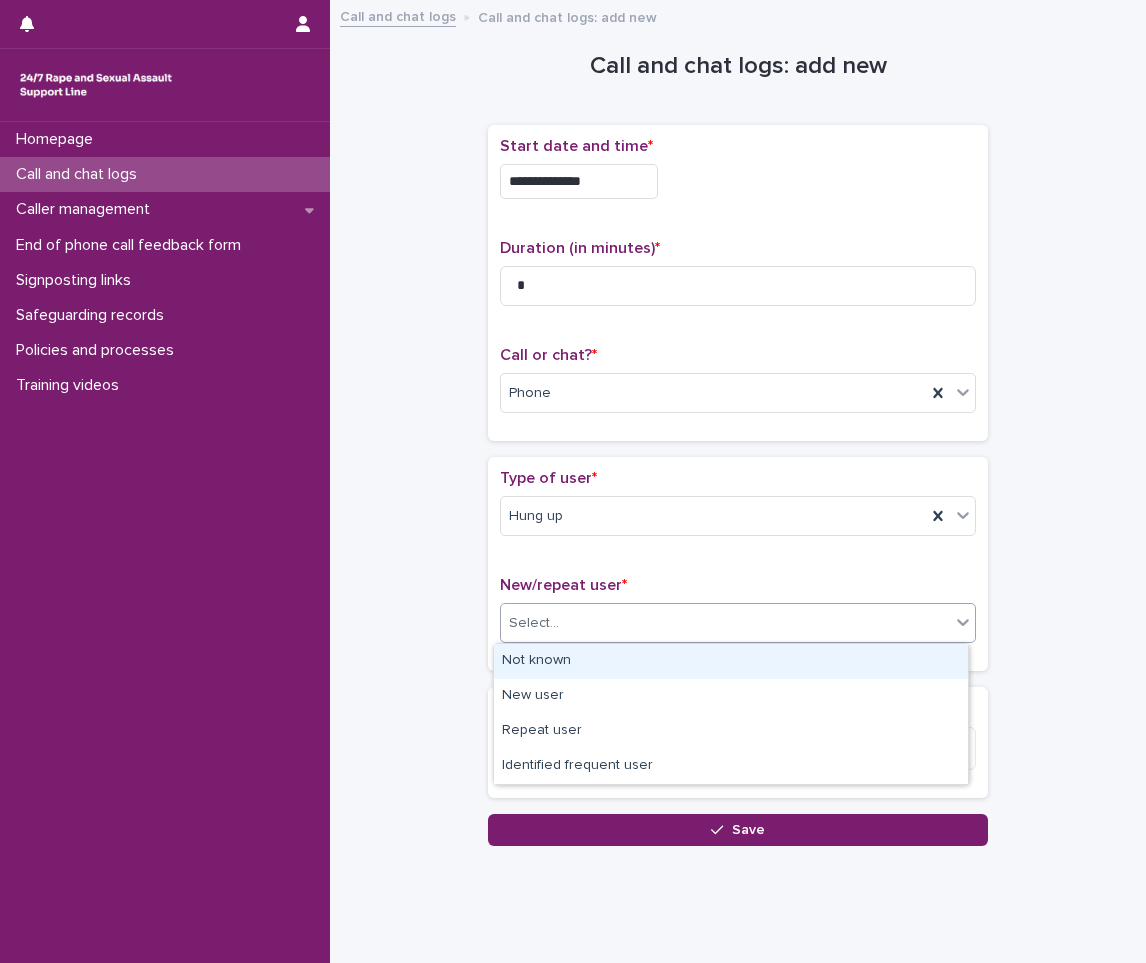 click on "Not known" at bounding box center [731, 661] 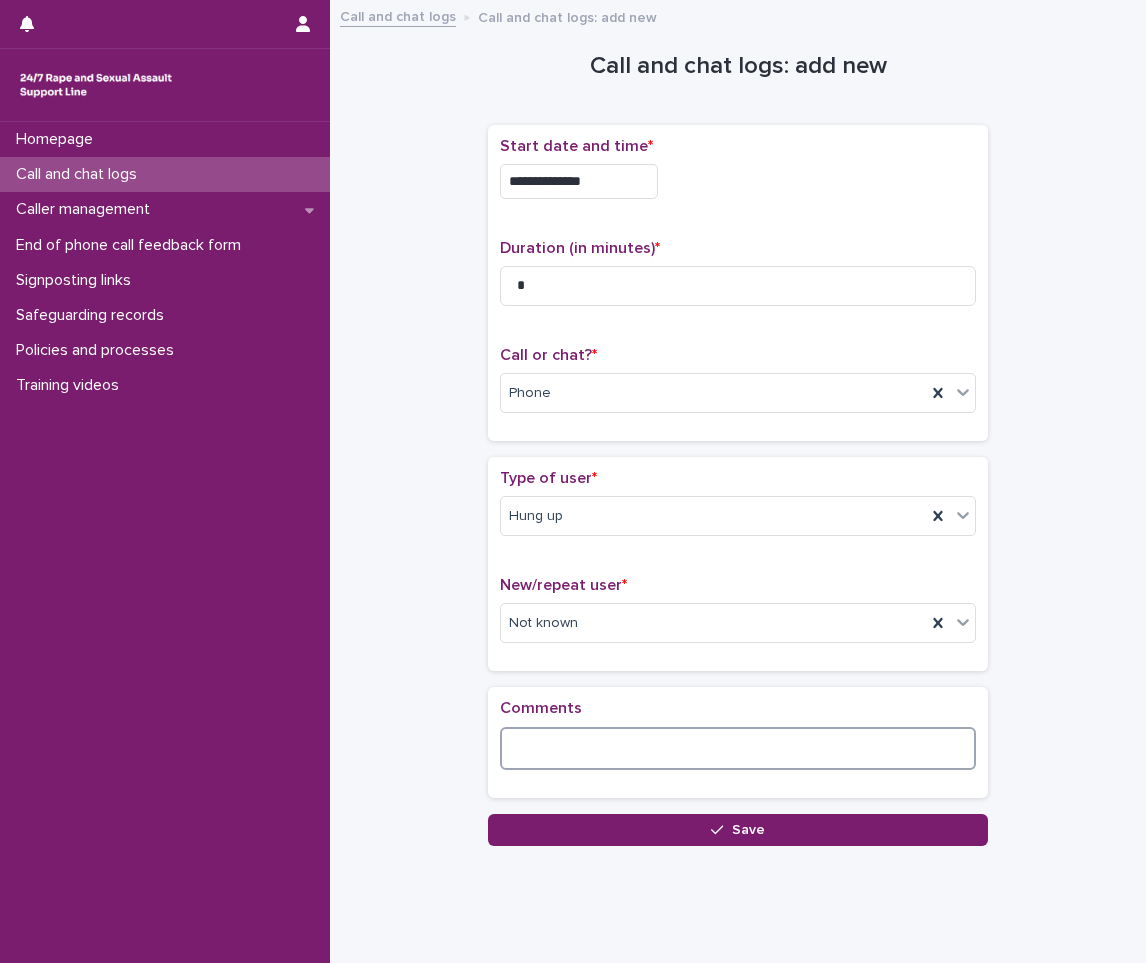 click at bounding box center [738, 748] 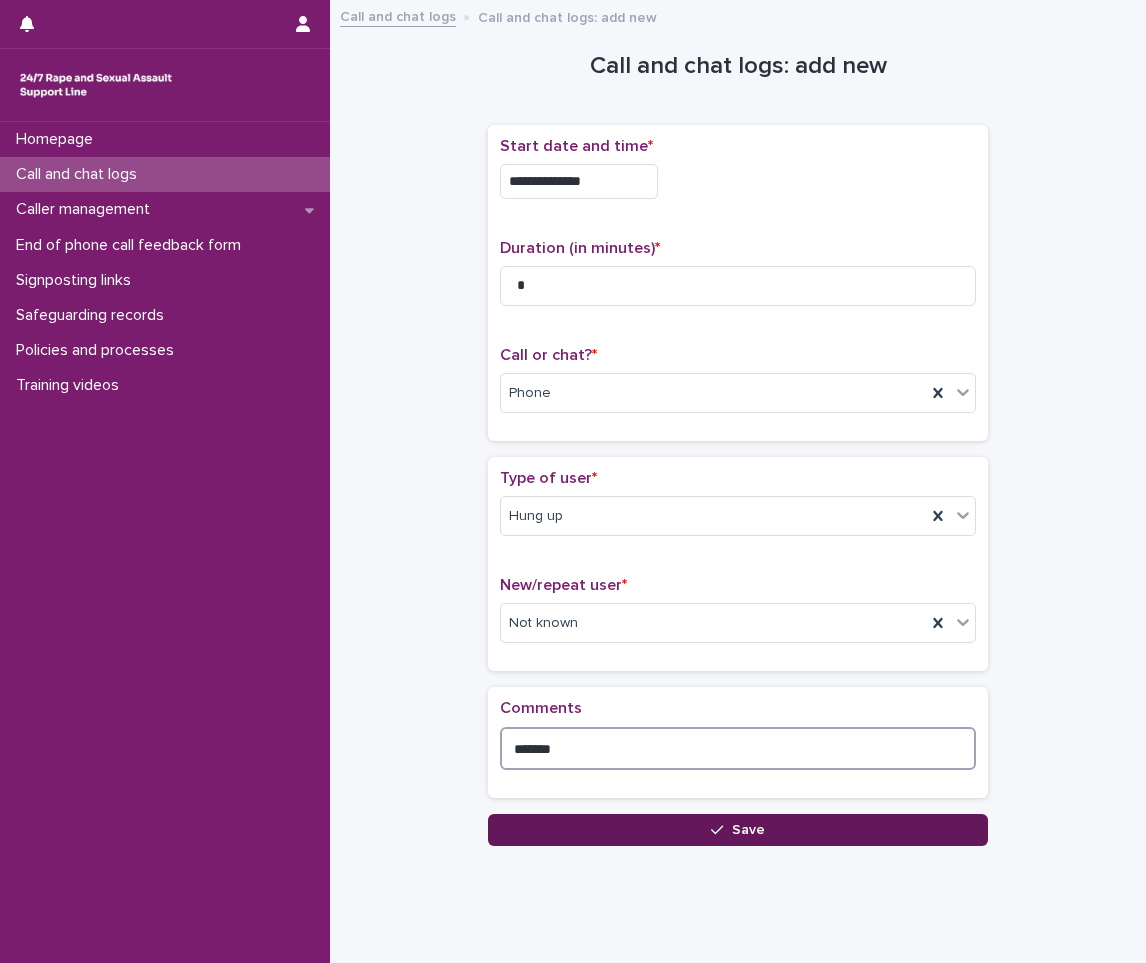 type on "*******" 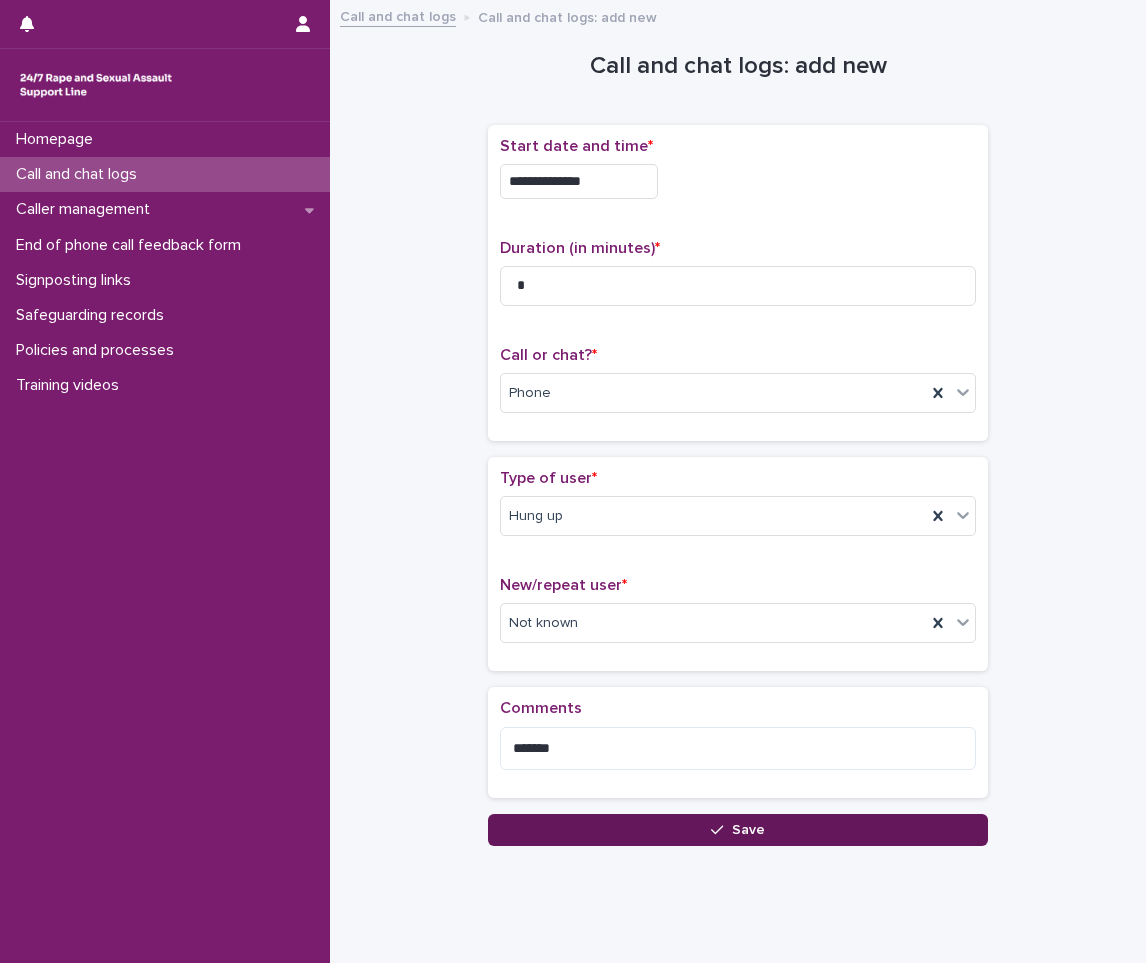 click 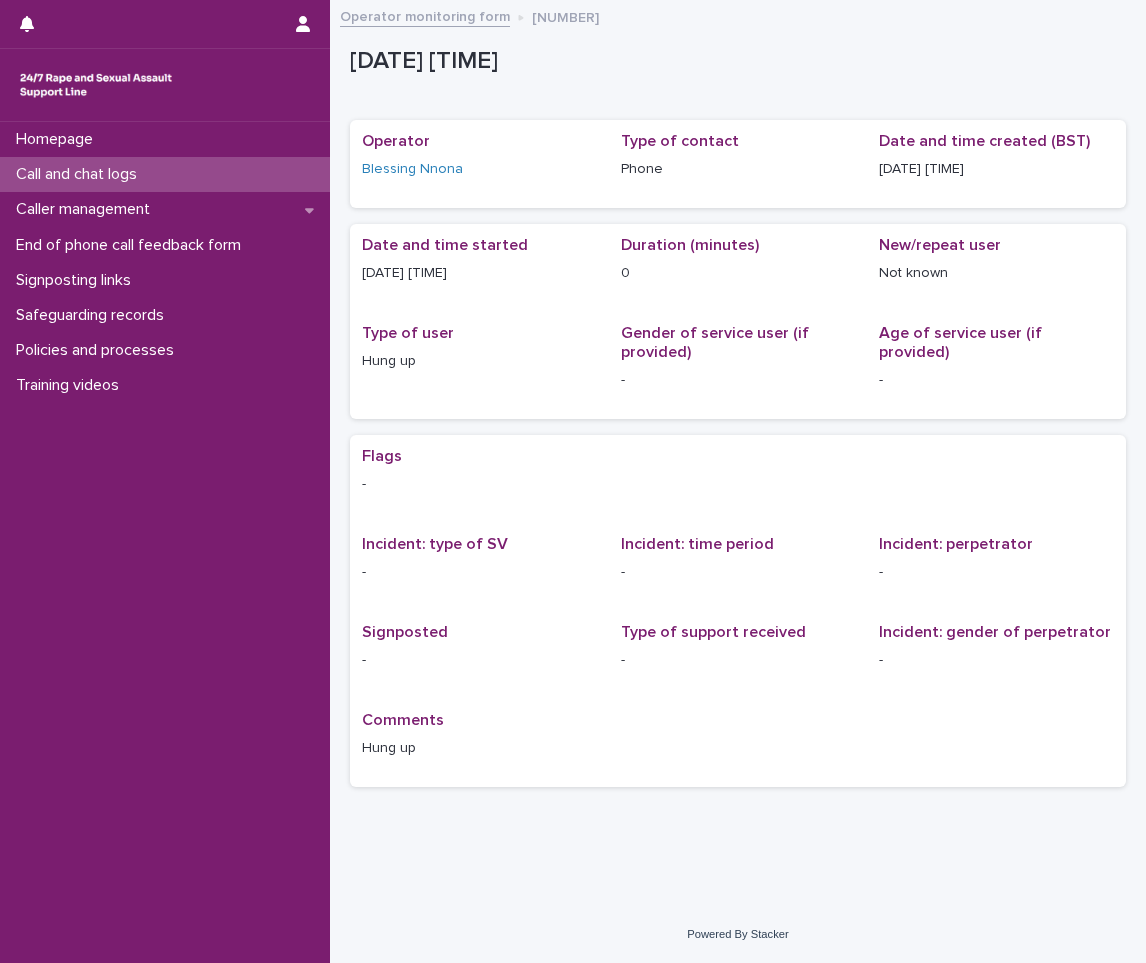 click on "Call and chat logs" at bounding box center (80, 174) 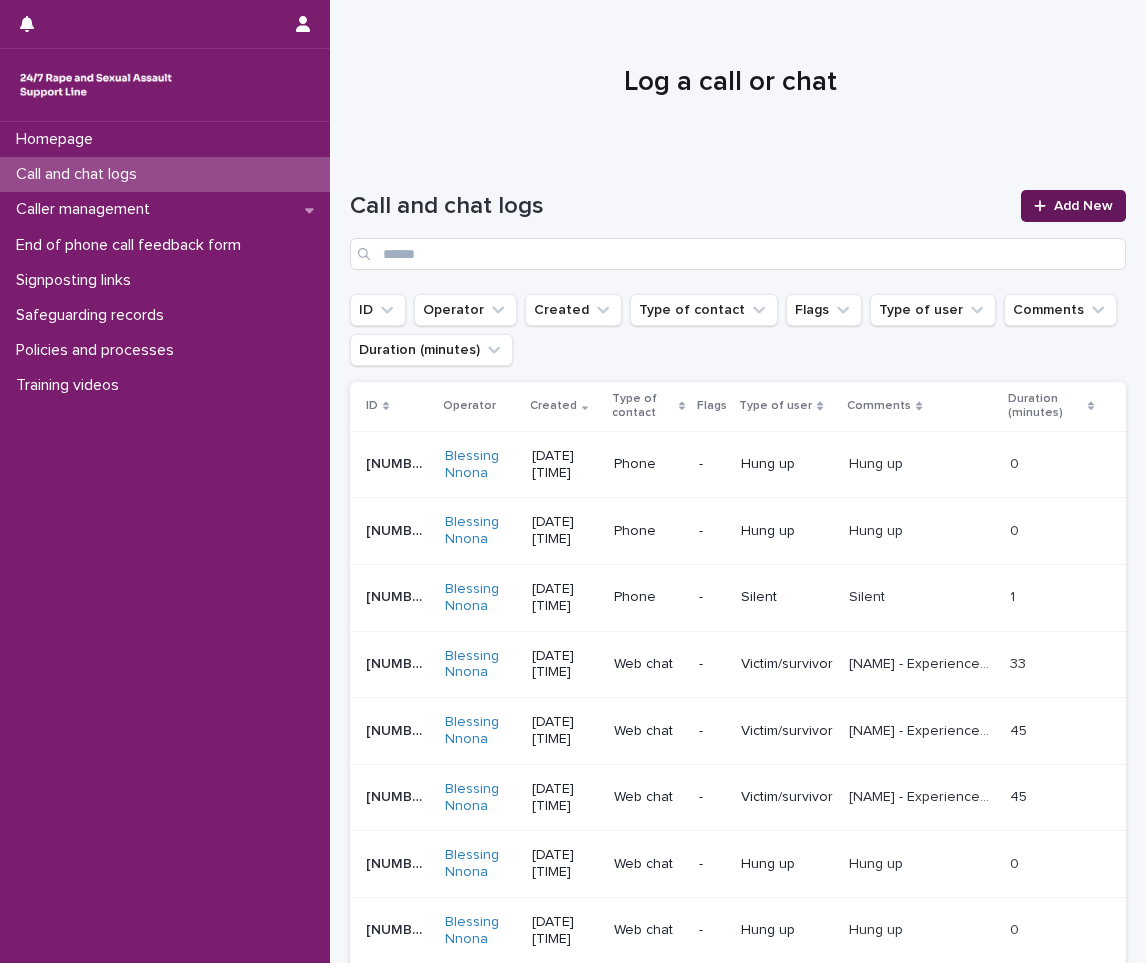 click on "Add New" at bounding box center (1083, 206) 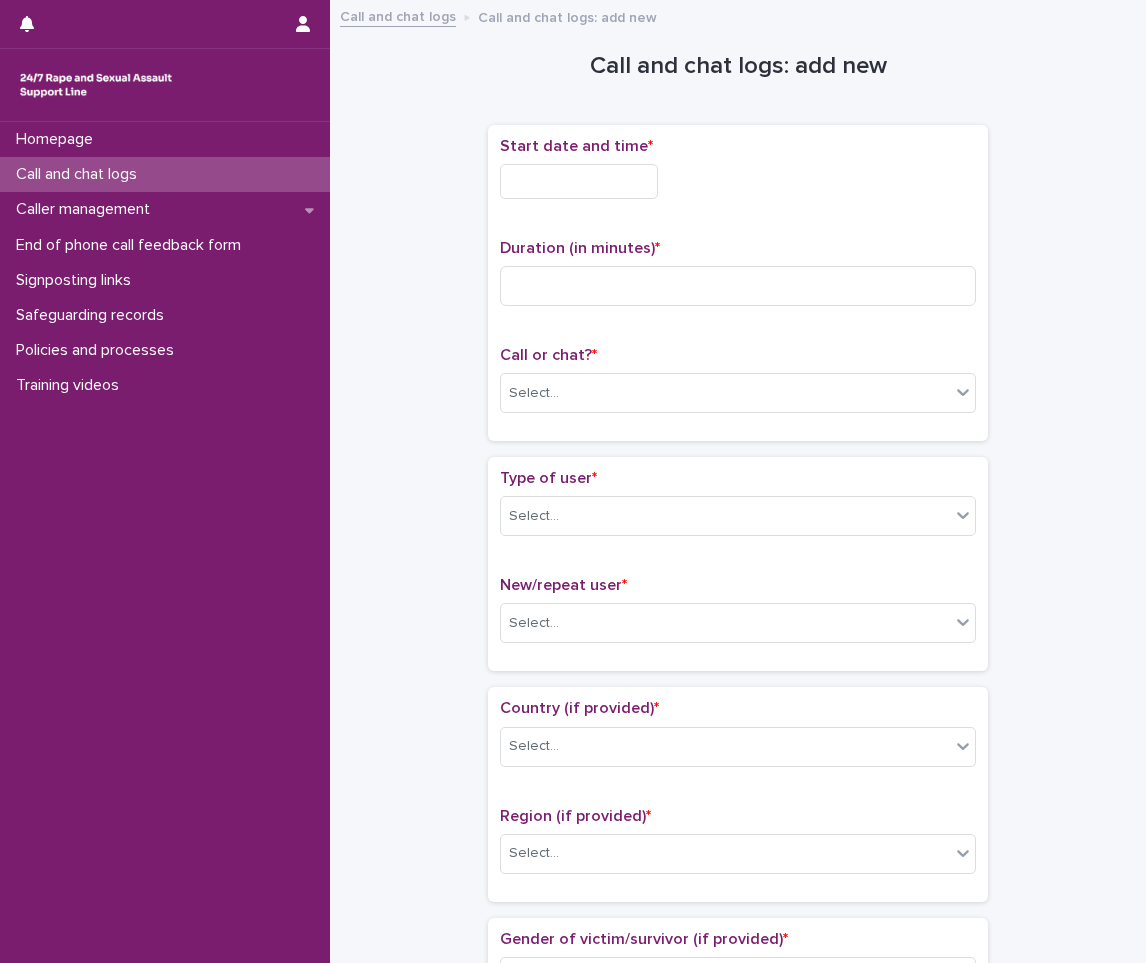 click at bounding box center [579, 181] 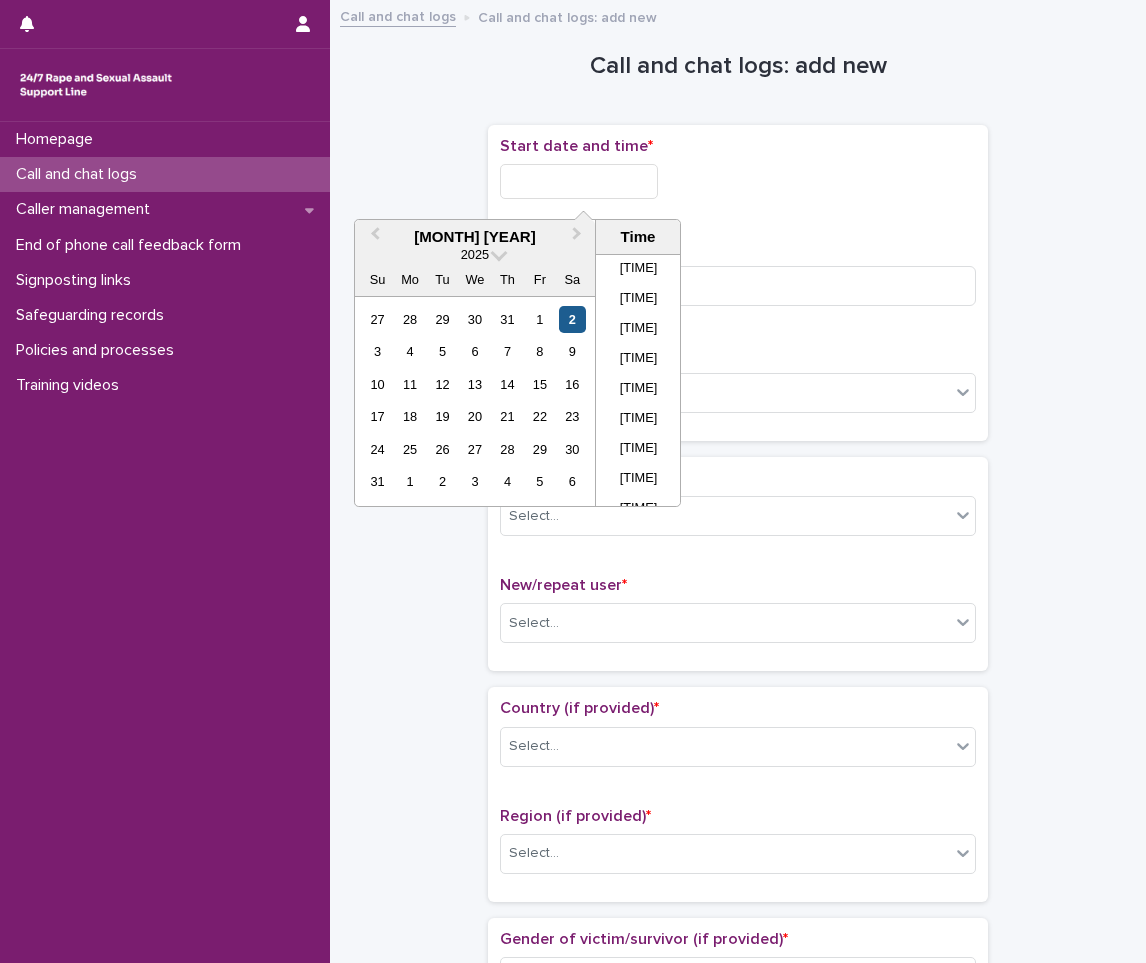 drag, startPoint x: 579, startPoint y: 307, endPoint x: 550, endPoint y: 324, distance: 33.61547 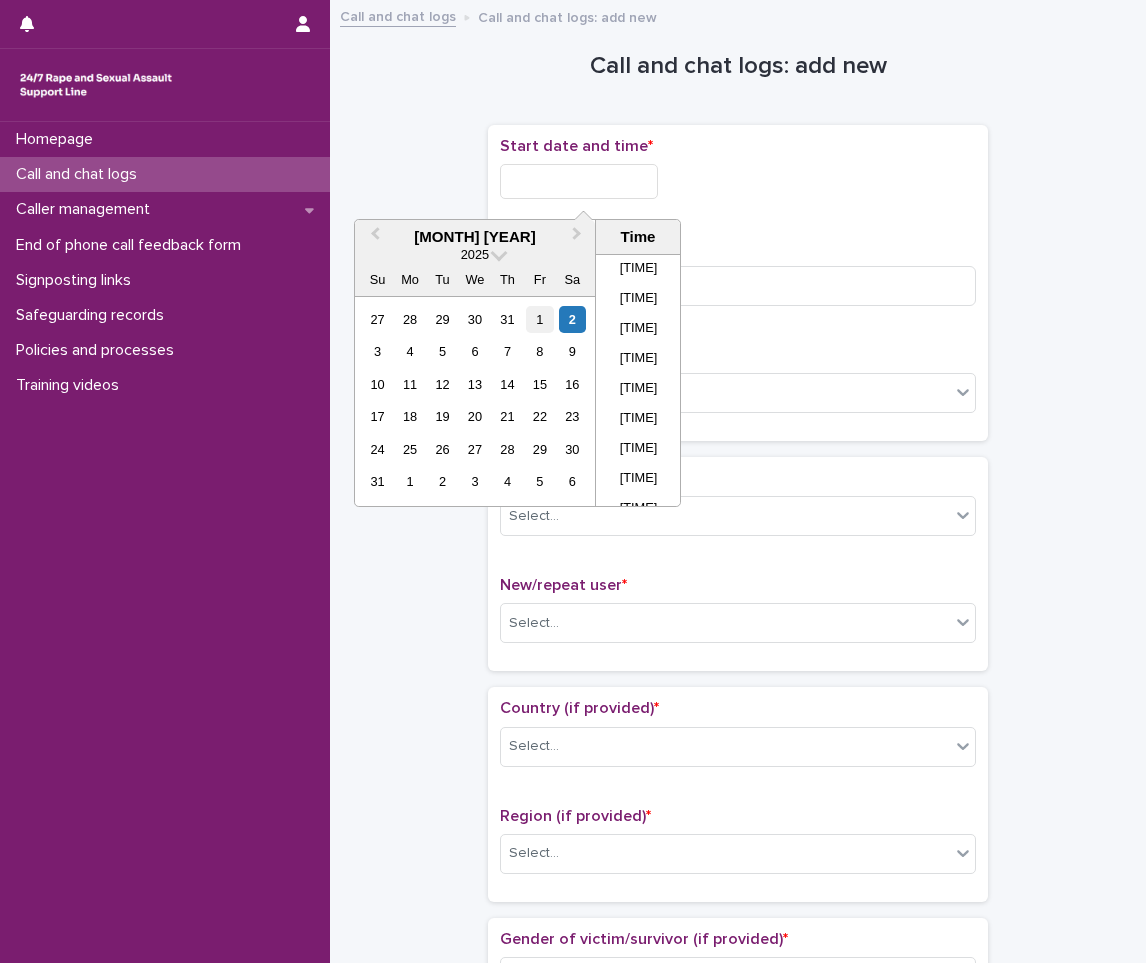 click on "2" at bounding box center [572, 319] 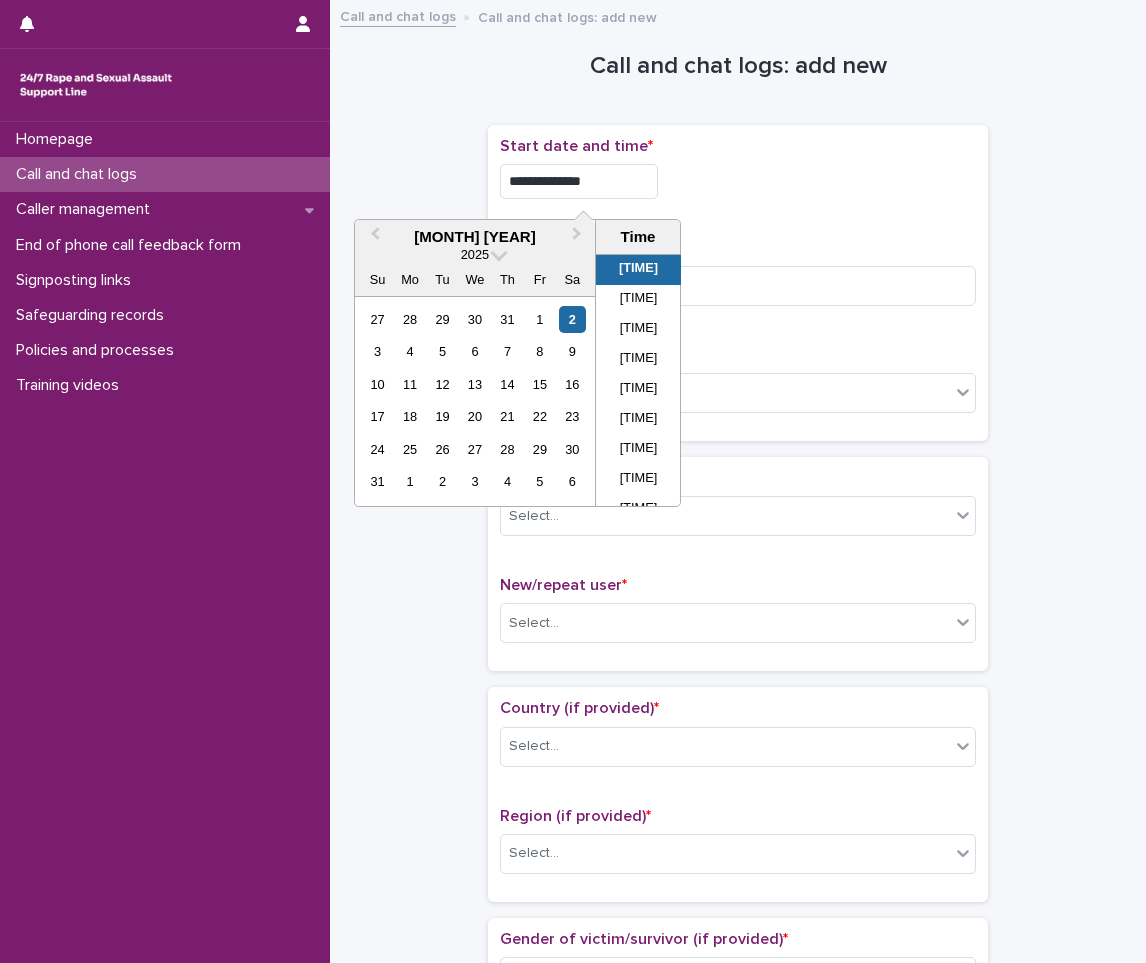 click on "**********" at bounding box center (579, 181) 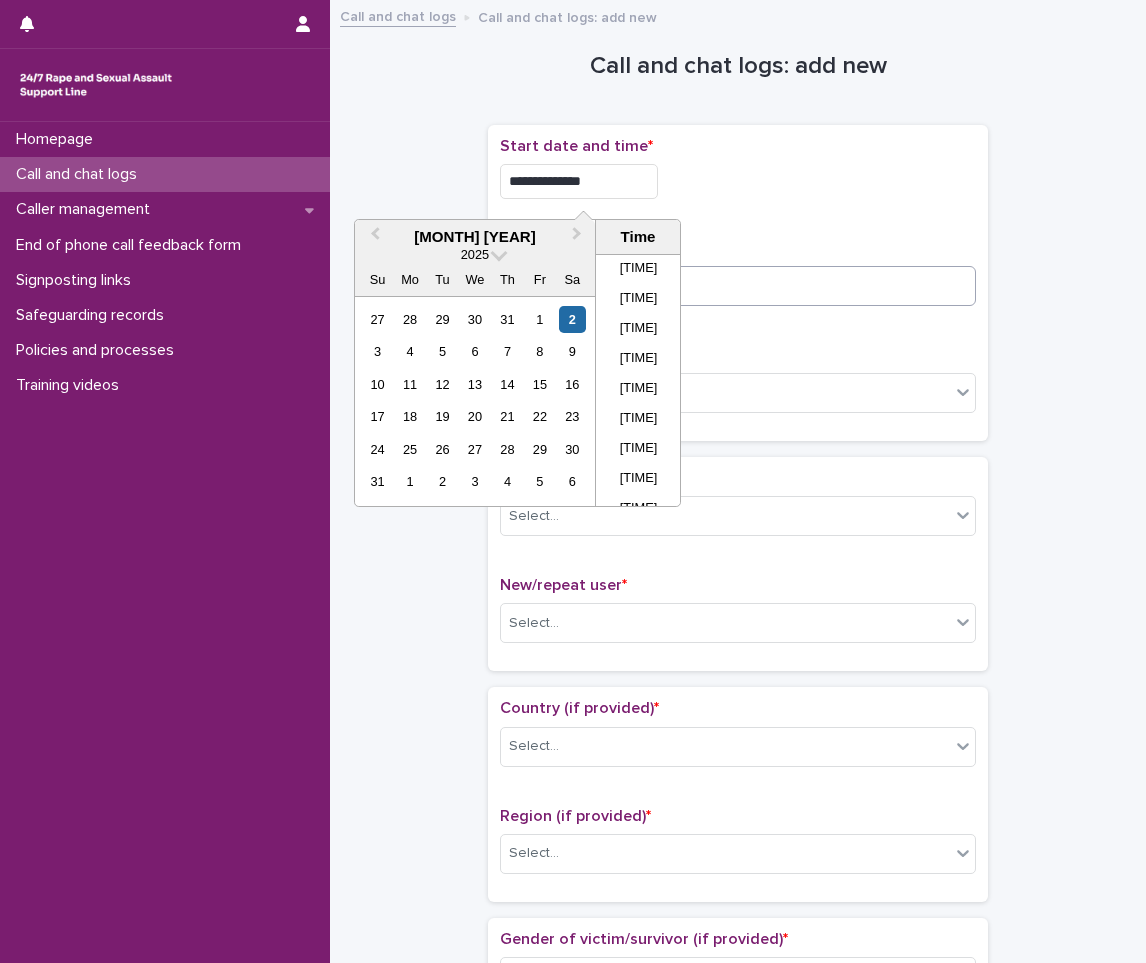 type on "**********" 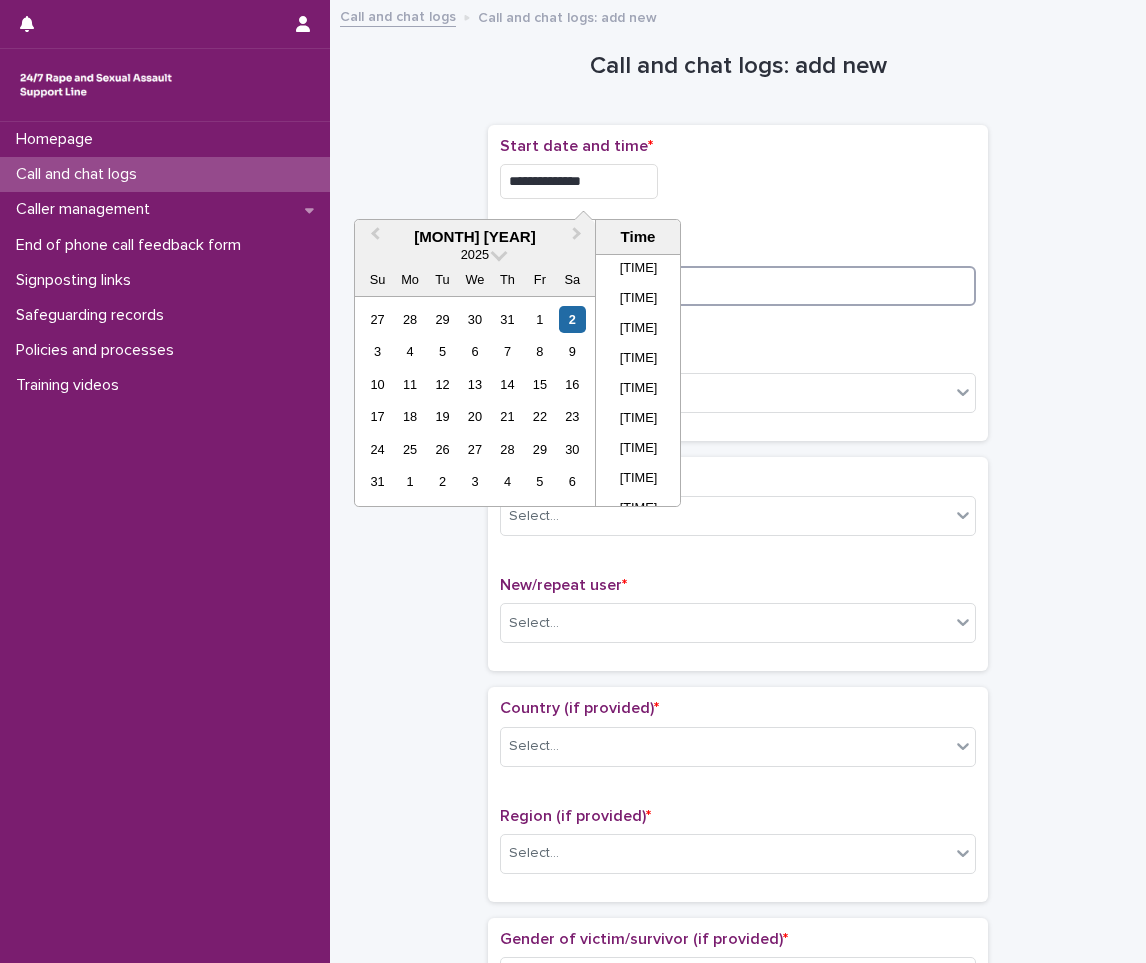 click at bounding box center (738, 286) 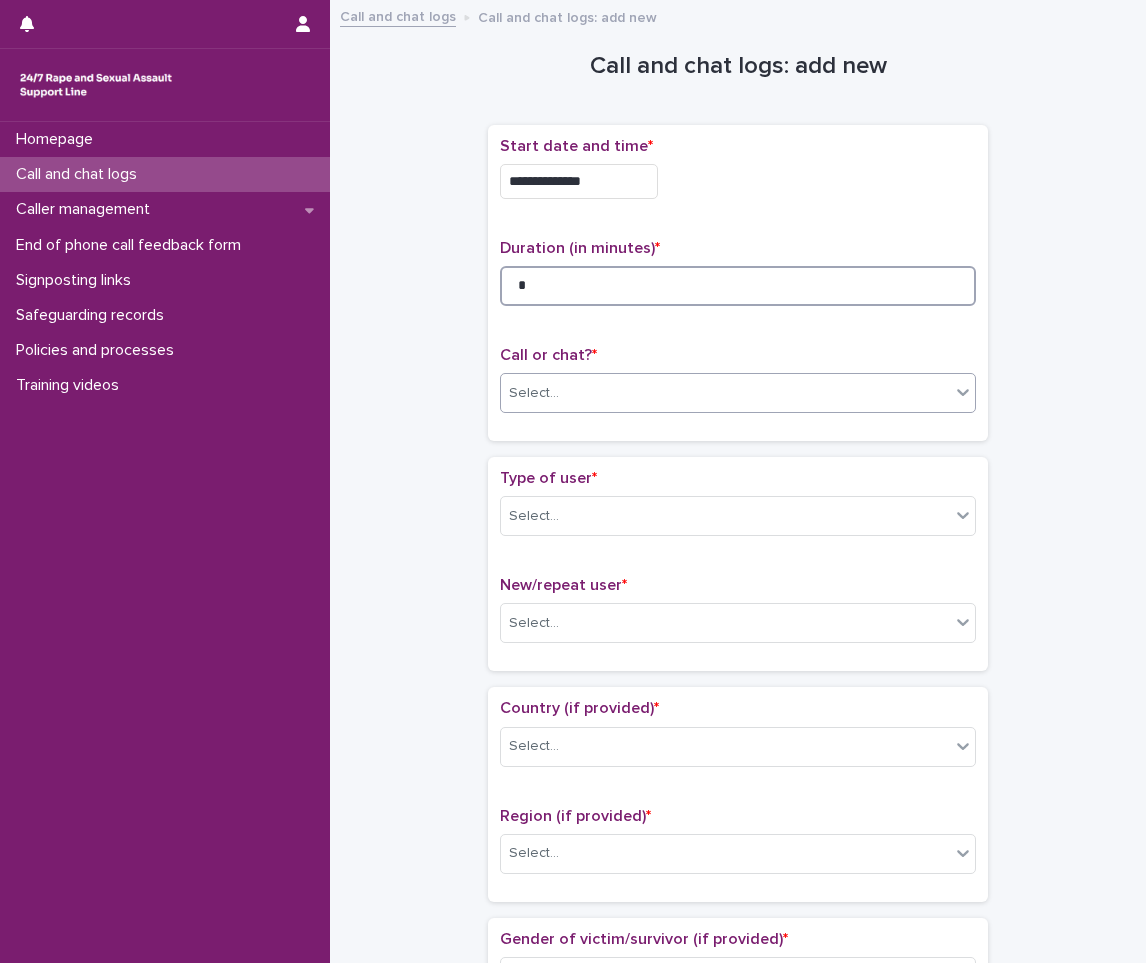 type on "*" 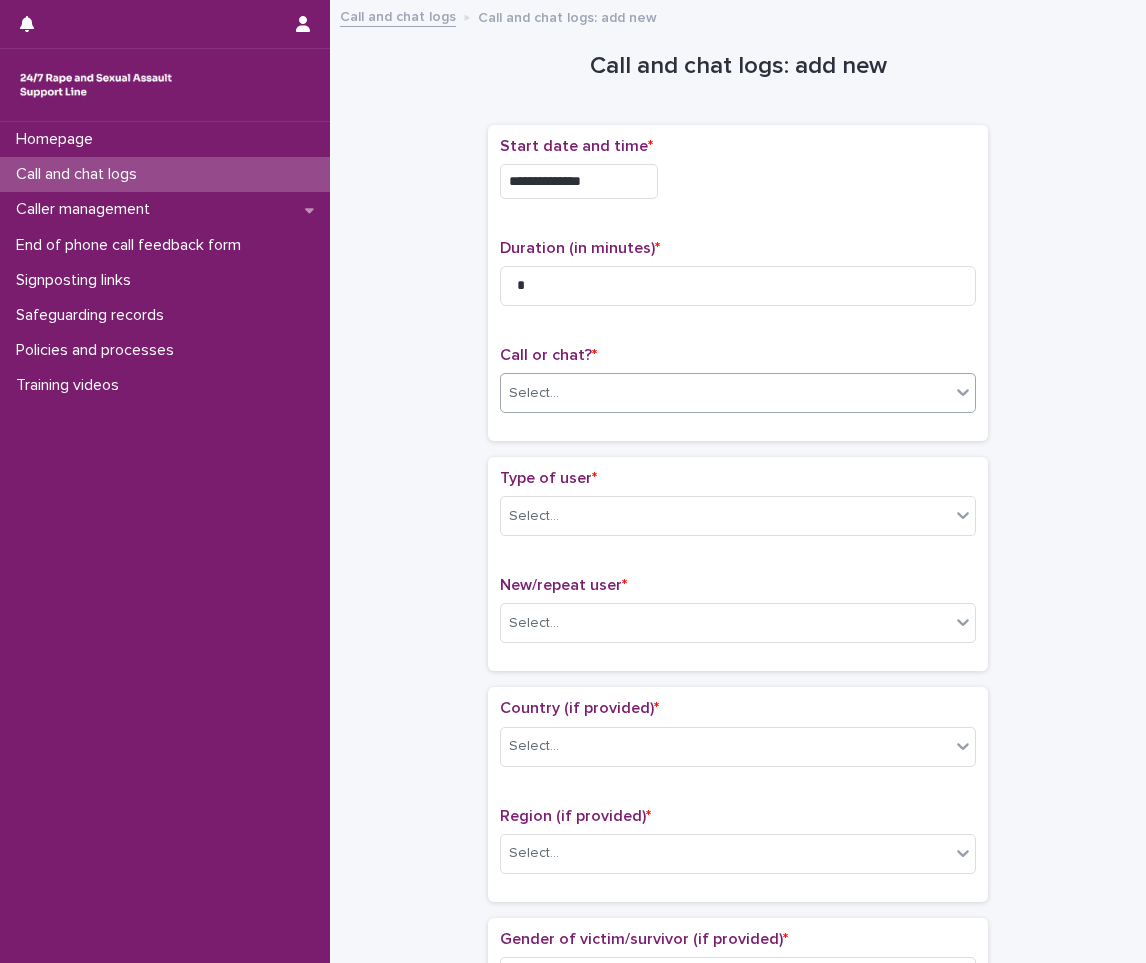 click on "Select..." at bounding box center (725, 393) 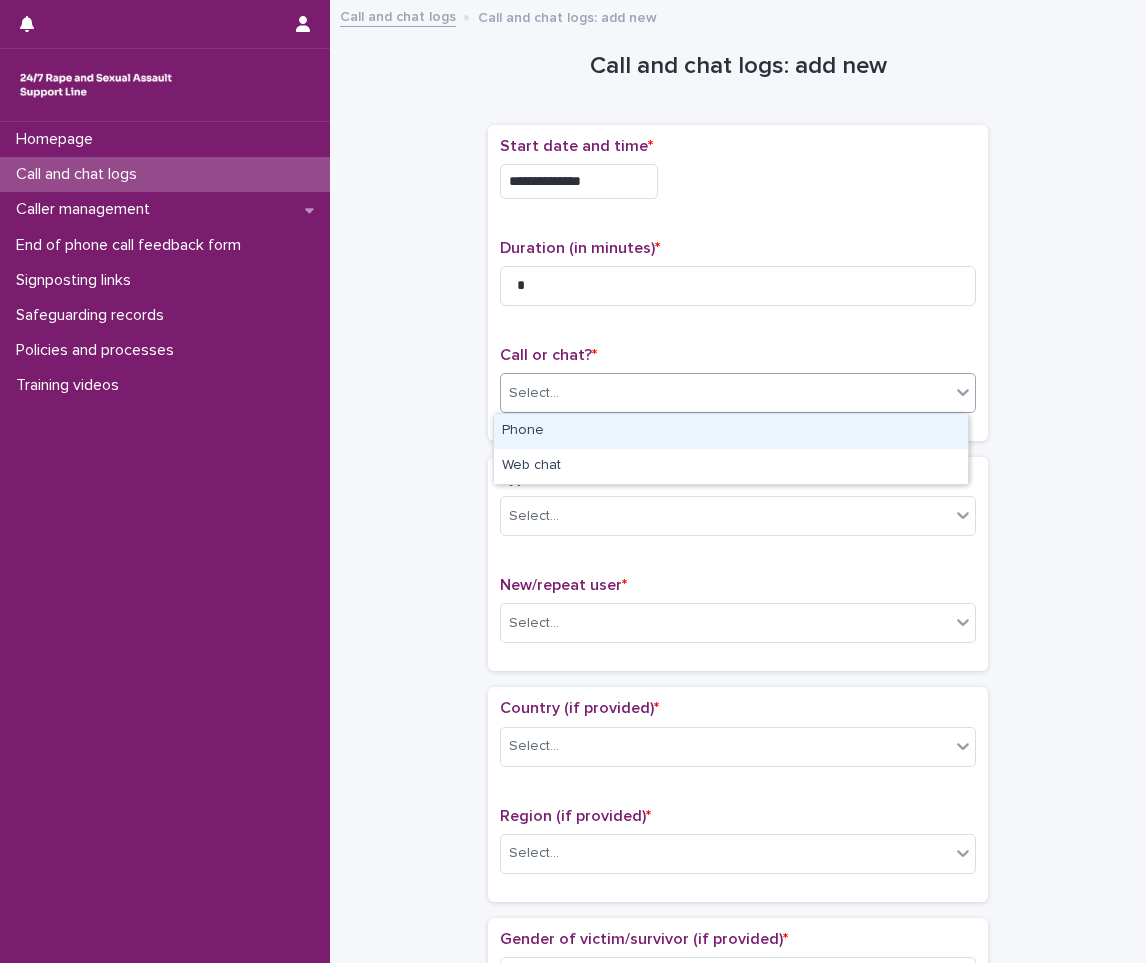 click on "Phone" at bounding box center (731, 431) 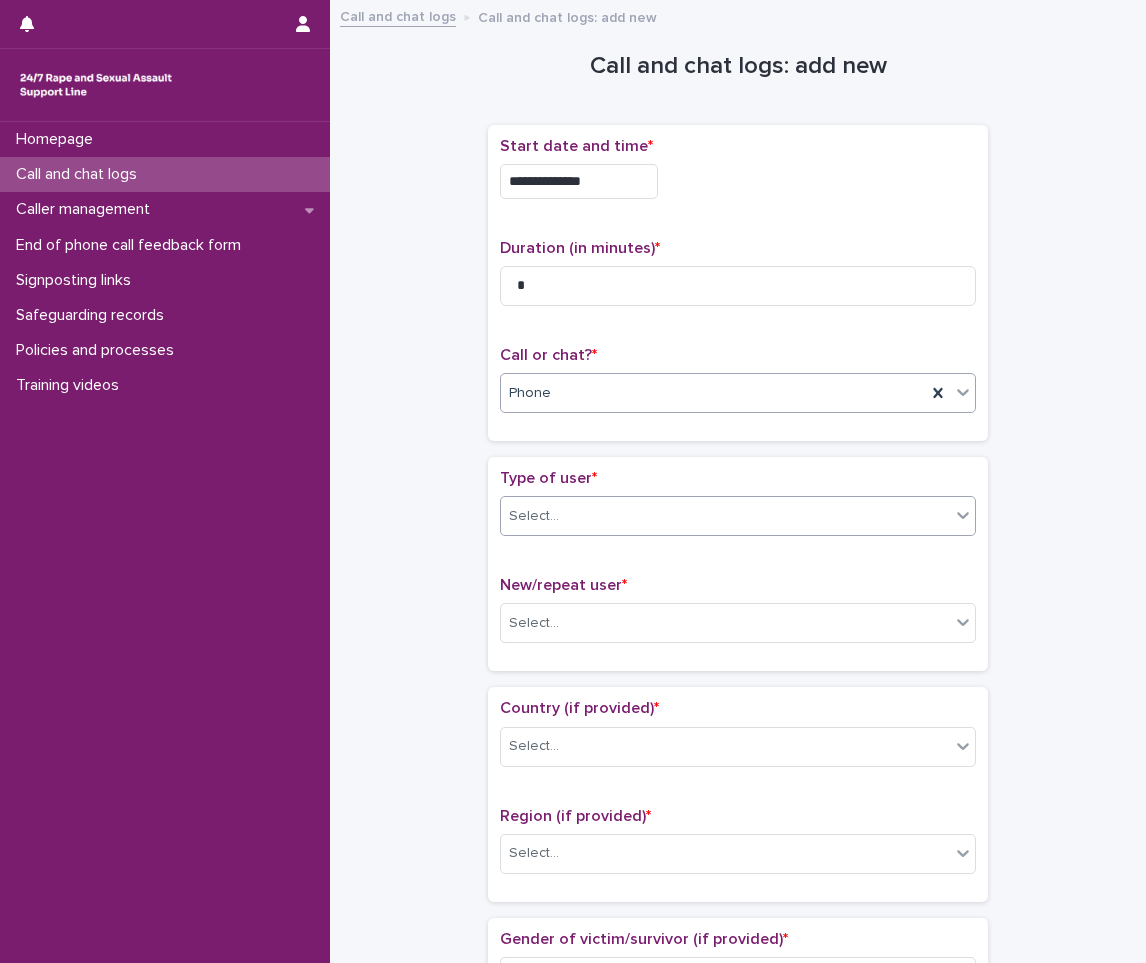click on "Select..." at bounding box center (725, 516) 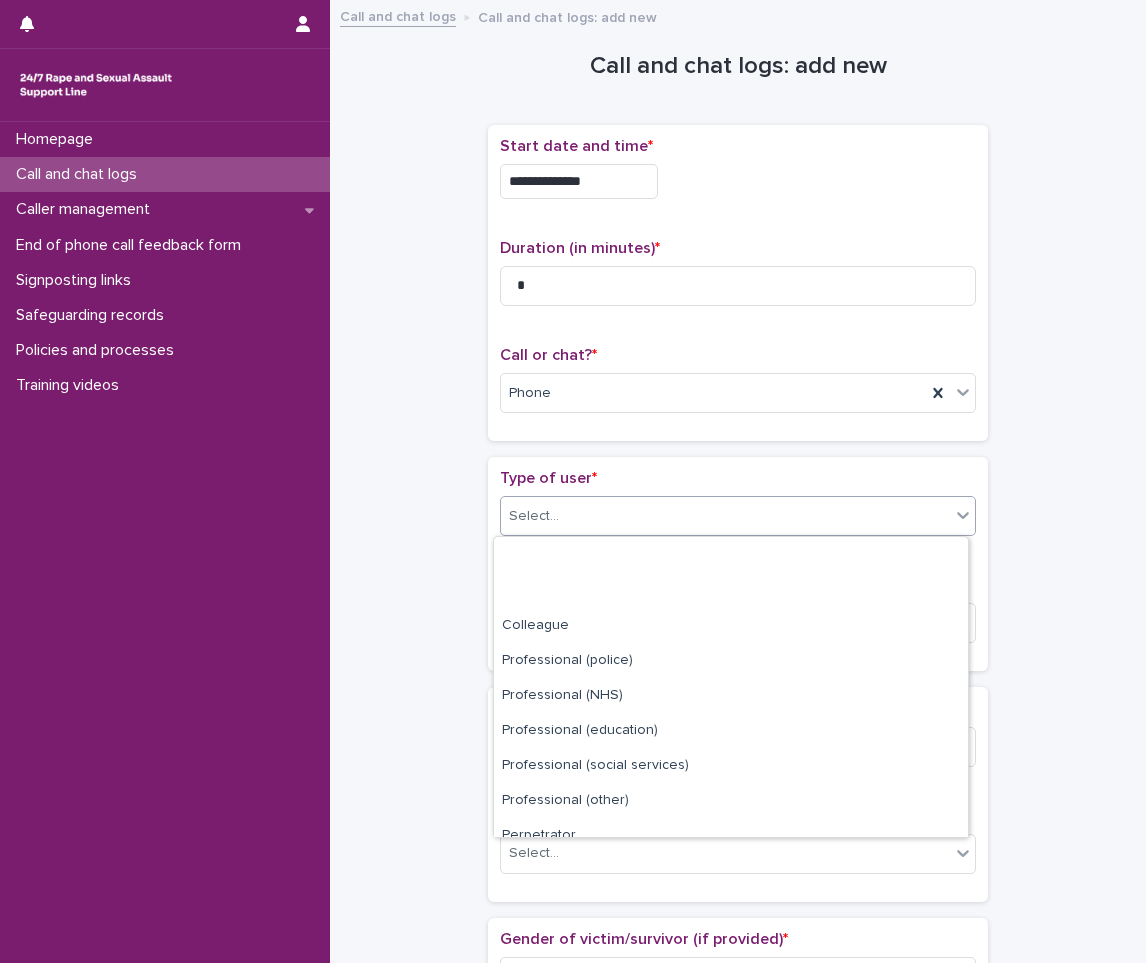 scroll, scrollTop: 225, scrollLeft: 0, axis: vertical 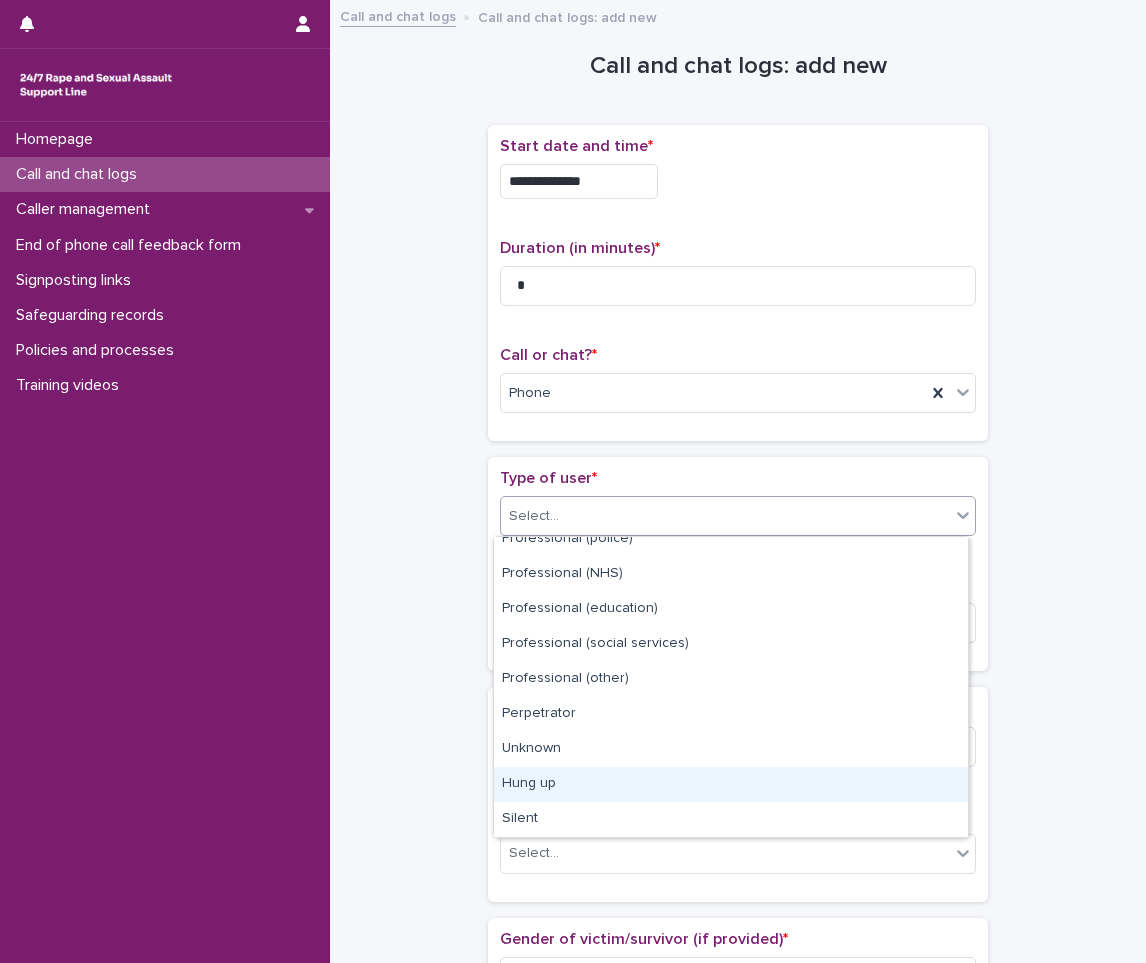 click on "Hung up" at bounding box center [731, 784] 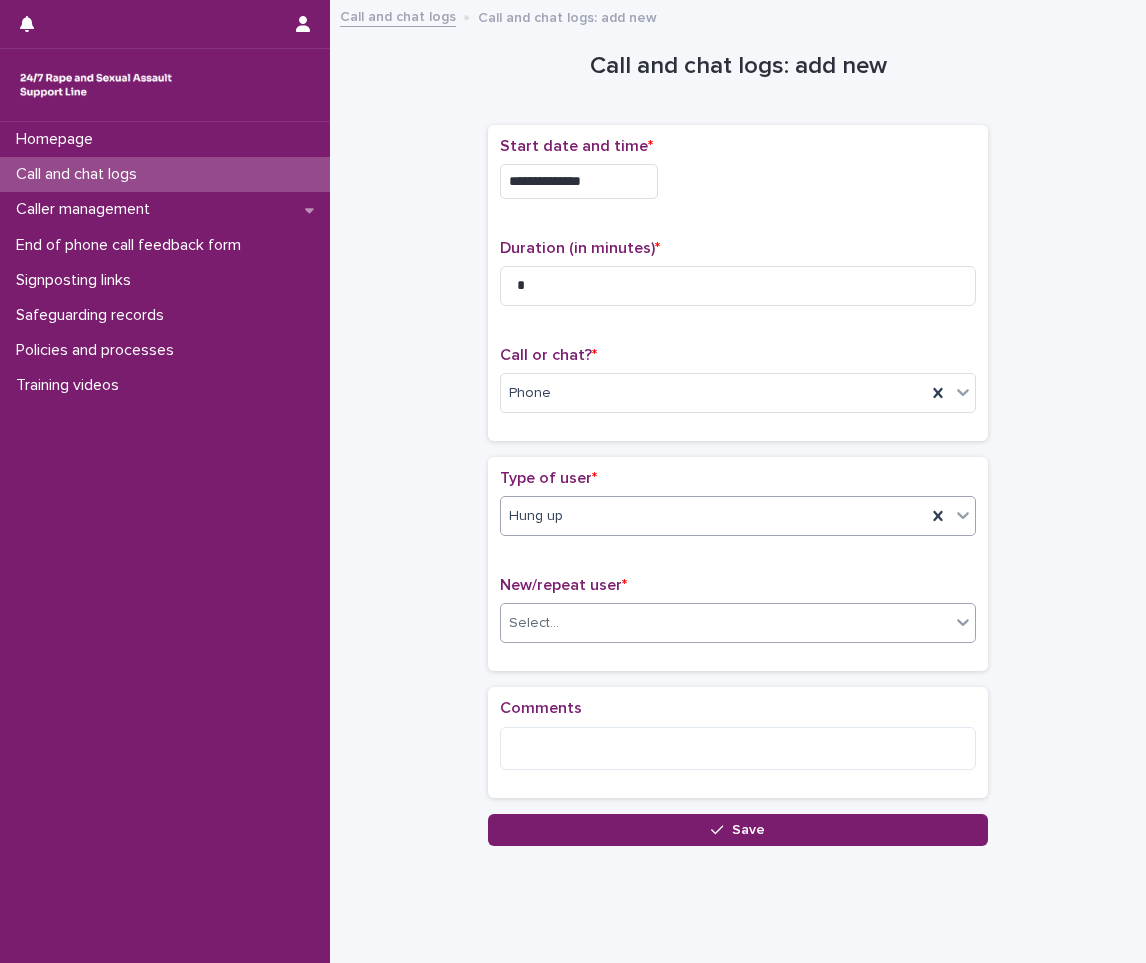 click on "Select..." at bounding box center [725, 623] 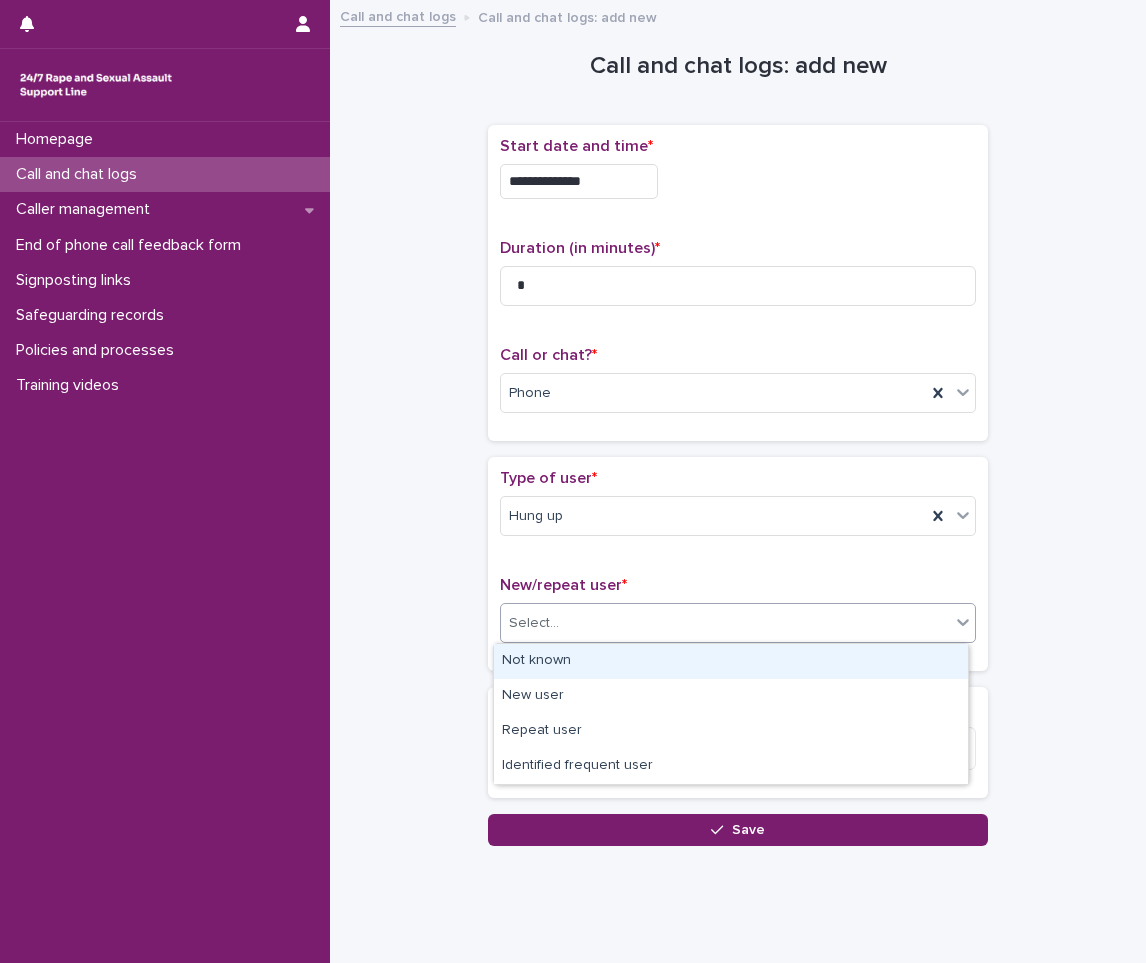 click on "Not known" at bounding box center [731, 661] 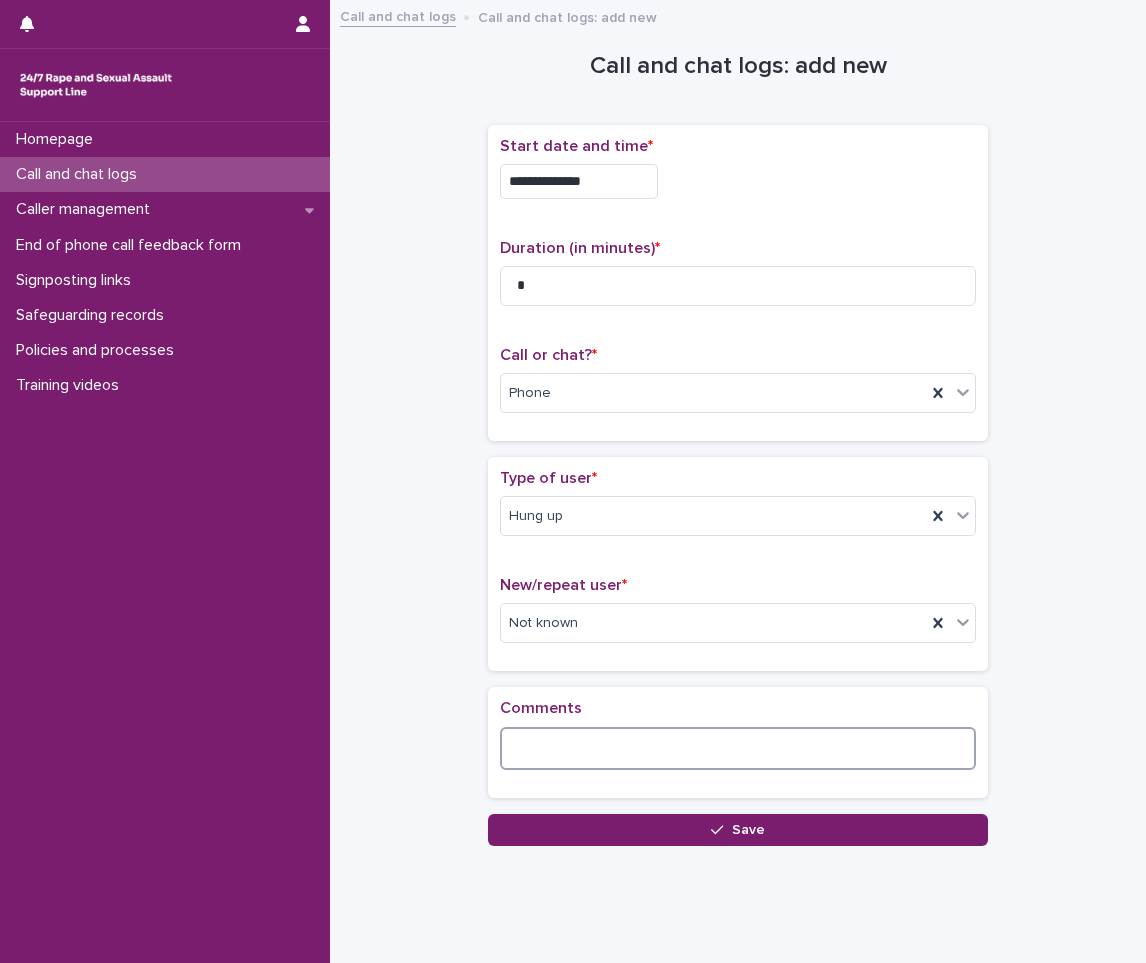 click at bounding box center (738, 748) 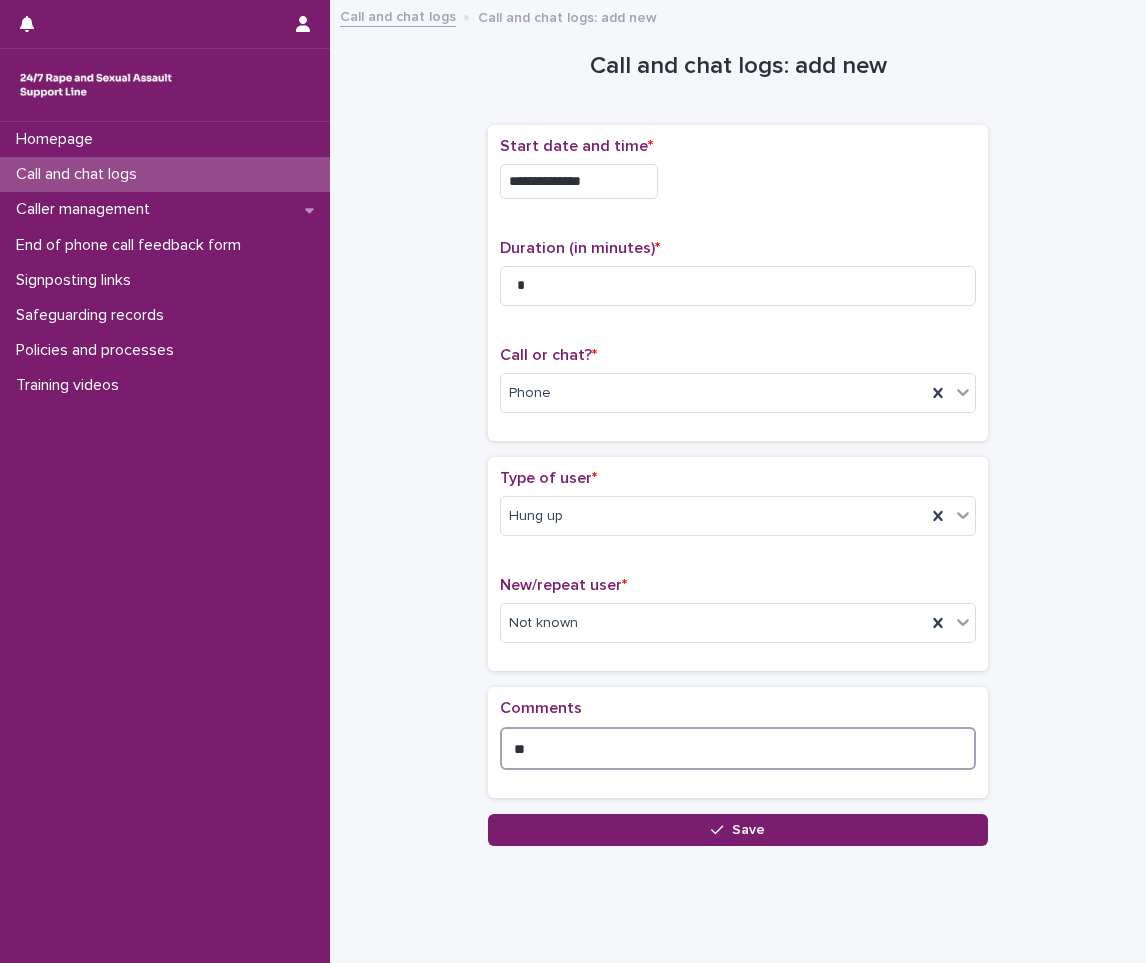type on "*" 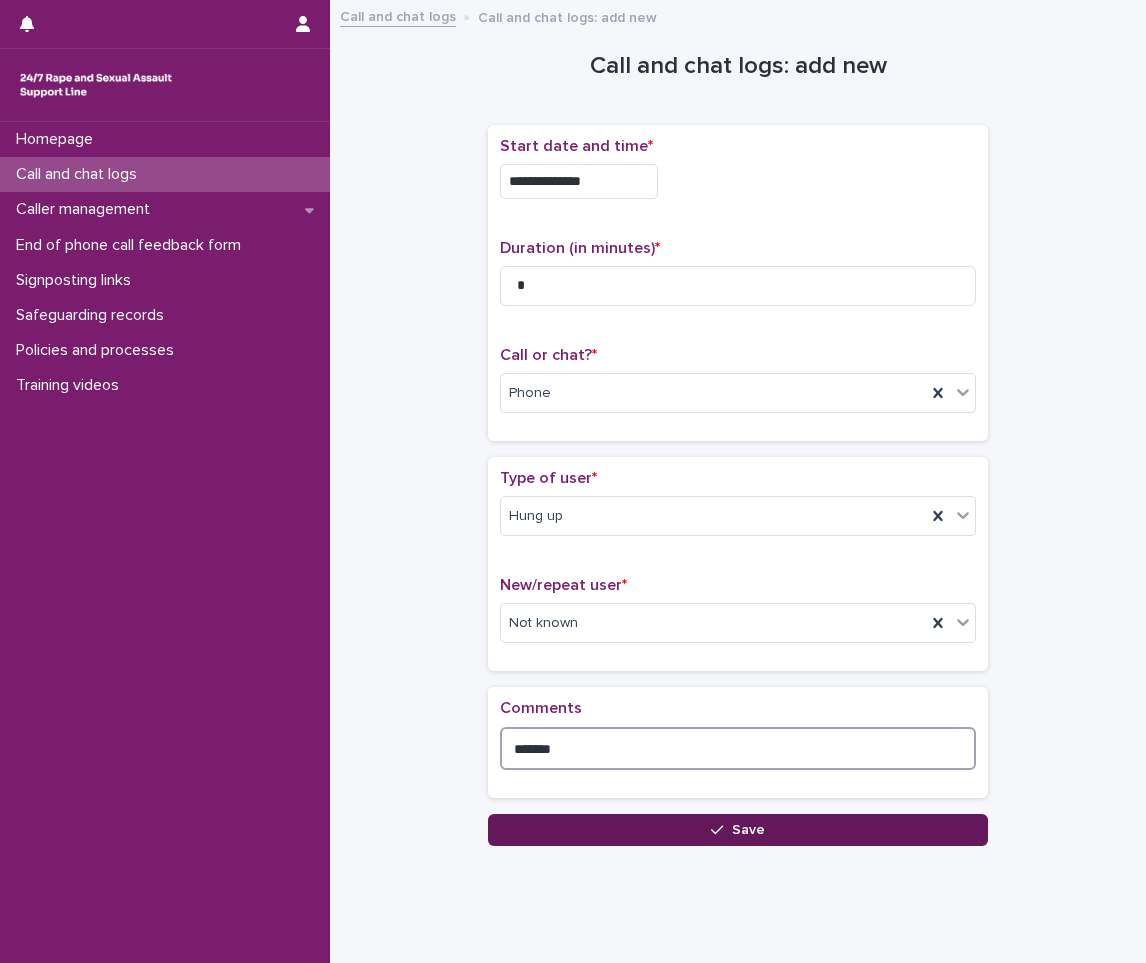 type on "*******" 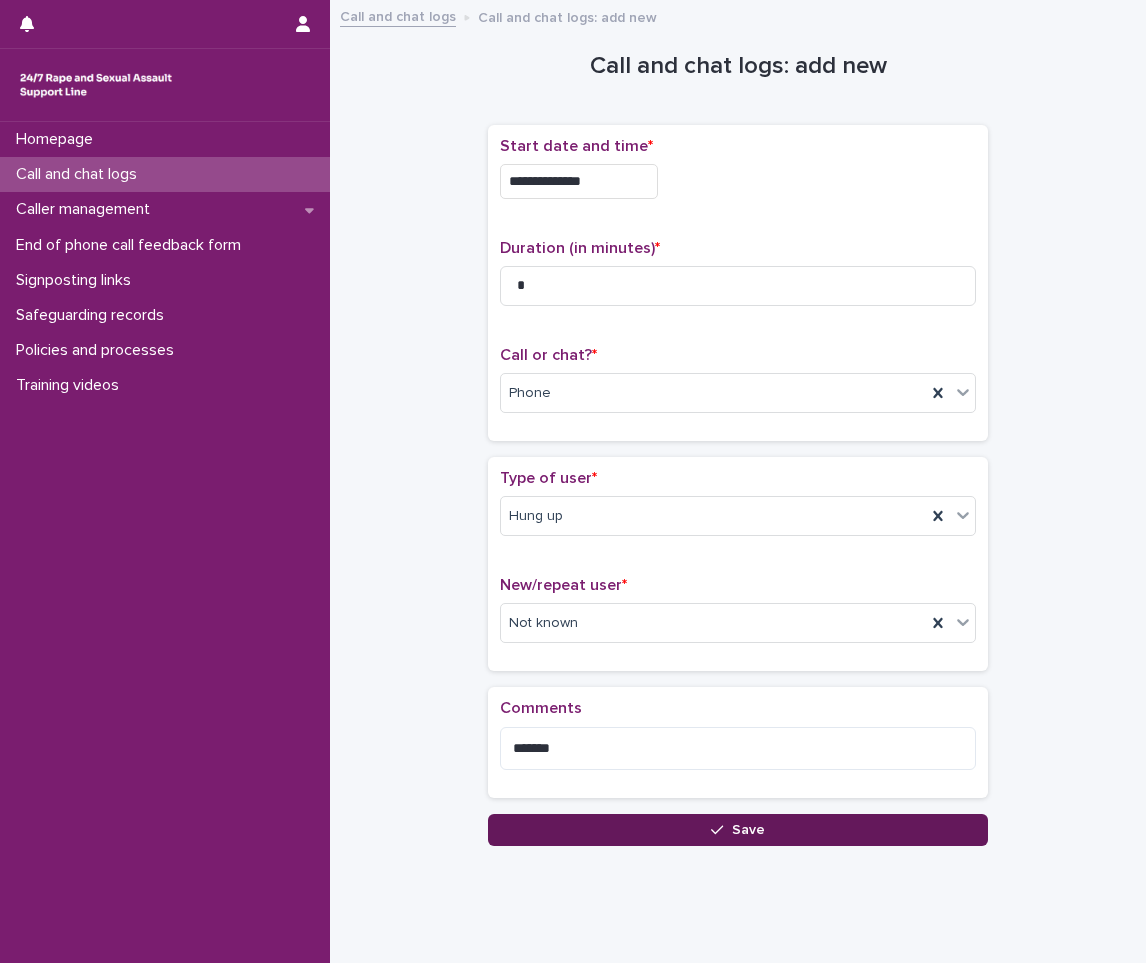 click on "Save" at bounding box center [738, 830] 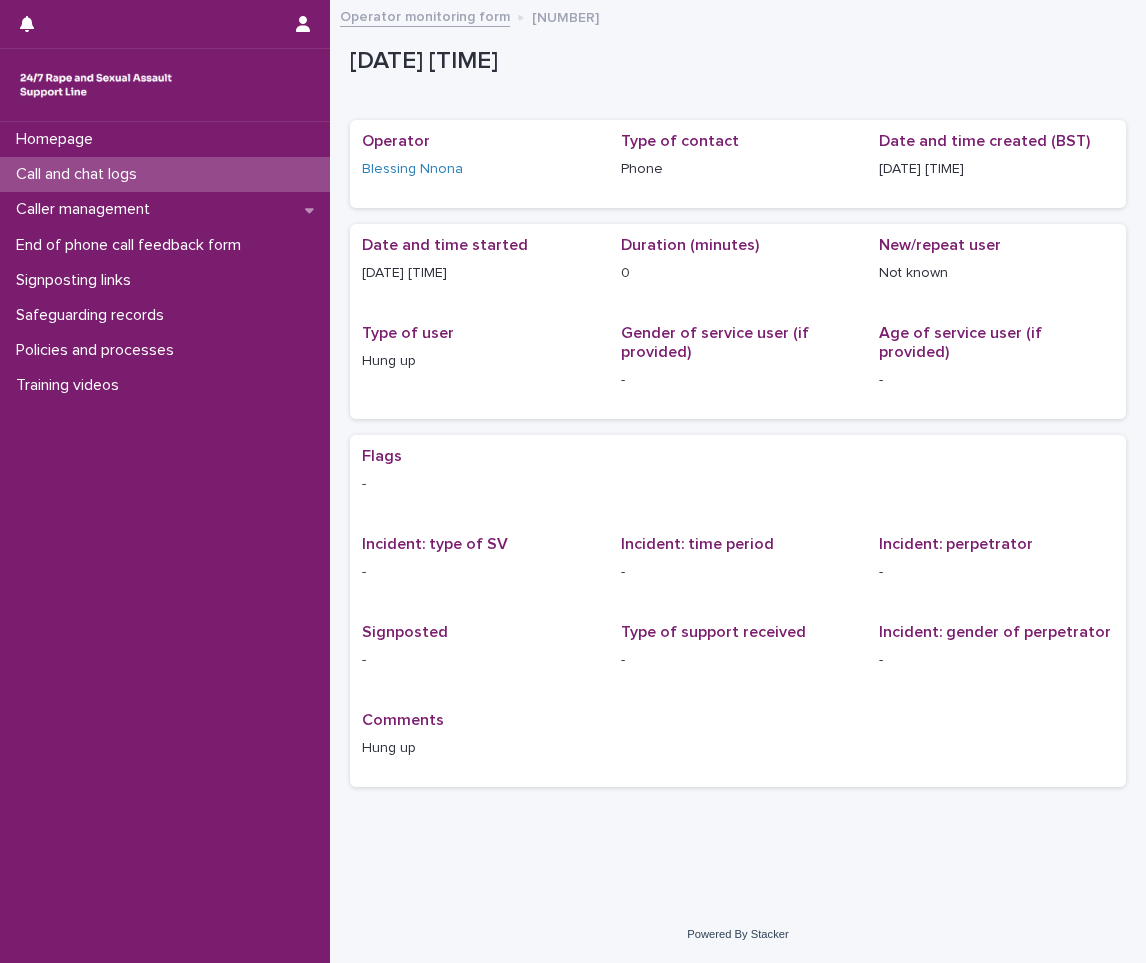 click on "Call and chat logs" at bounding box center (80, 174) 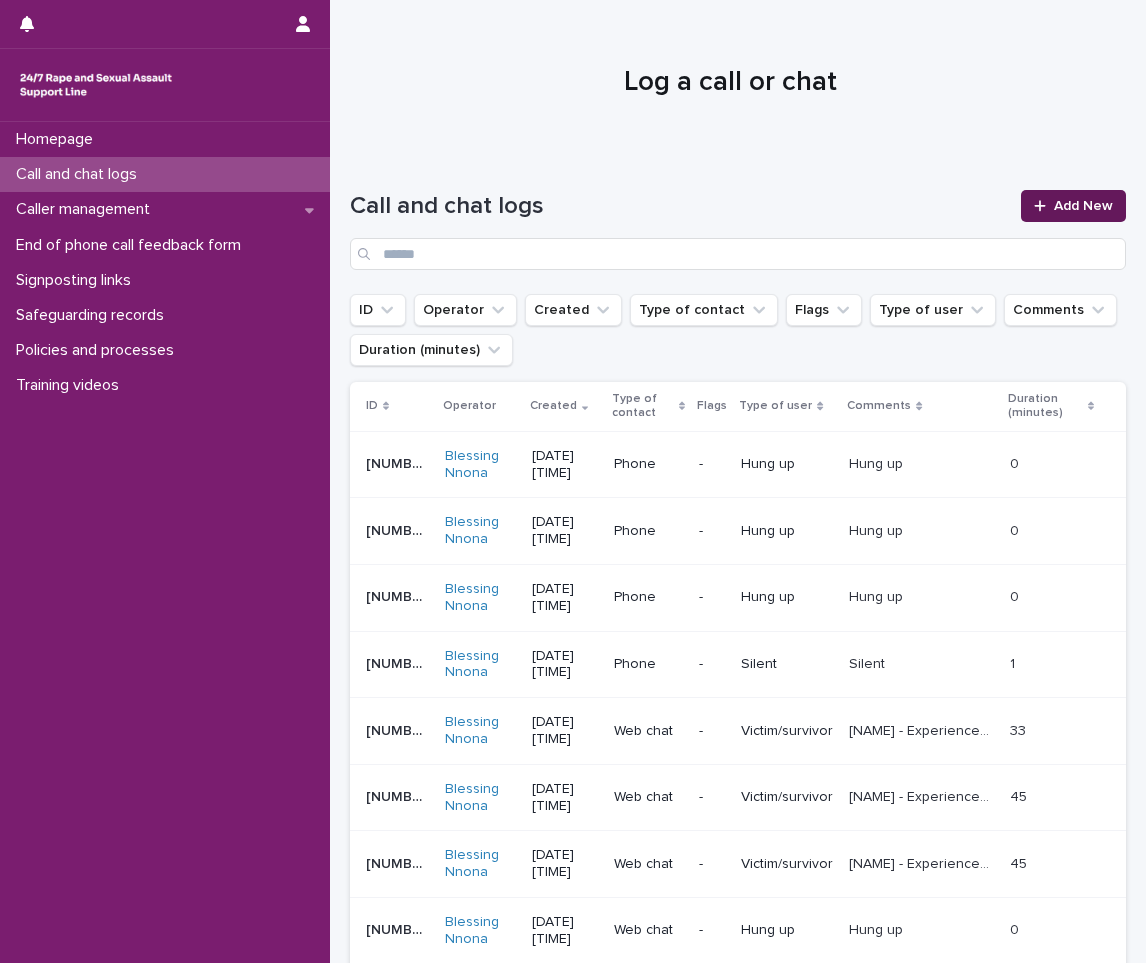 click on "Add New" at bounding box center (1073, 206) 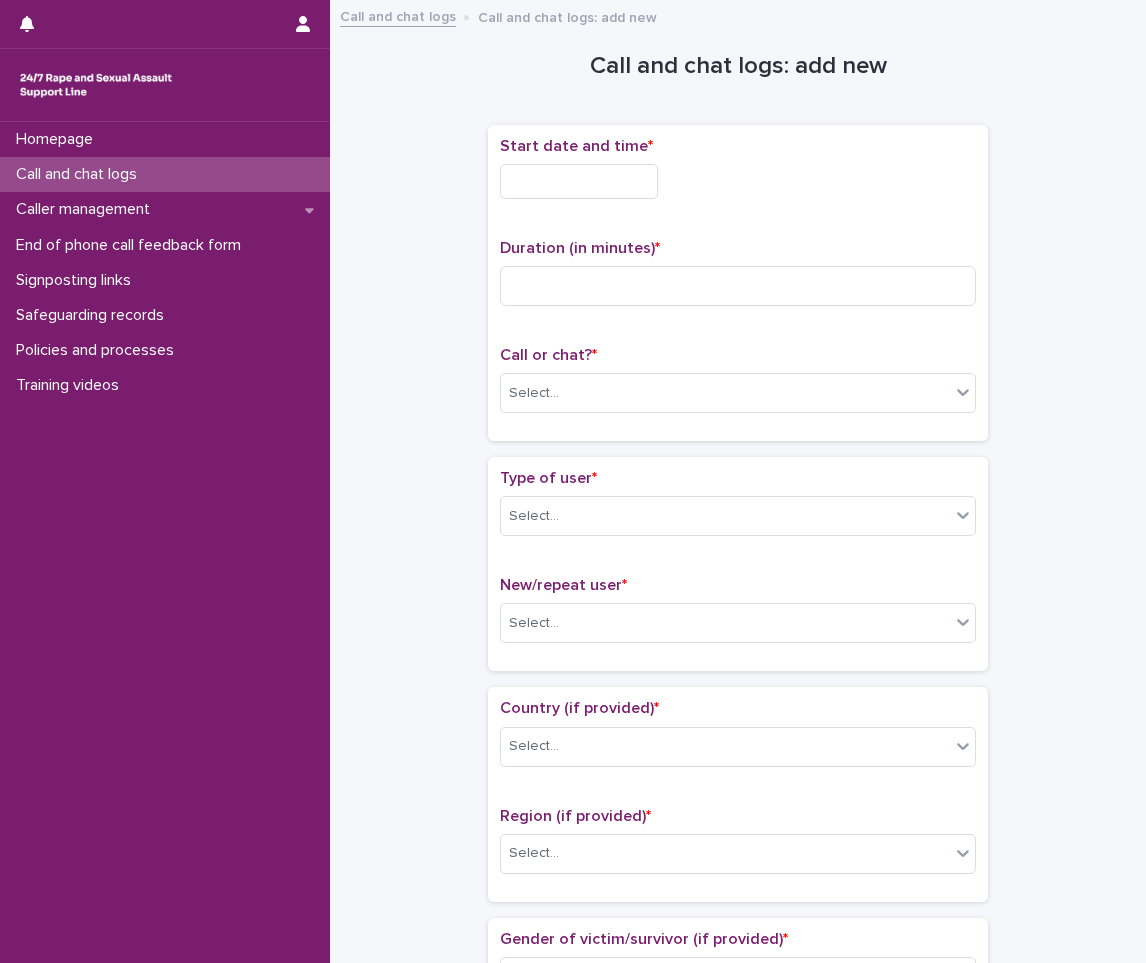 click at bounding box center [579, 181] 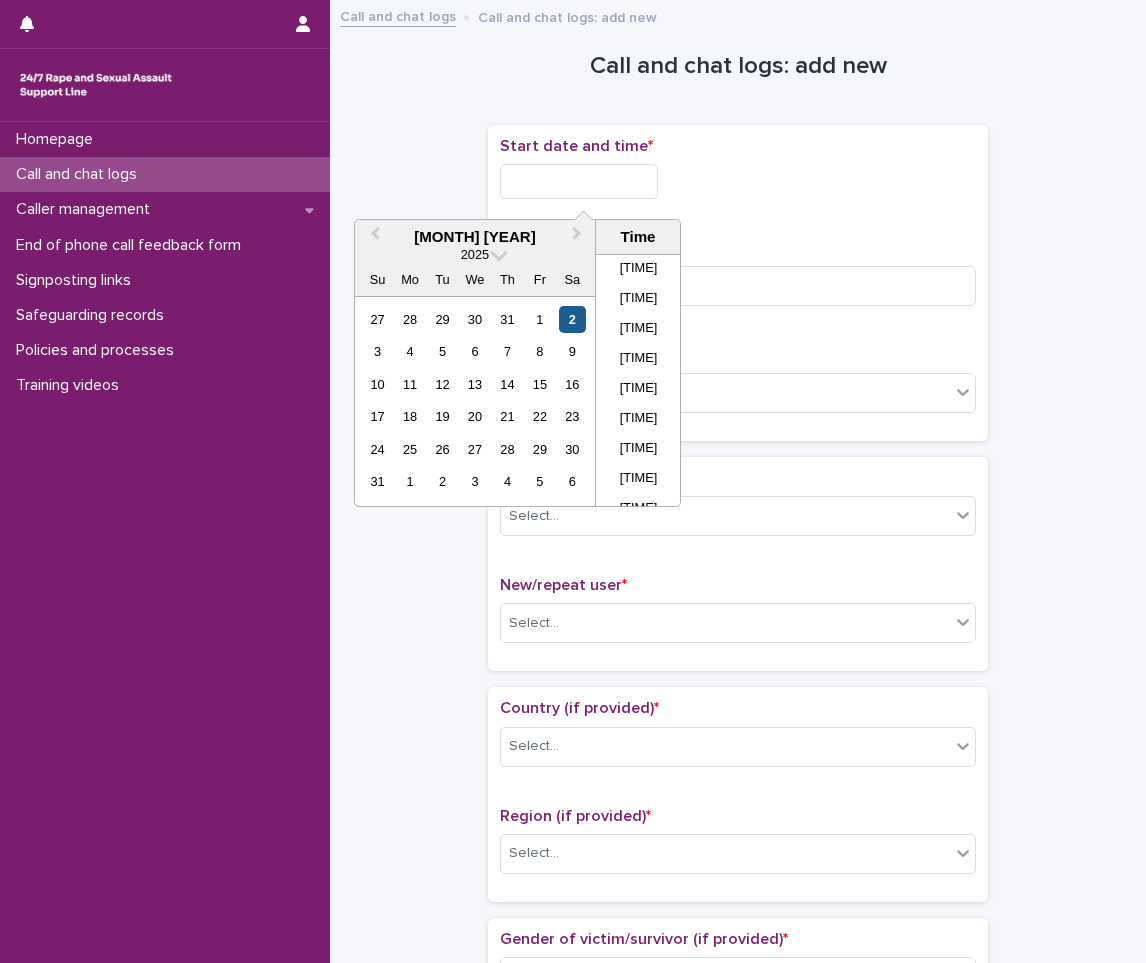 click on "2" at bounding box center [572, 319] 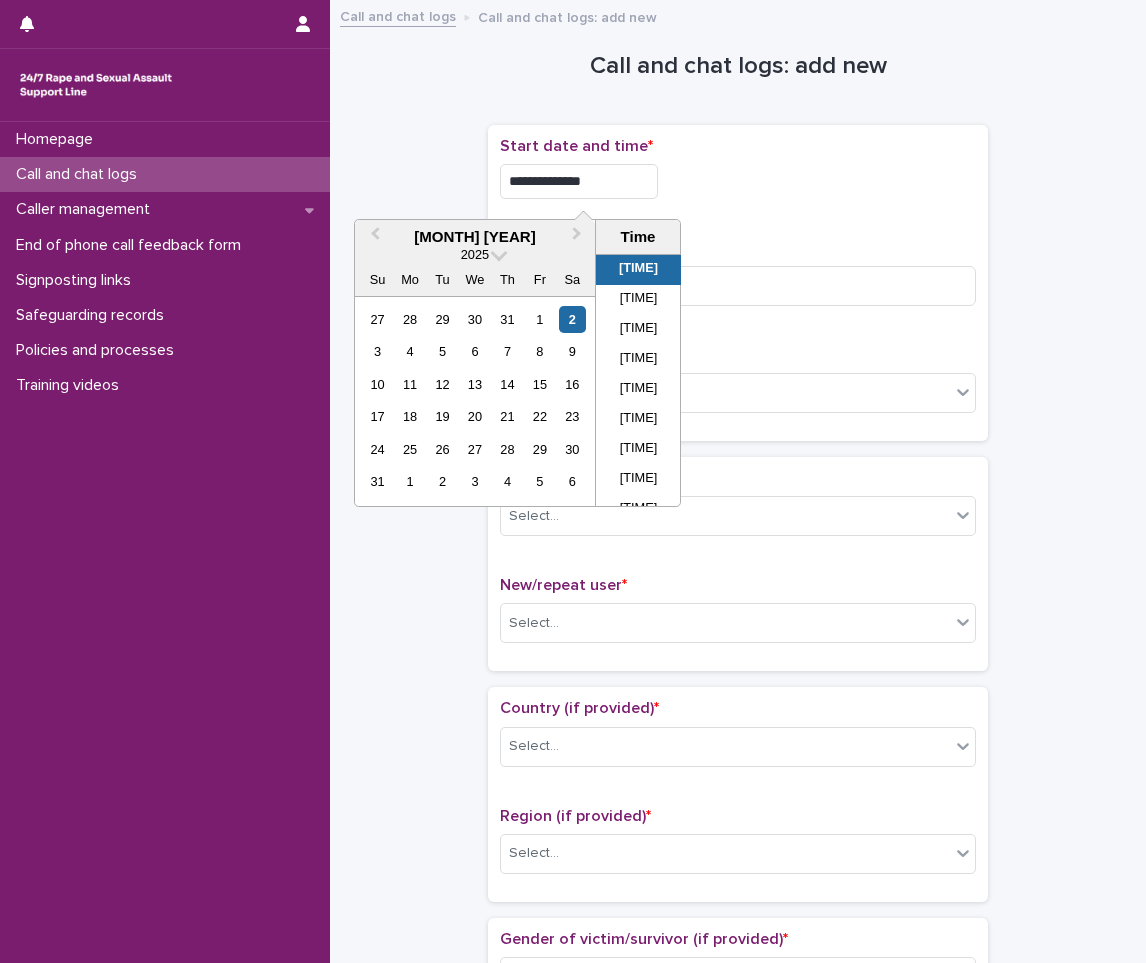click on "**********" at bounding box center [579, 181] 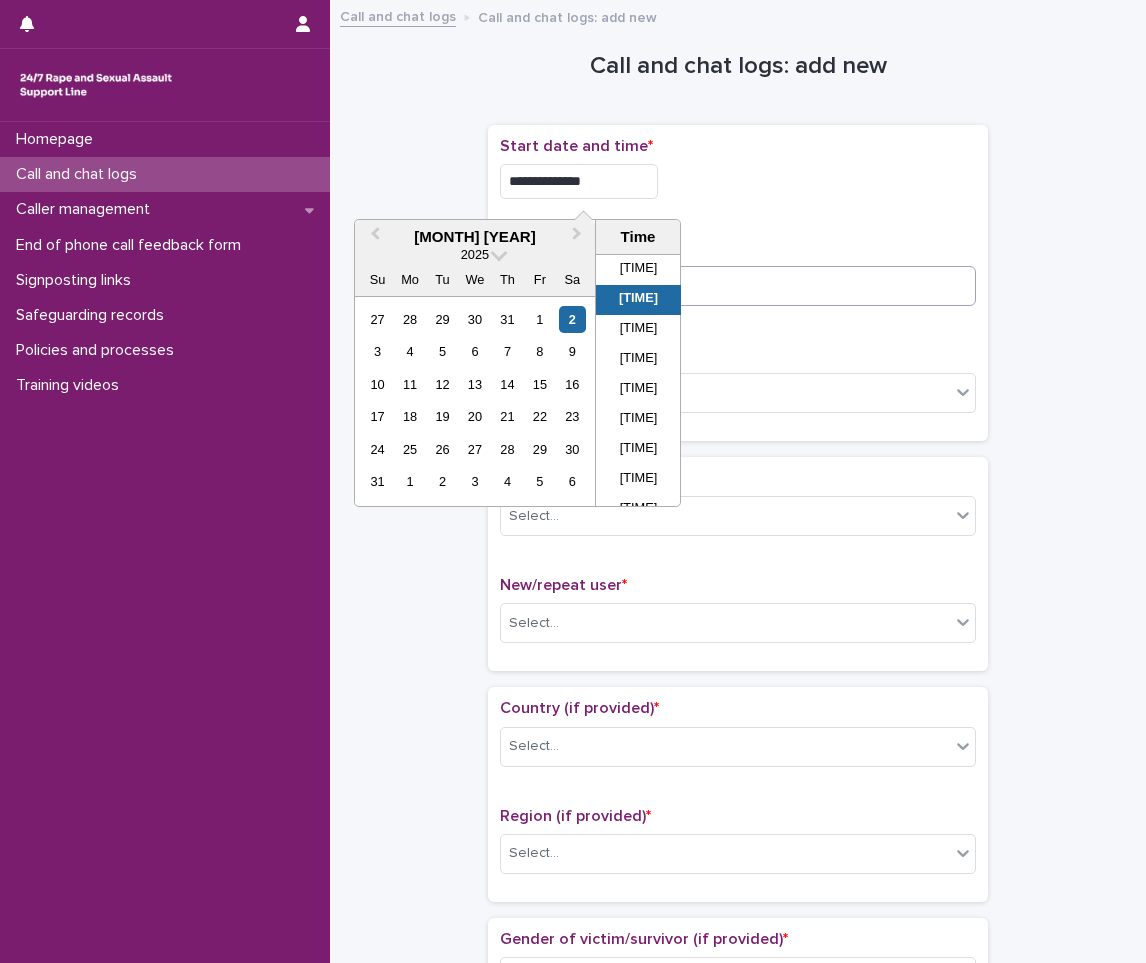 type on "**********" 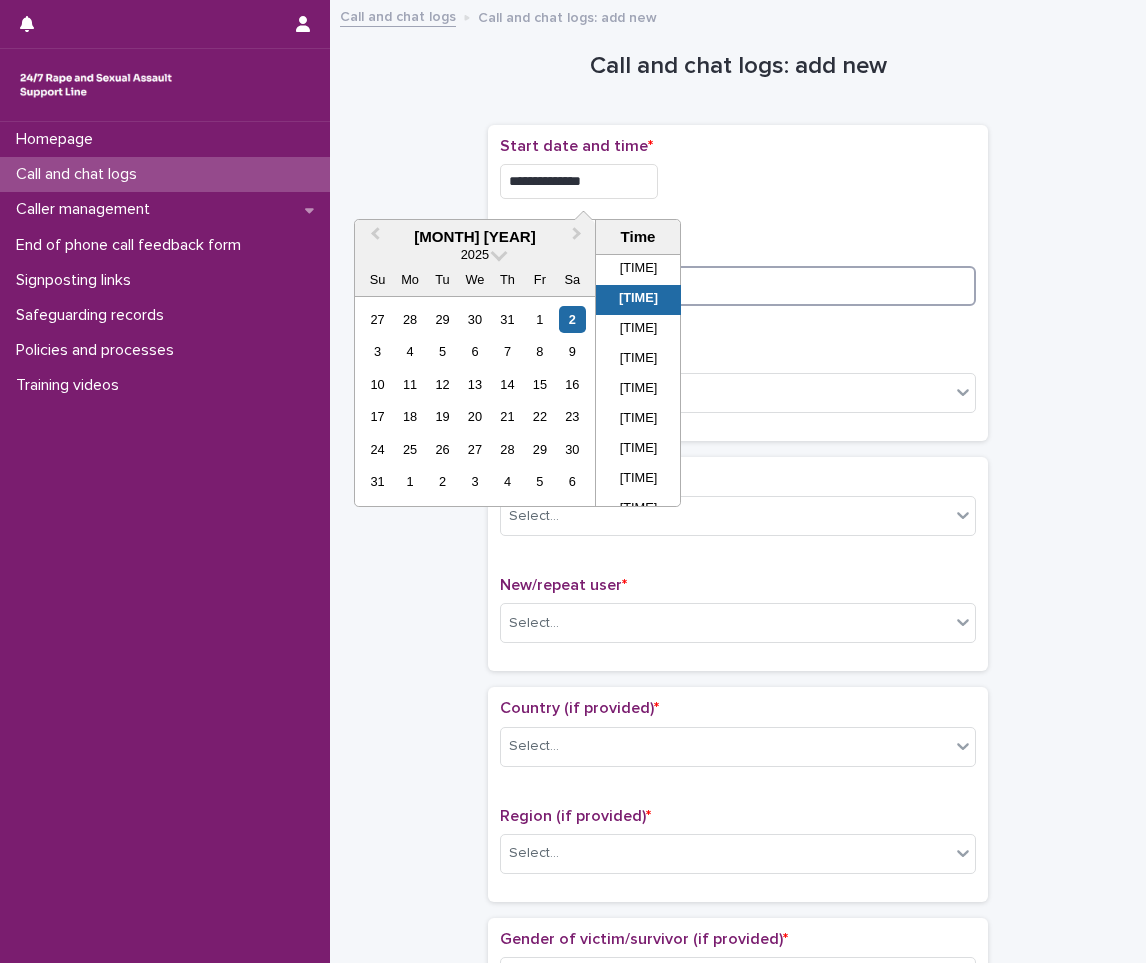 click at bounding box center [738, 286] 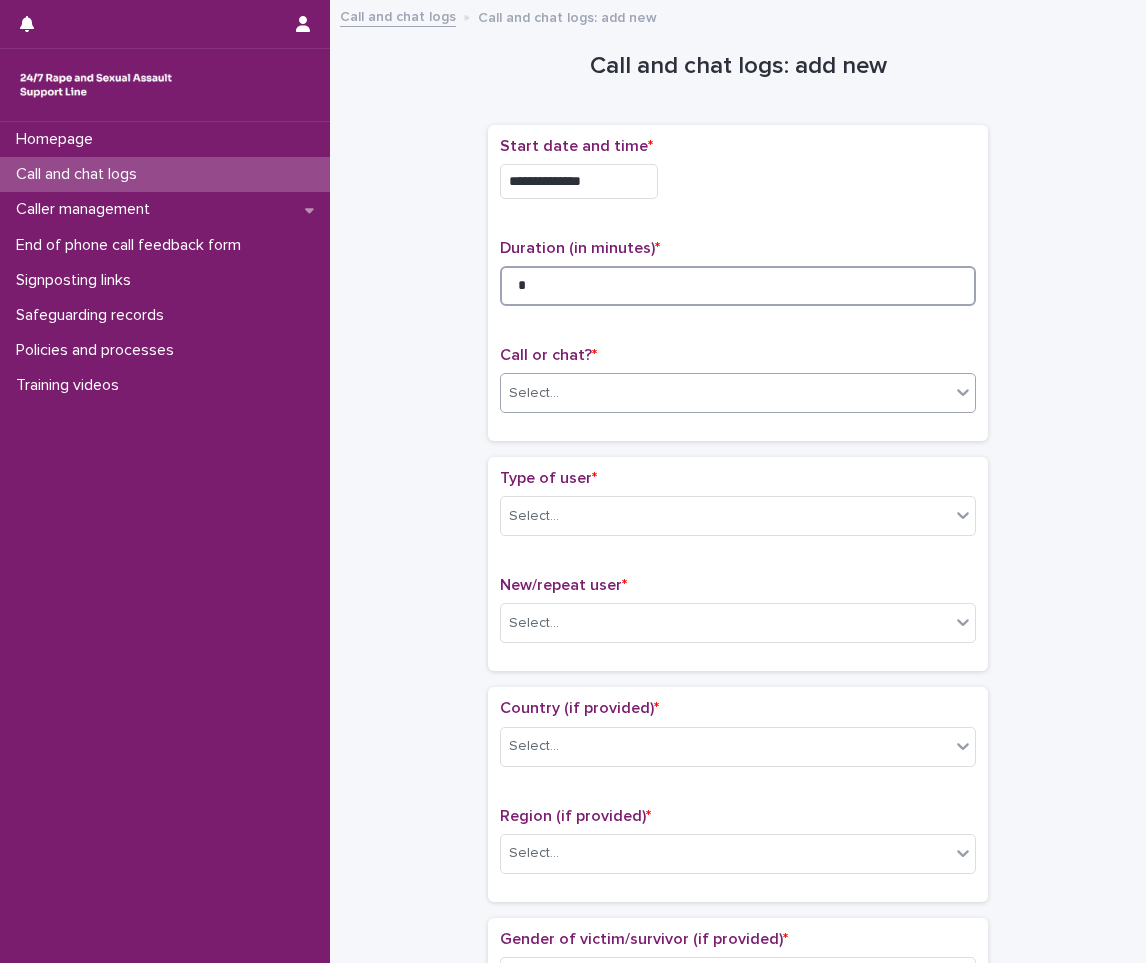 type on "*" 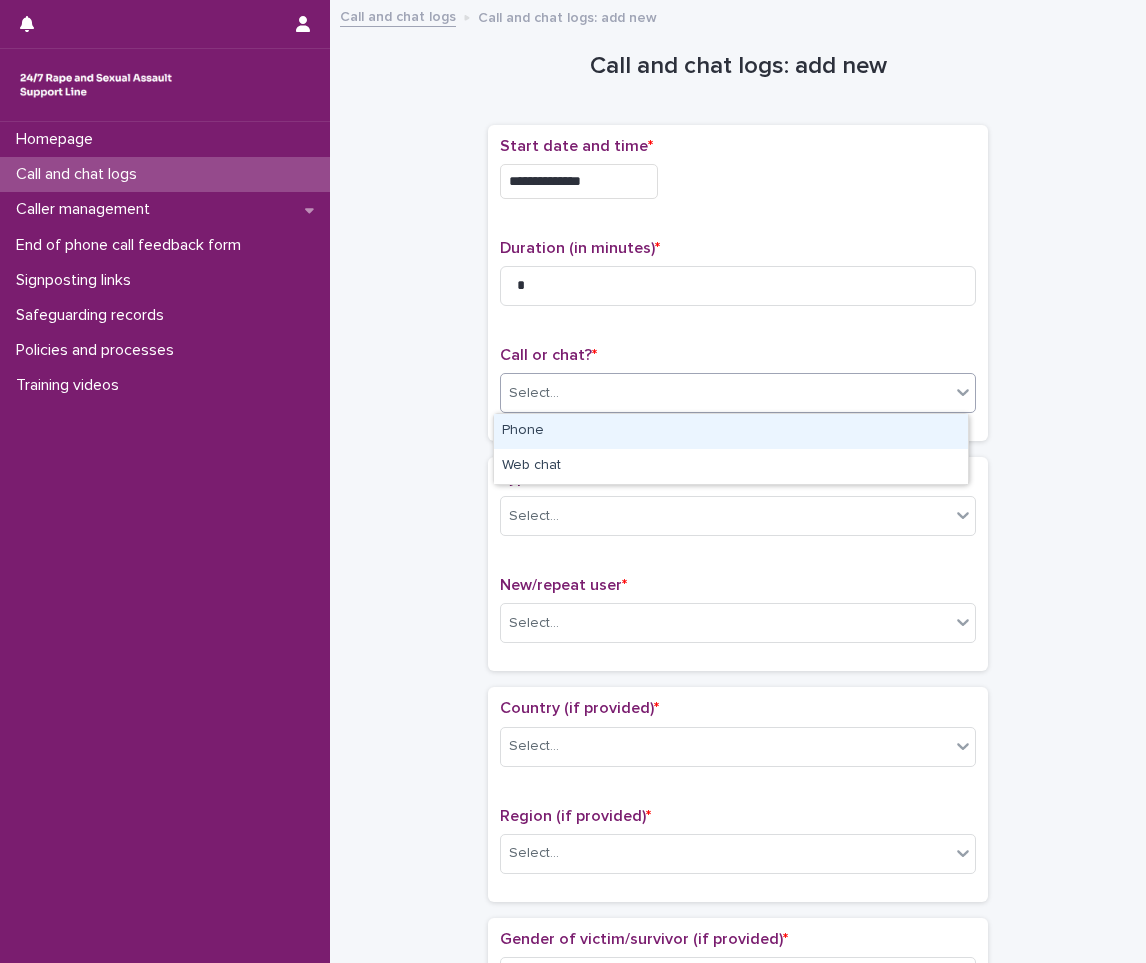click on "Select..." at bounding box center (725, 393) 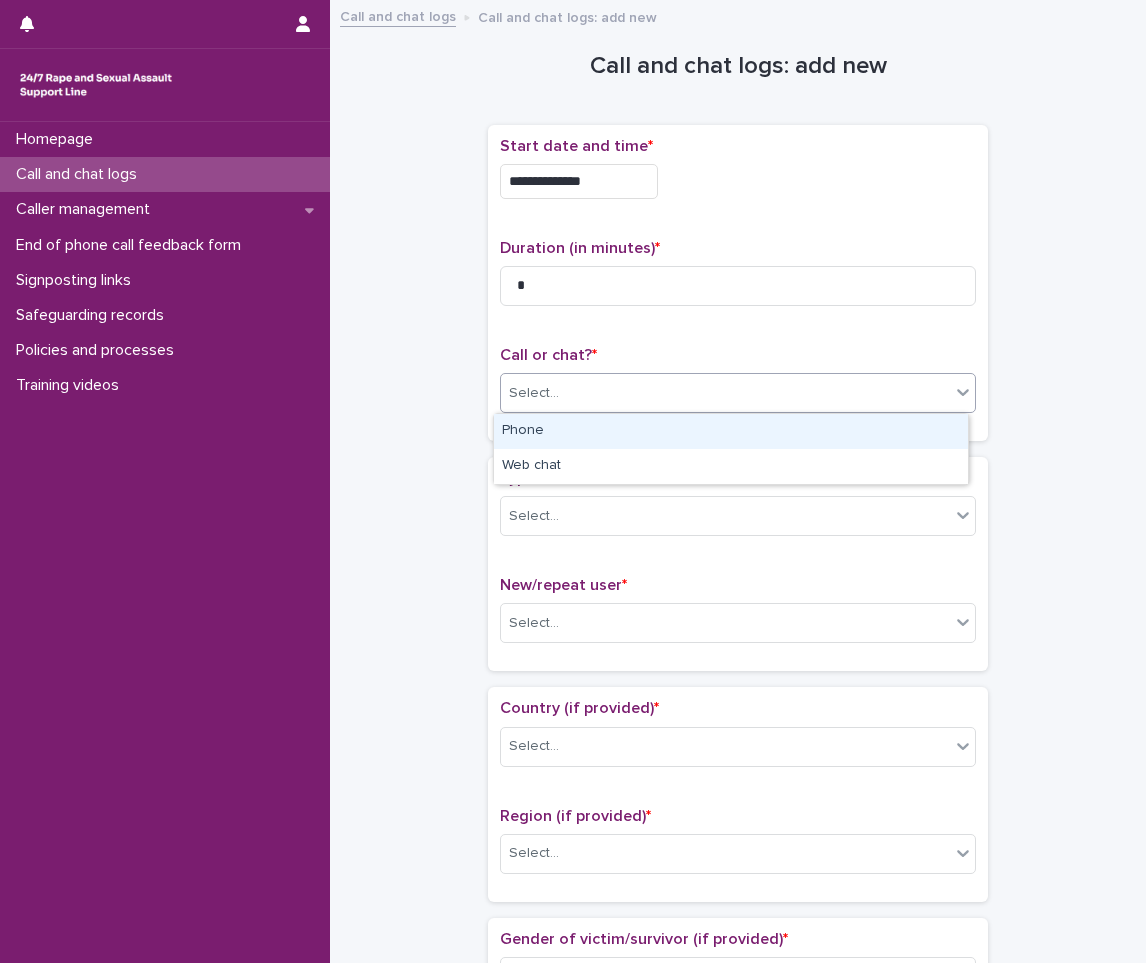 click on "Phone" at bounding box center (731, 431) 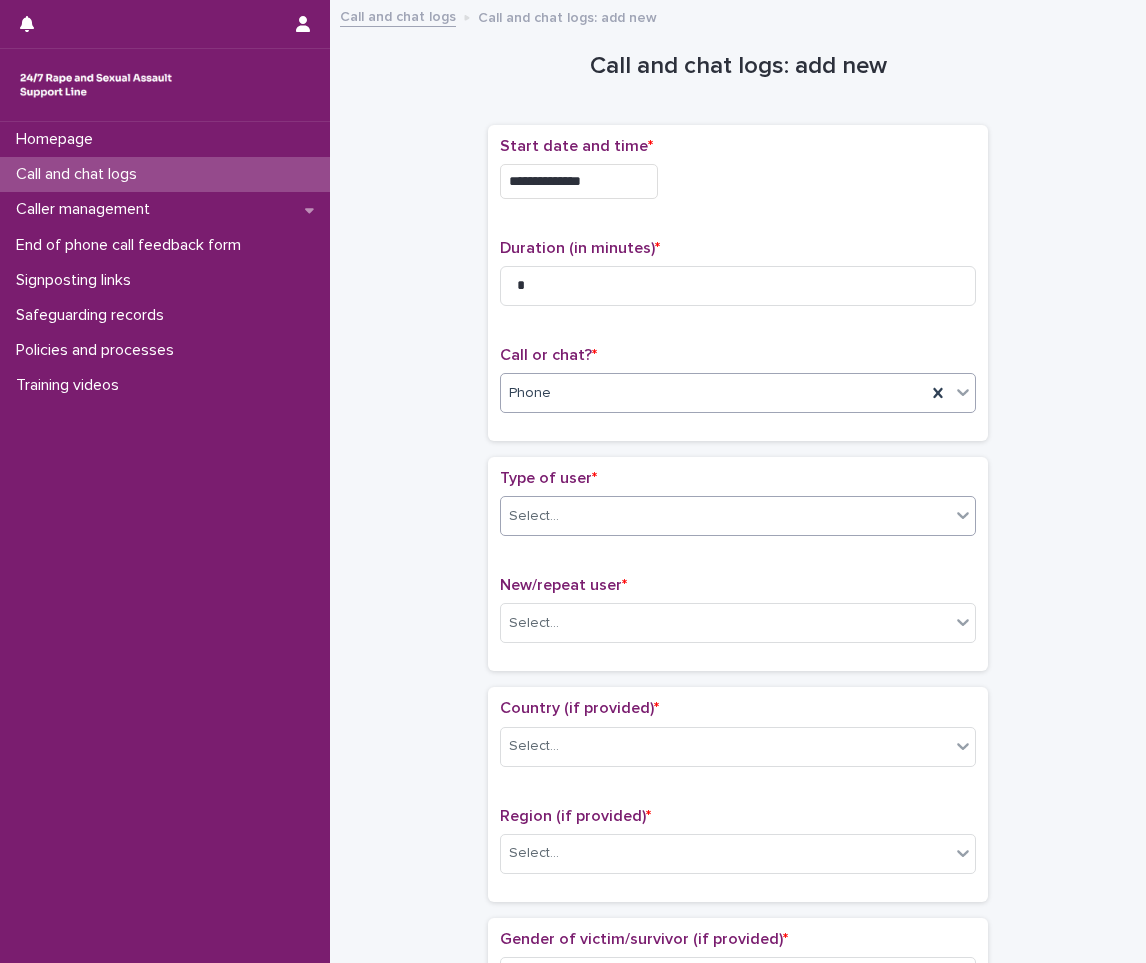 click on "Select..." at bounding box center [725, 516] 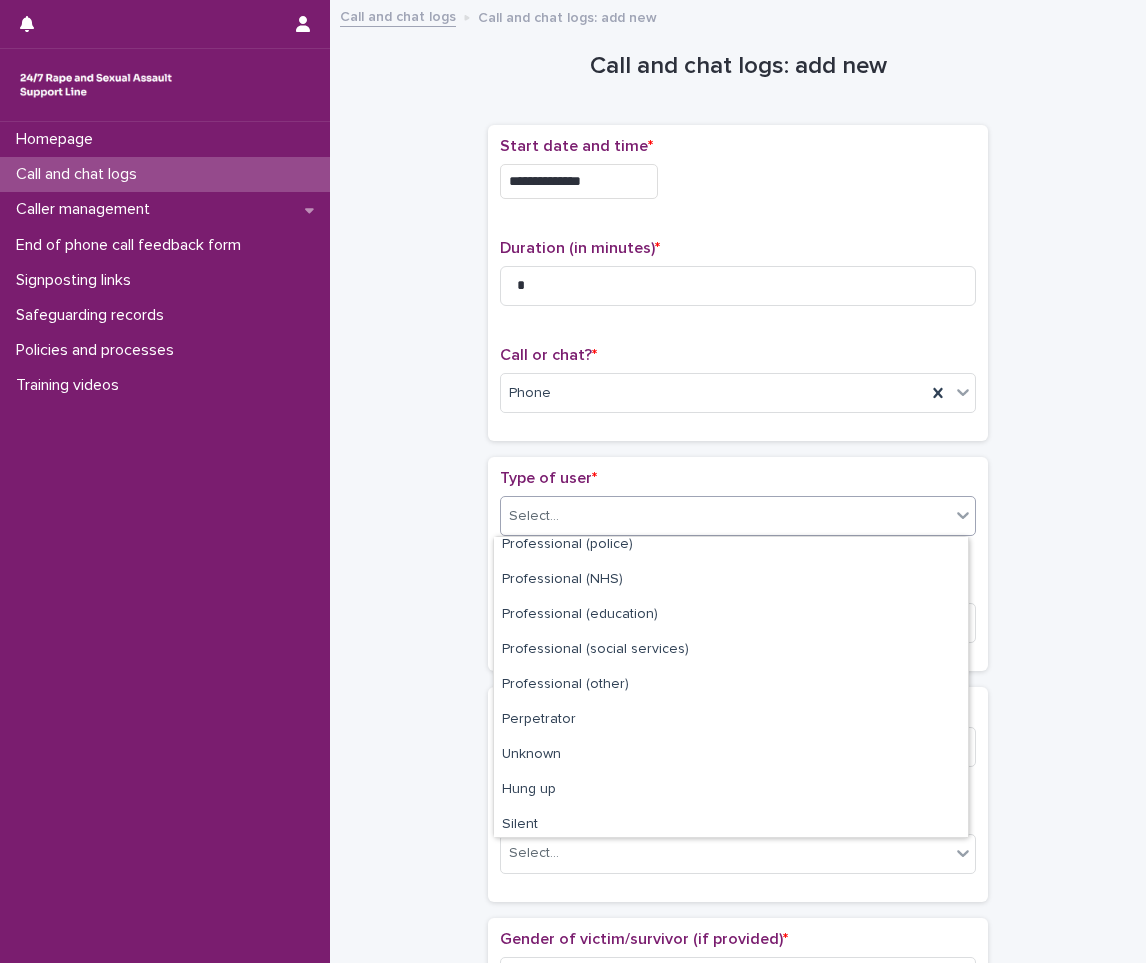 scroll, scrollTop: 225, scrollLeft: 0, axis: vertical 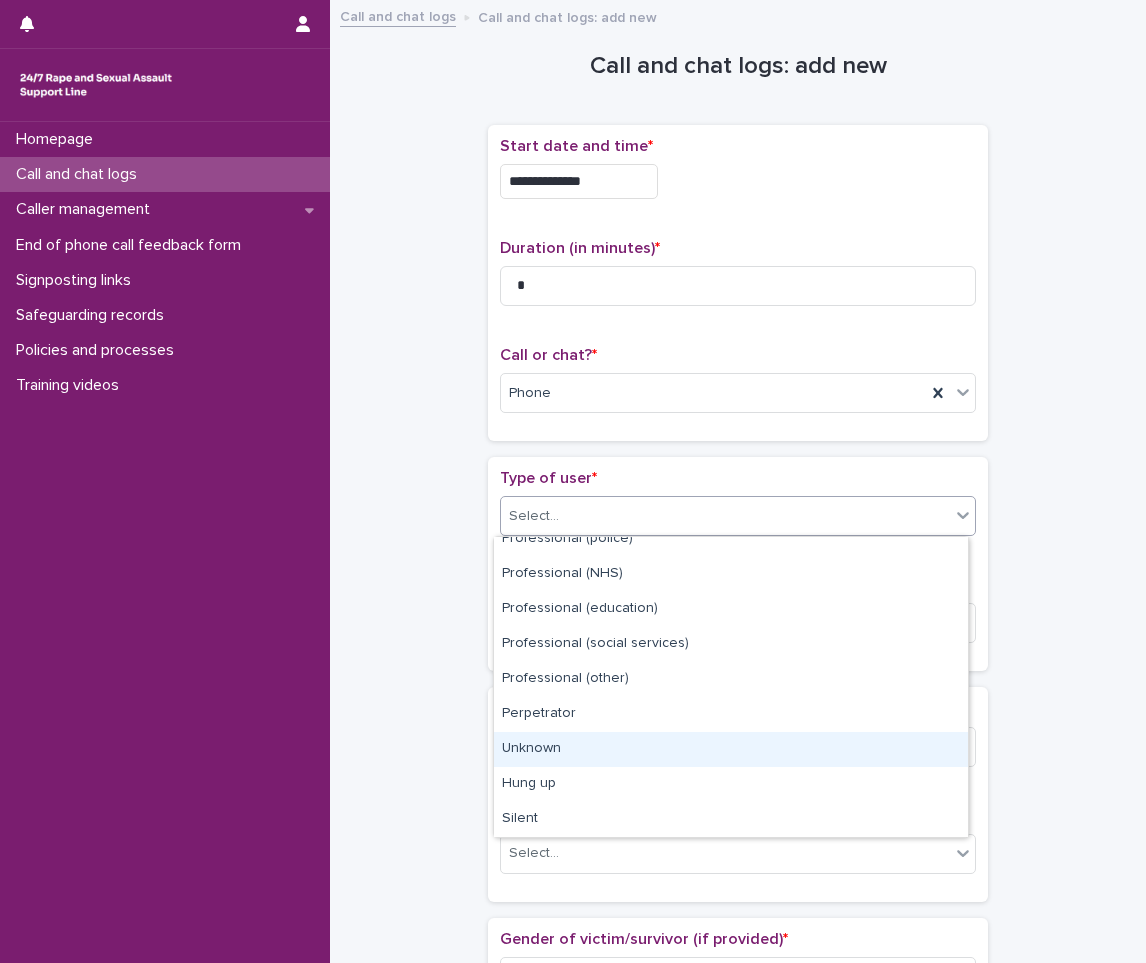 click on "Unknown" at bounding box center [731, 749] 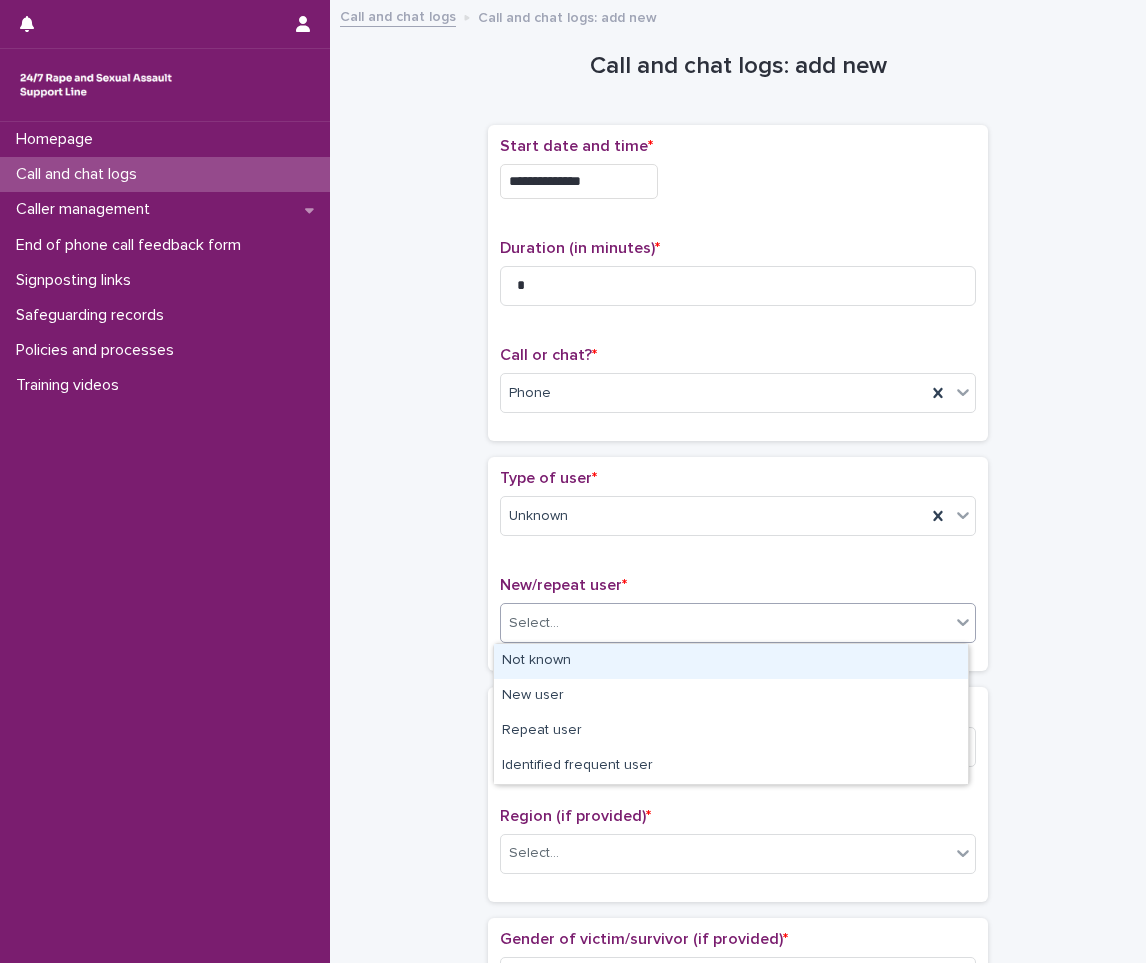 click on "Select..." at bounding box center [725, 623] 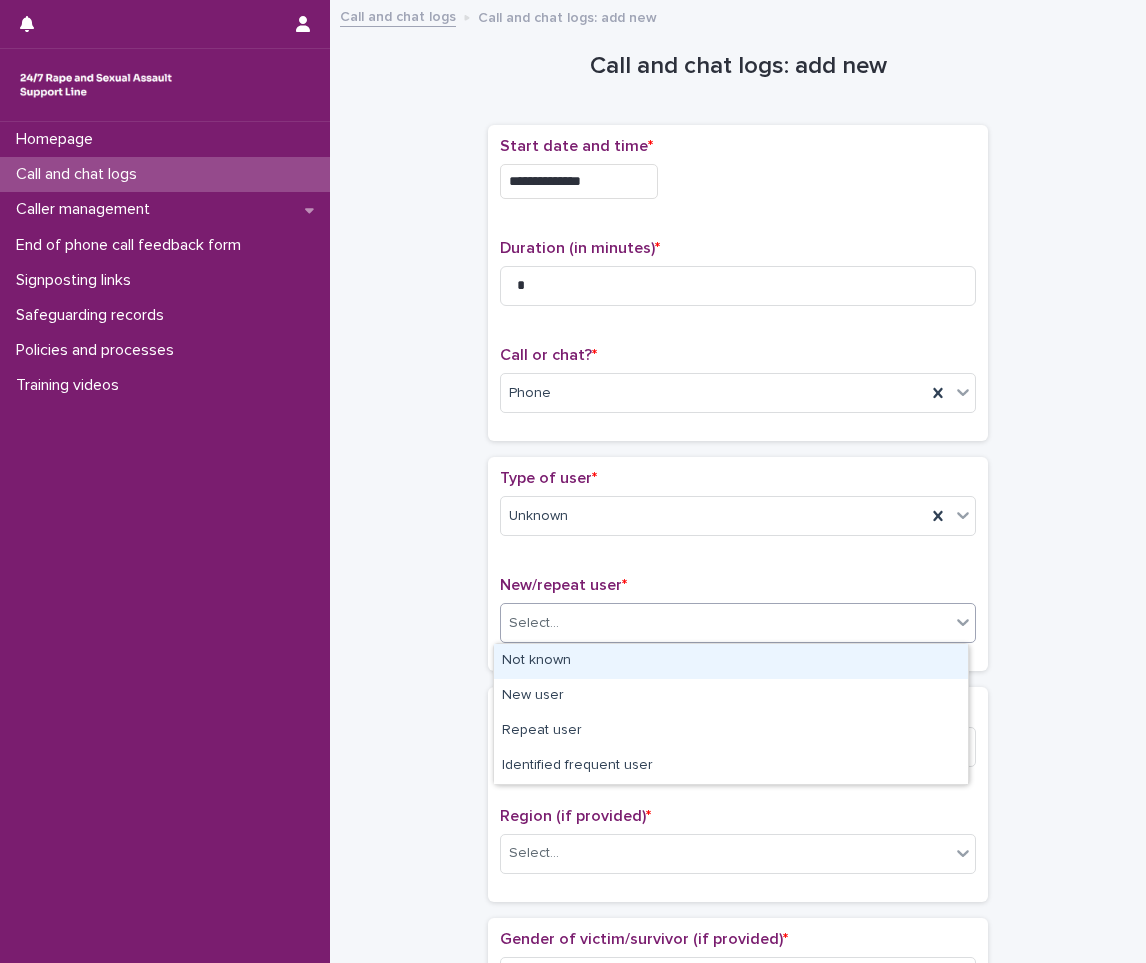 click on "Not known" at bounding box center [731, 661] 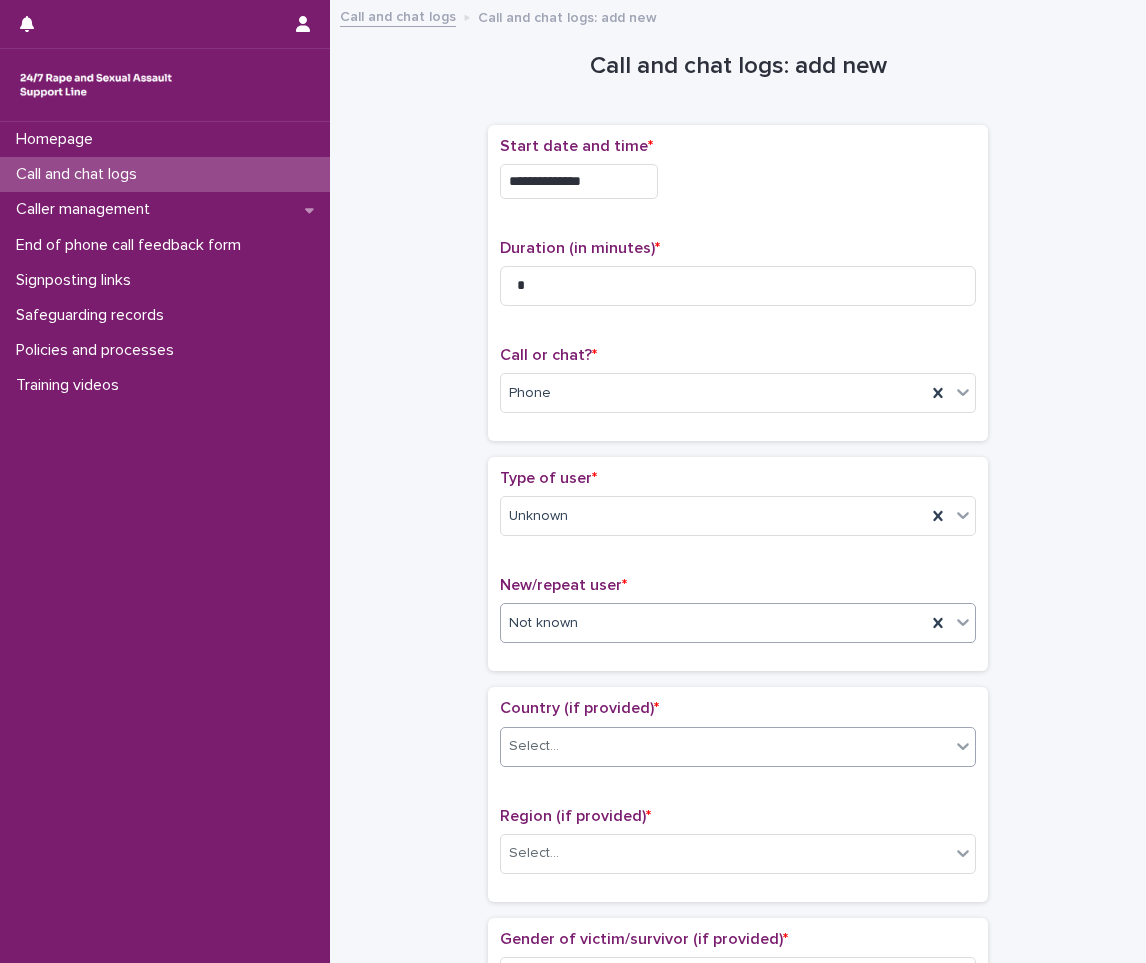click on "Select..." at bounding box center (725, 746) 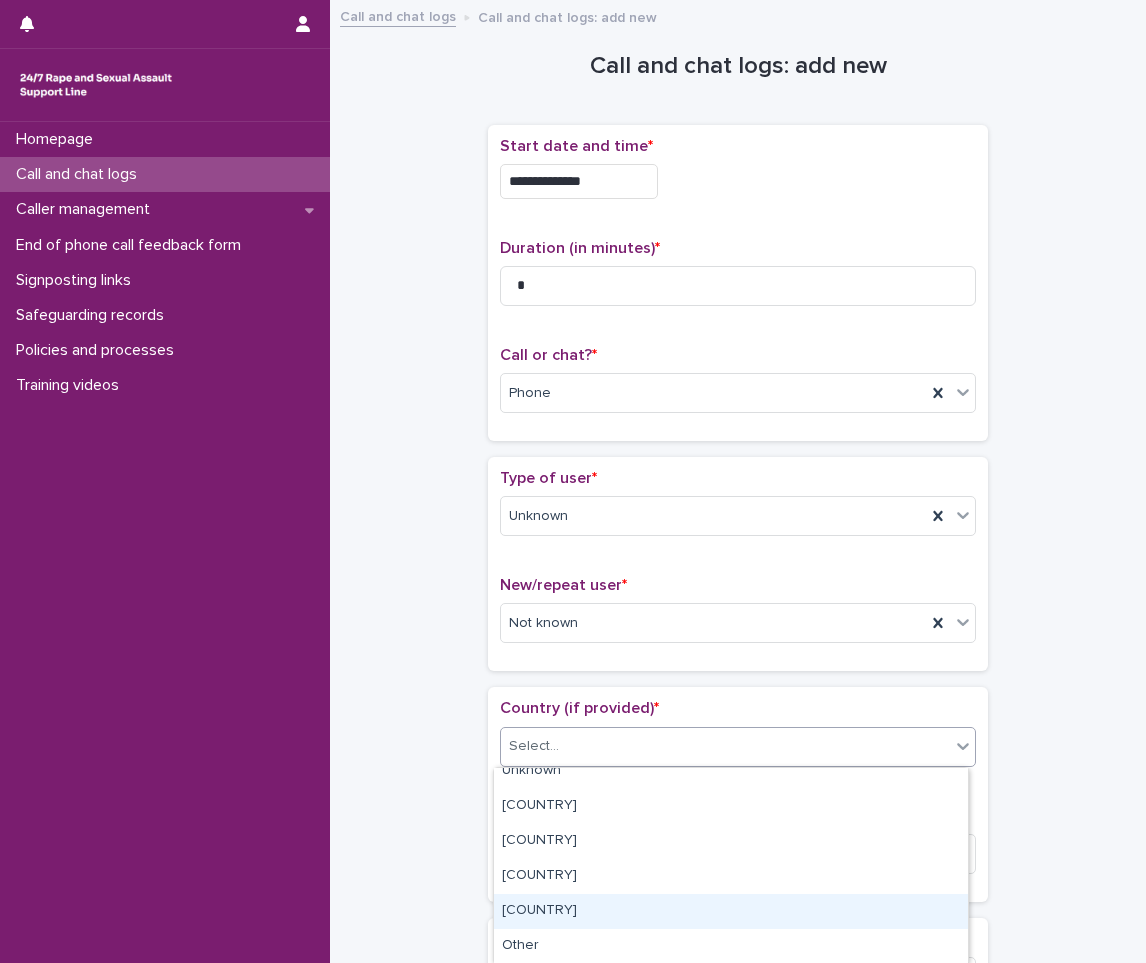 scroll, scrollTop: 0, scrollLeft: 0, axis: both 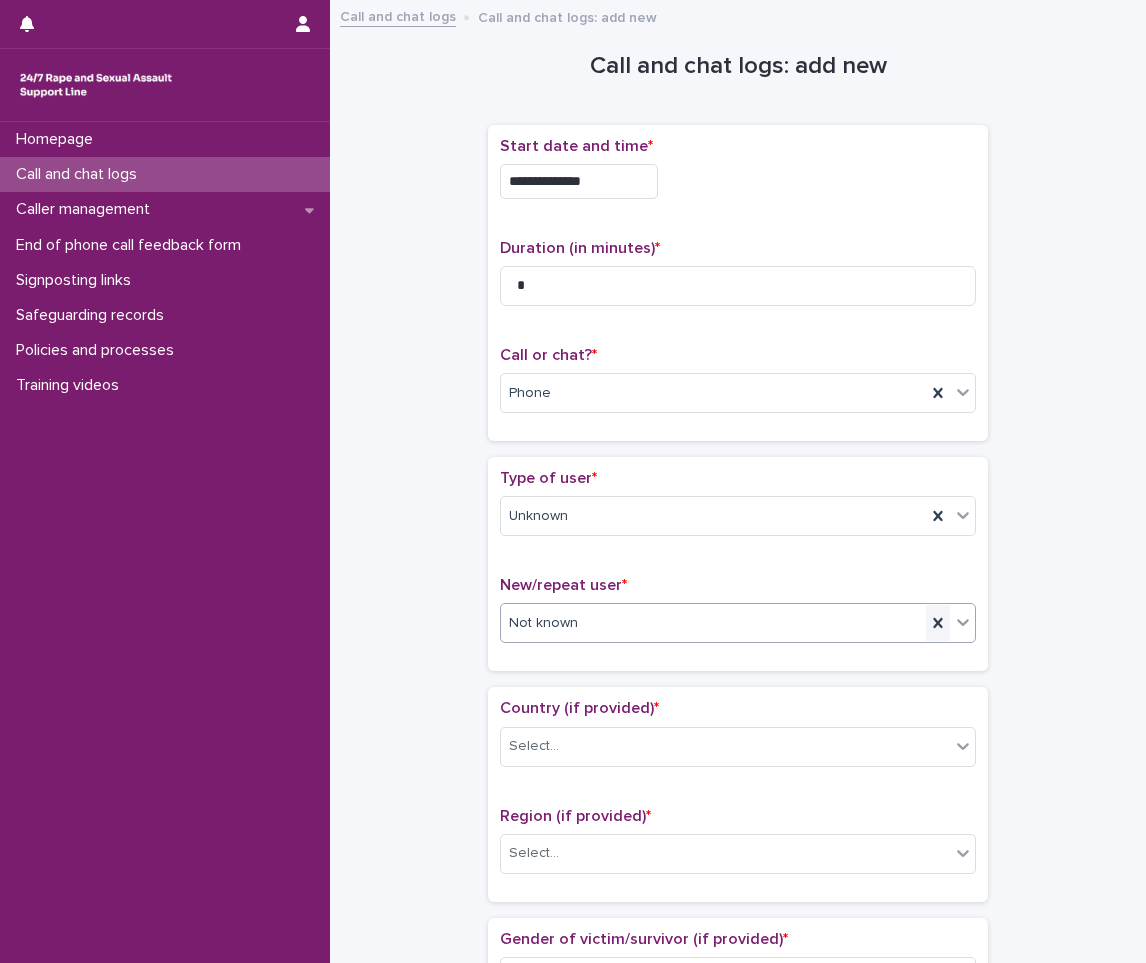 click 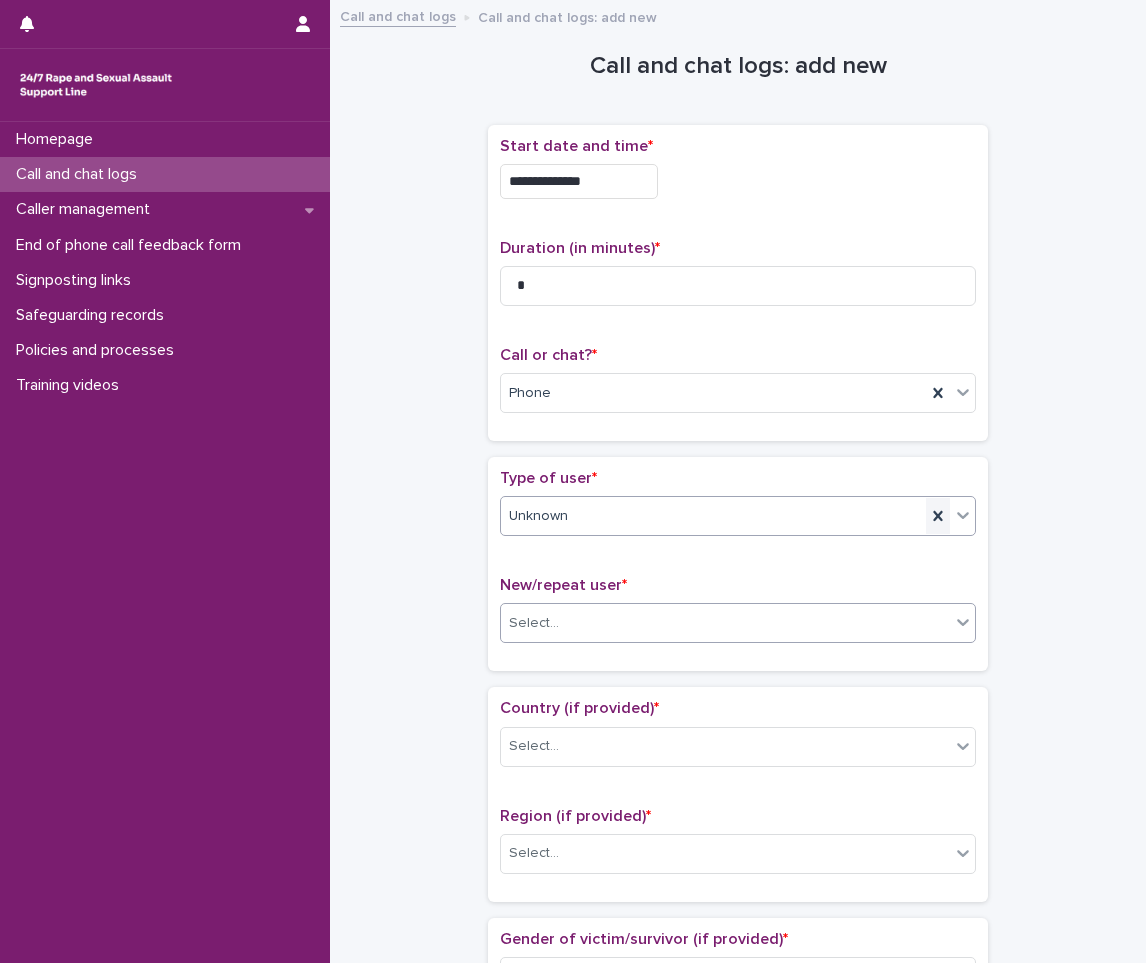 click 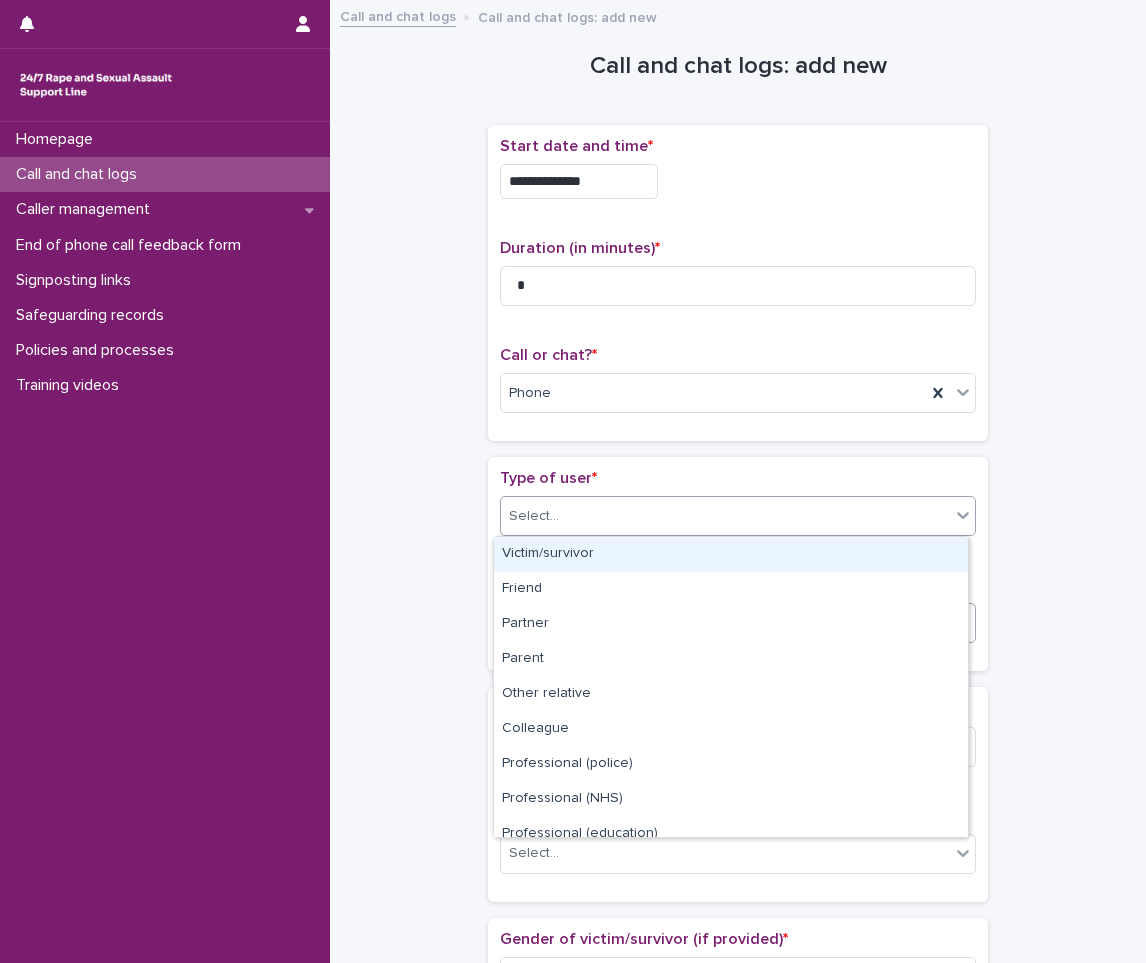 click 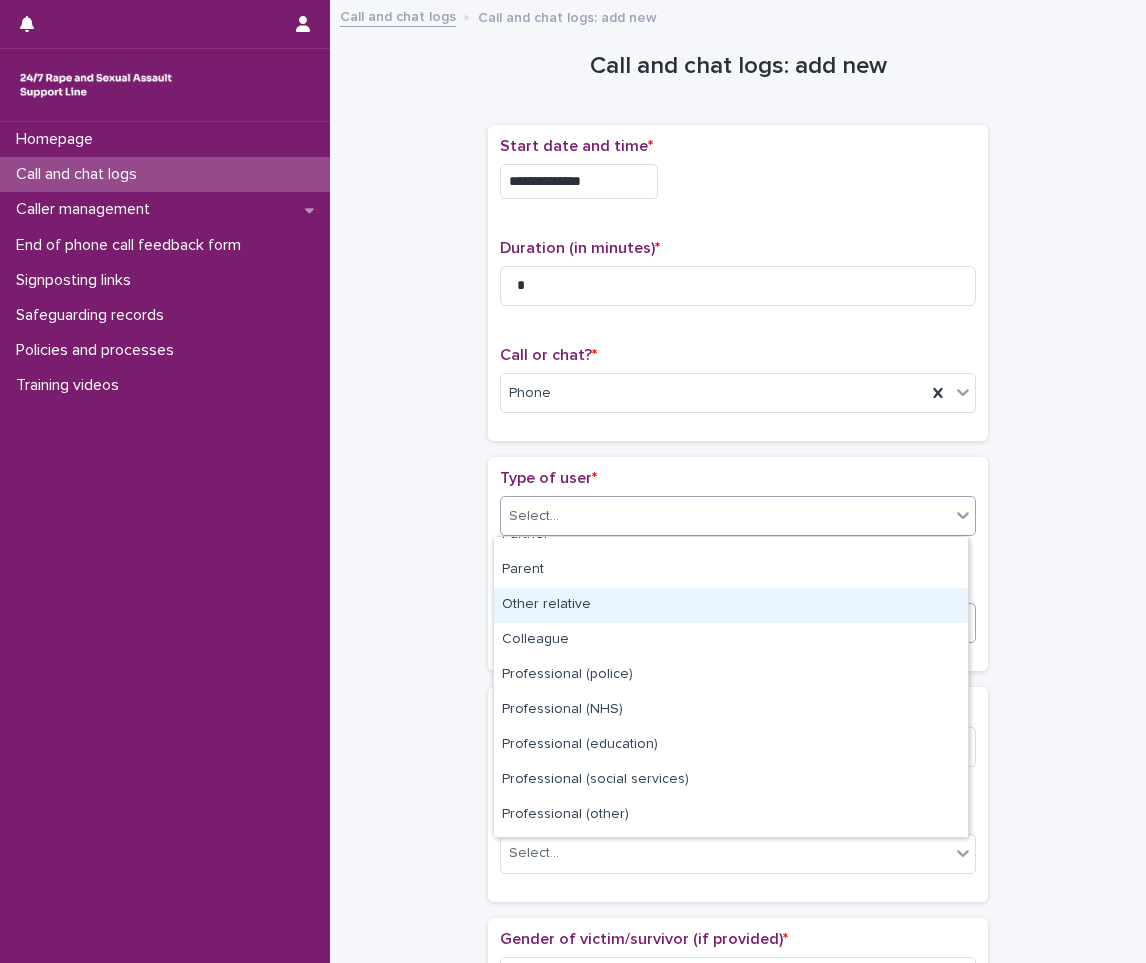 scroll, scrollTop: 225, scrollLeft: 0, axis: vertical 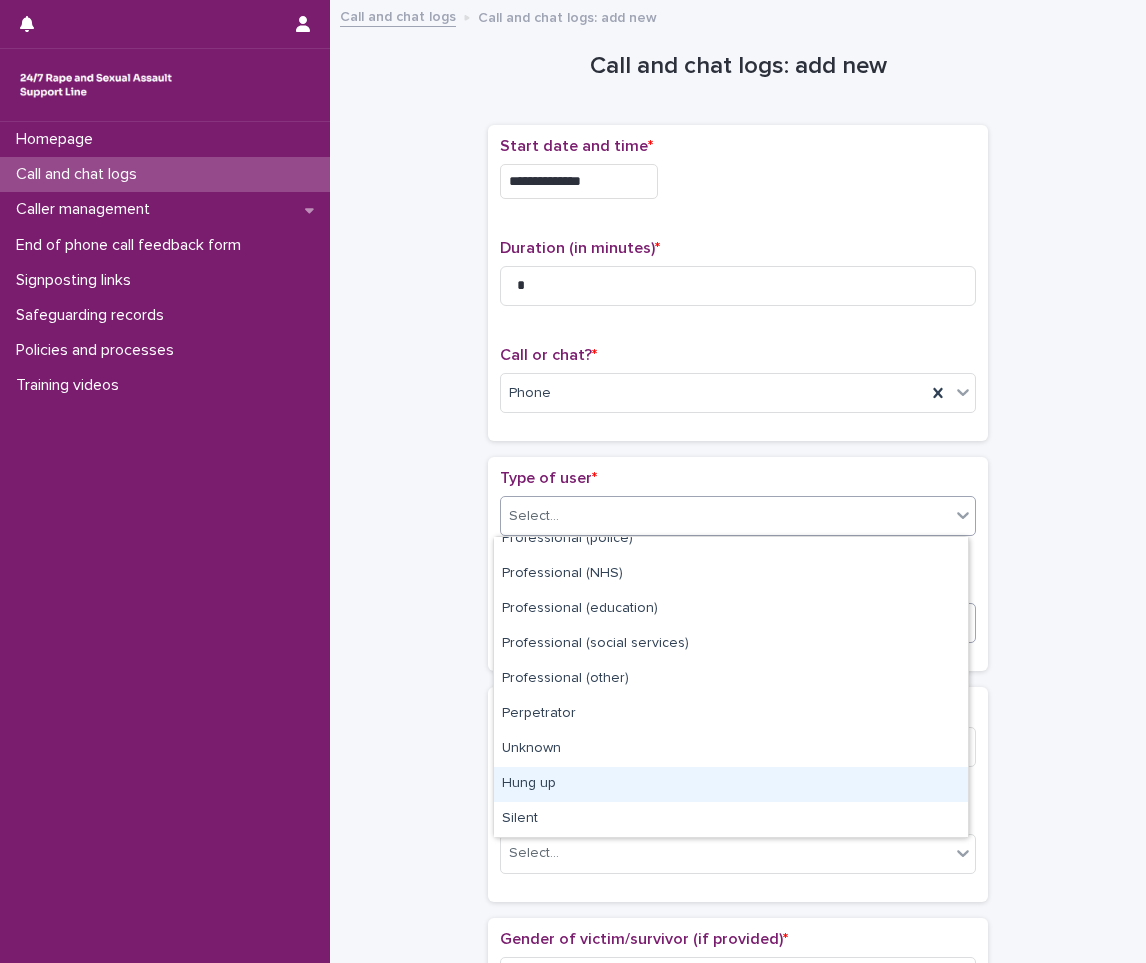 click on "Hung up" at bounding box center [731, 784] 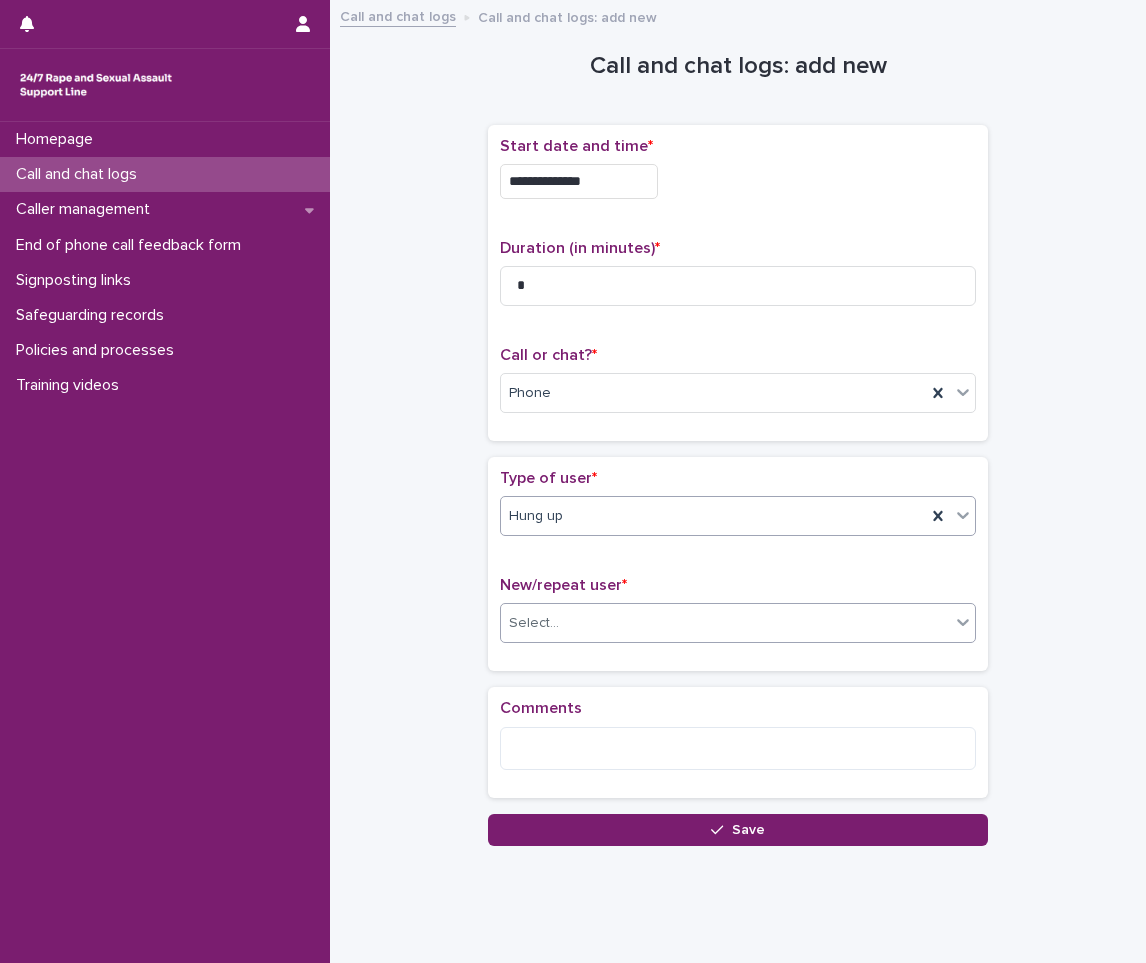 click on "Select..." at bounding box center (725, 623) 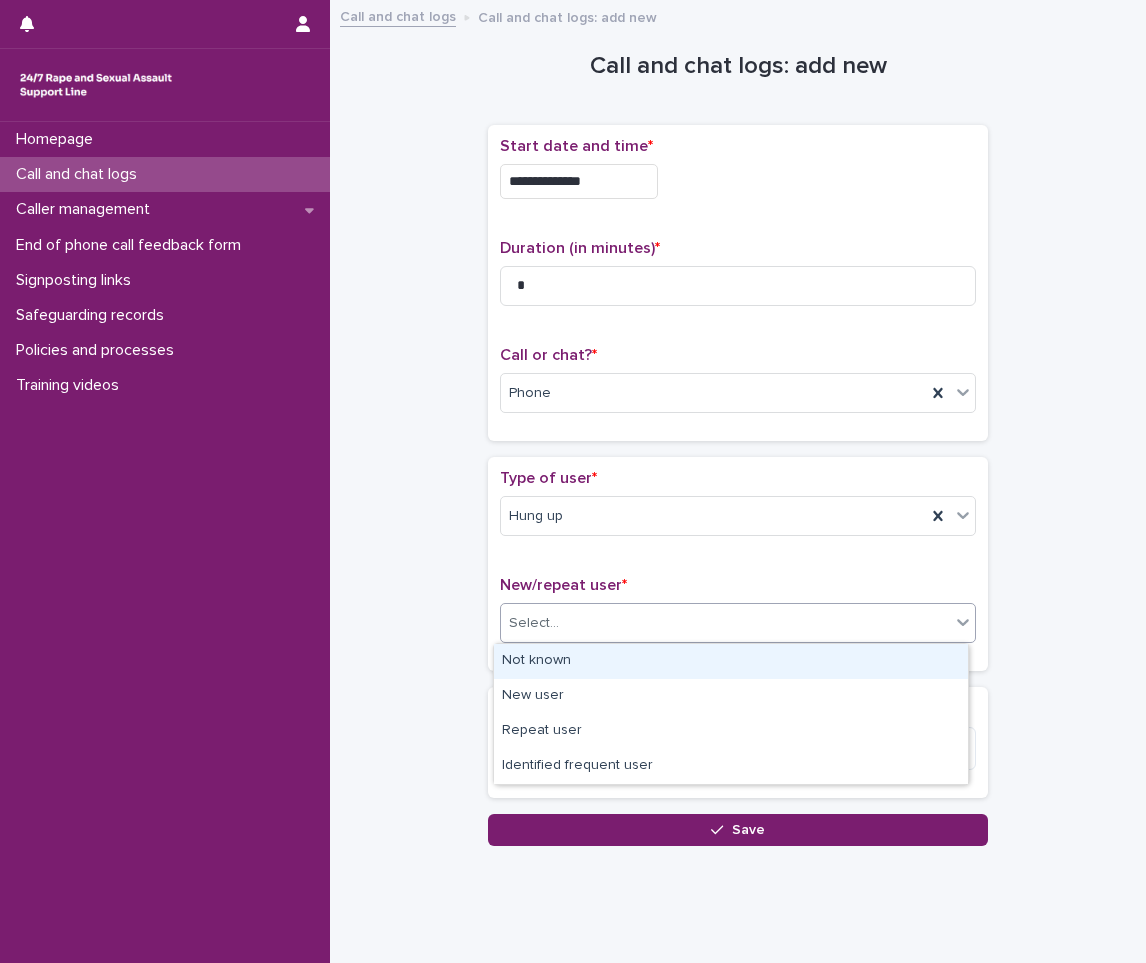 click on "Not known" at bounding box center (731, 661) 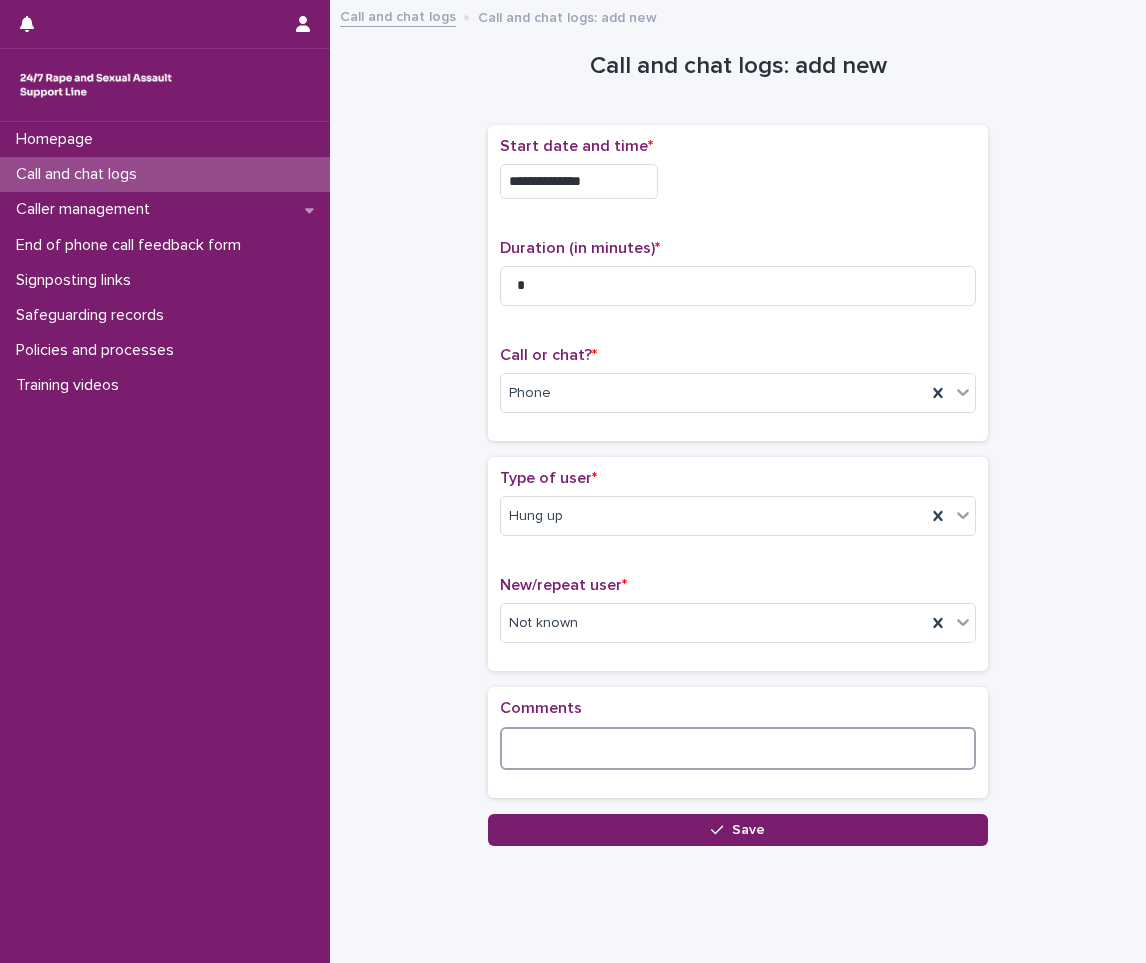 click at bounding box center [738, 748] 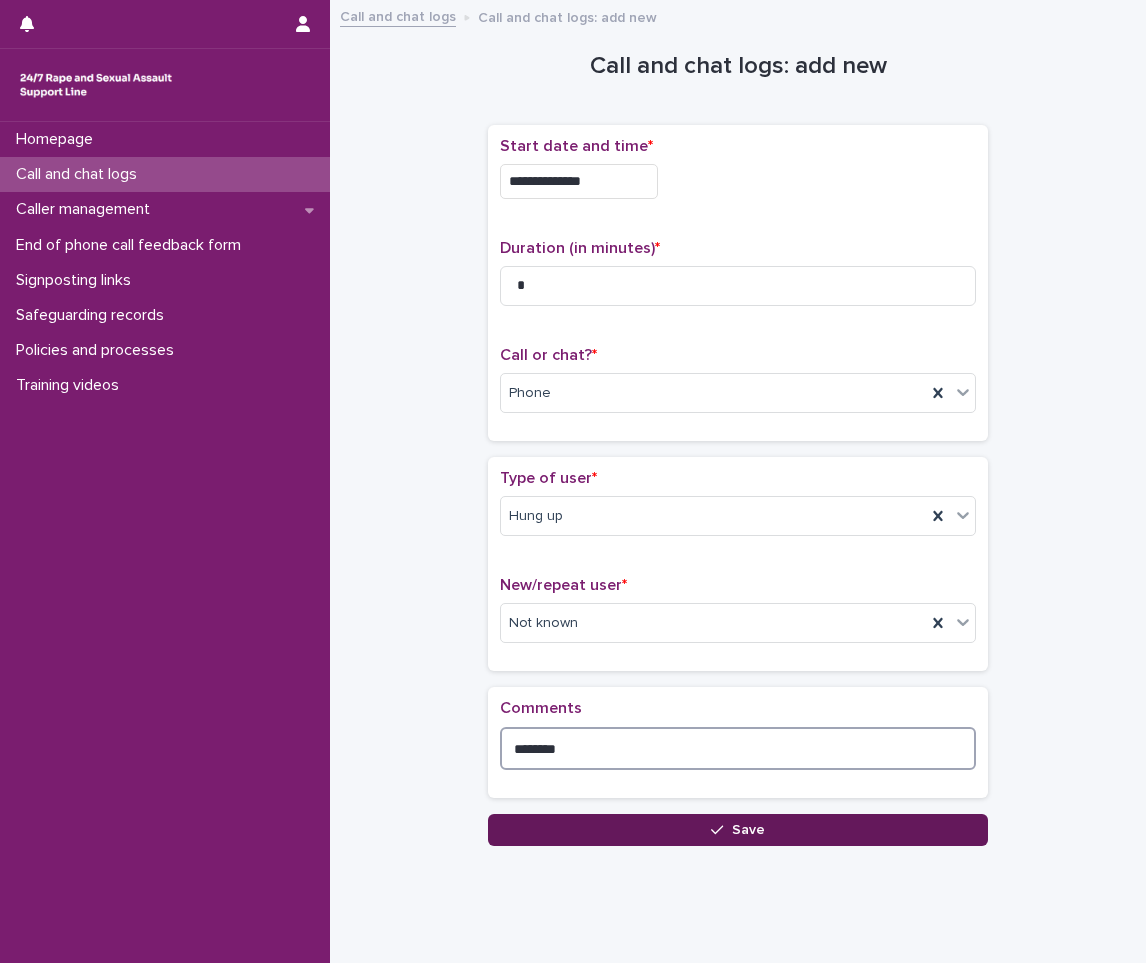 type on "*******" 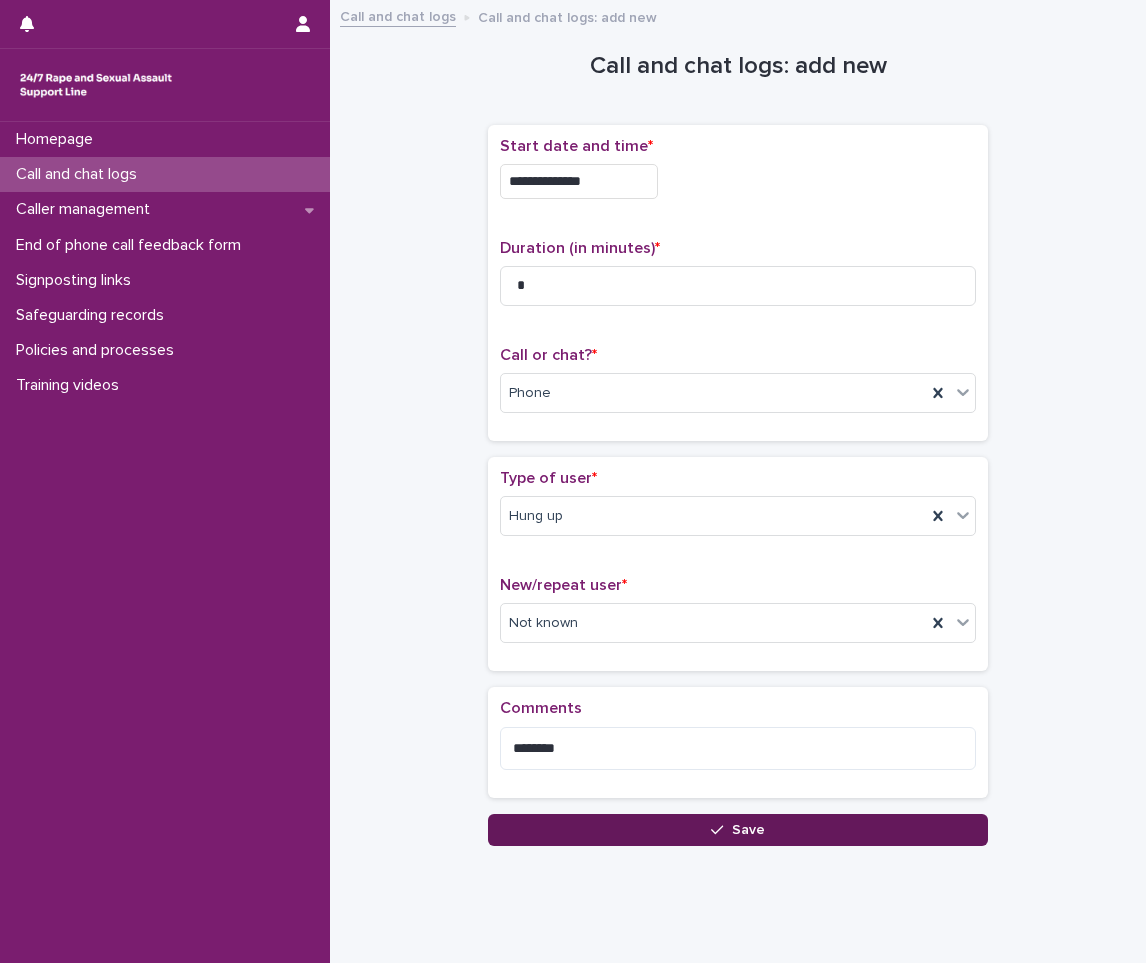 click on "Save" at bounding box center (738, 830) 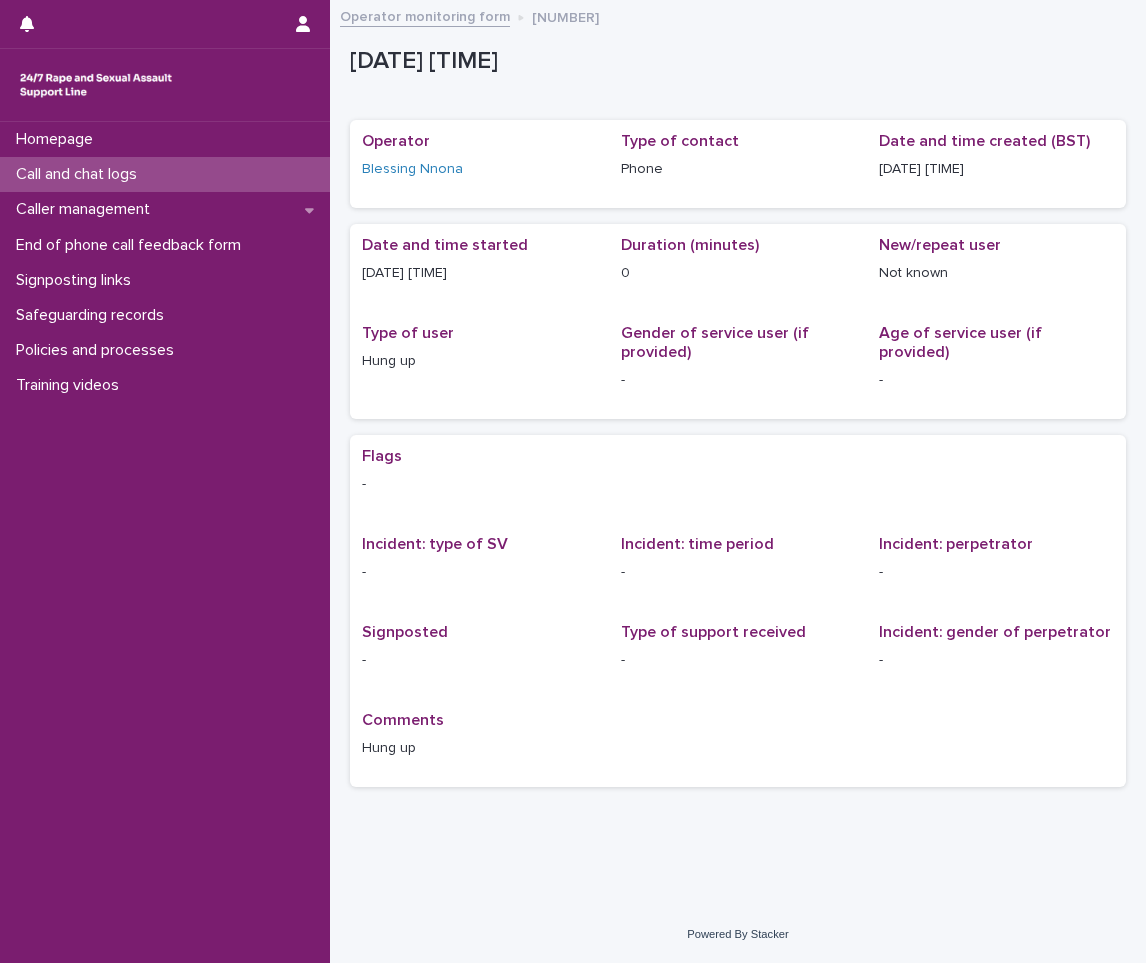 click on "Call and chat logs" at bounding box center [165, 174] 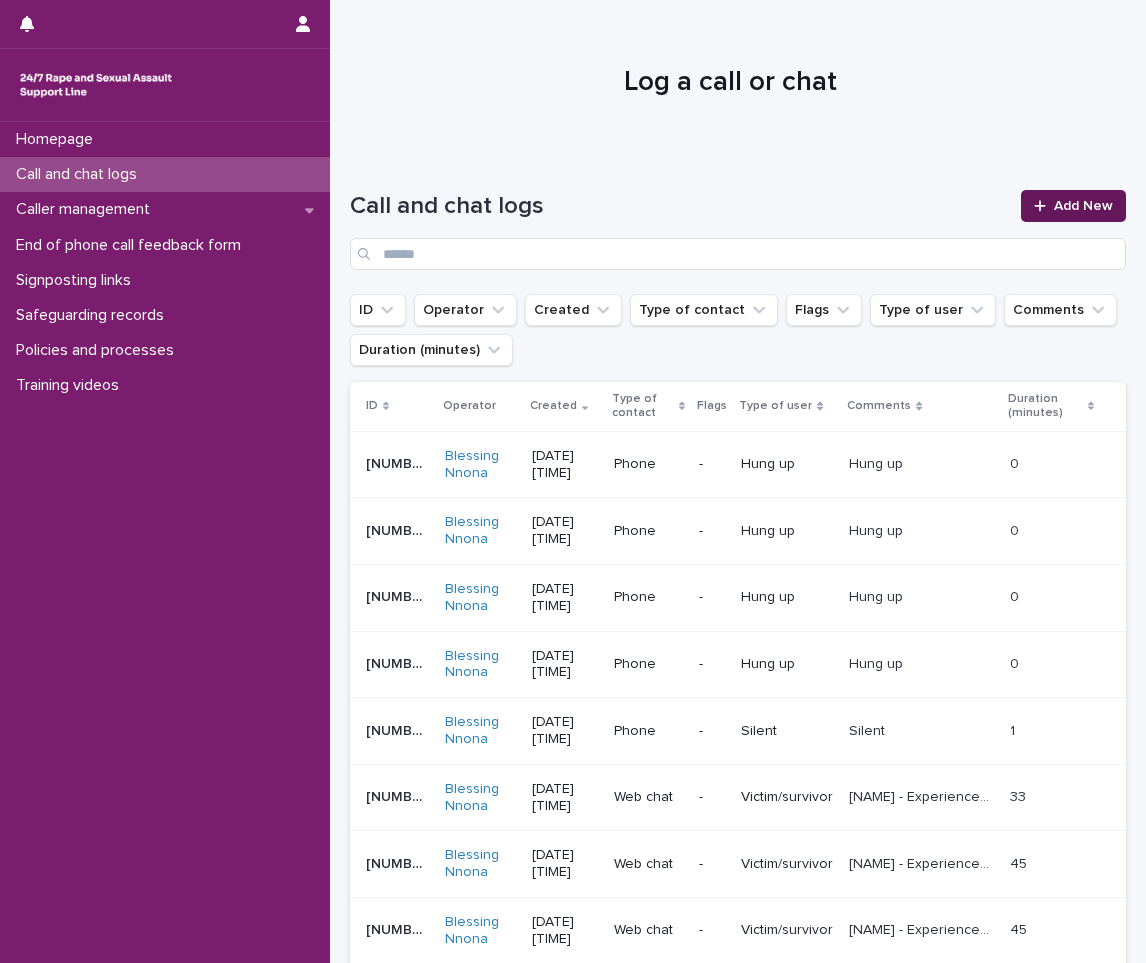 click 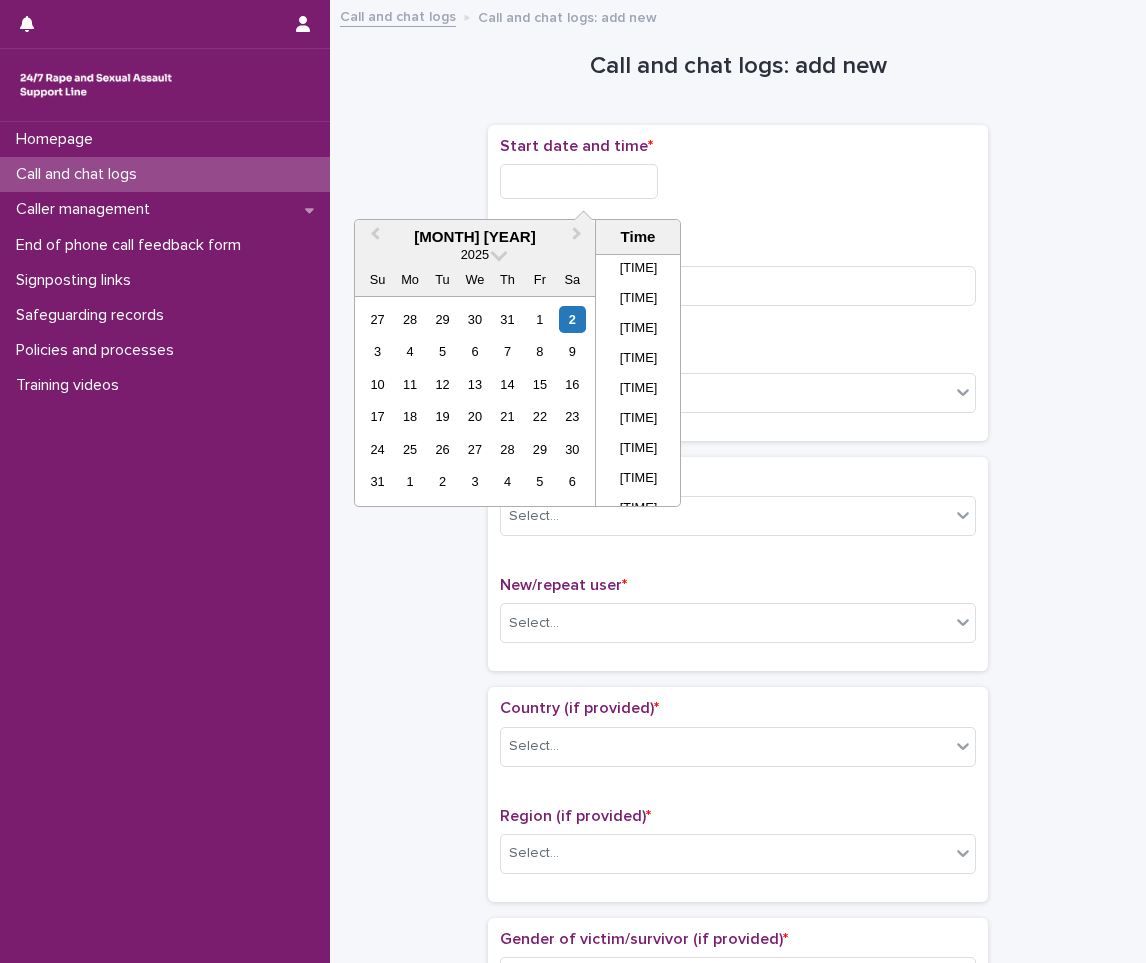 click at bounding box center [579, 181] 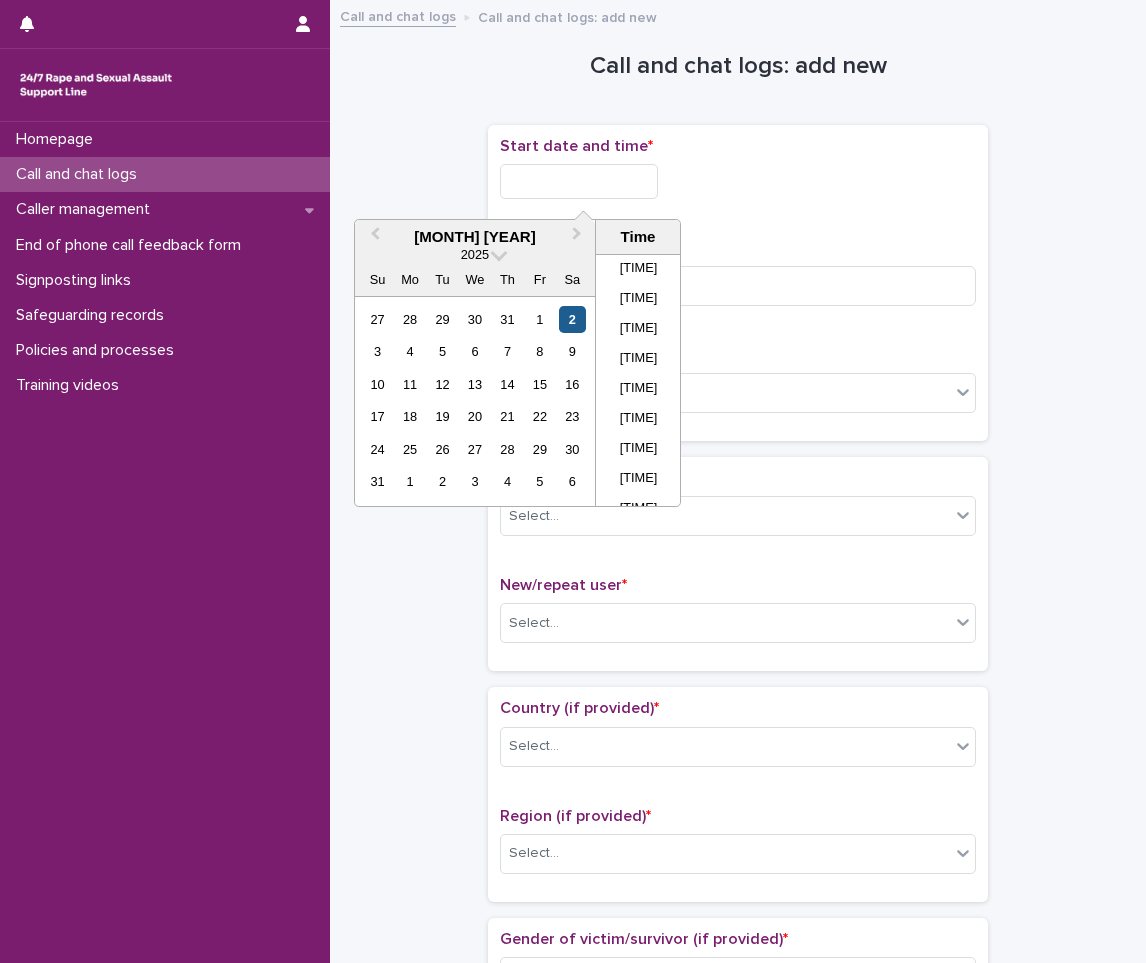 click on "2" at bounding box center (572, 319) 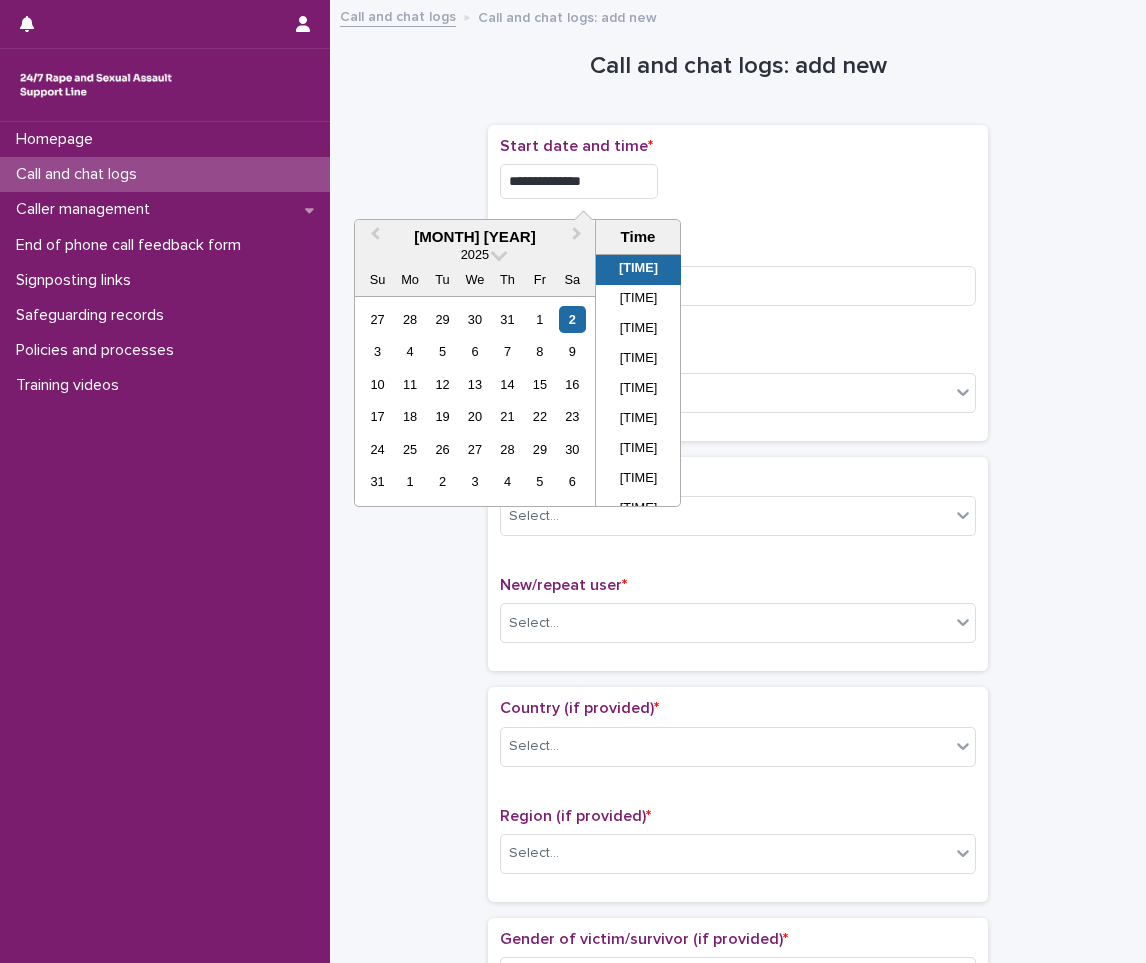 click on "**********" at bounding box center (579, 181) 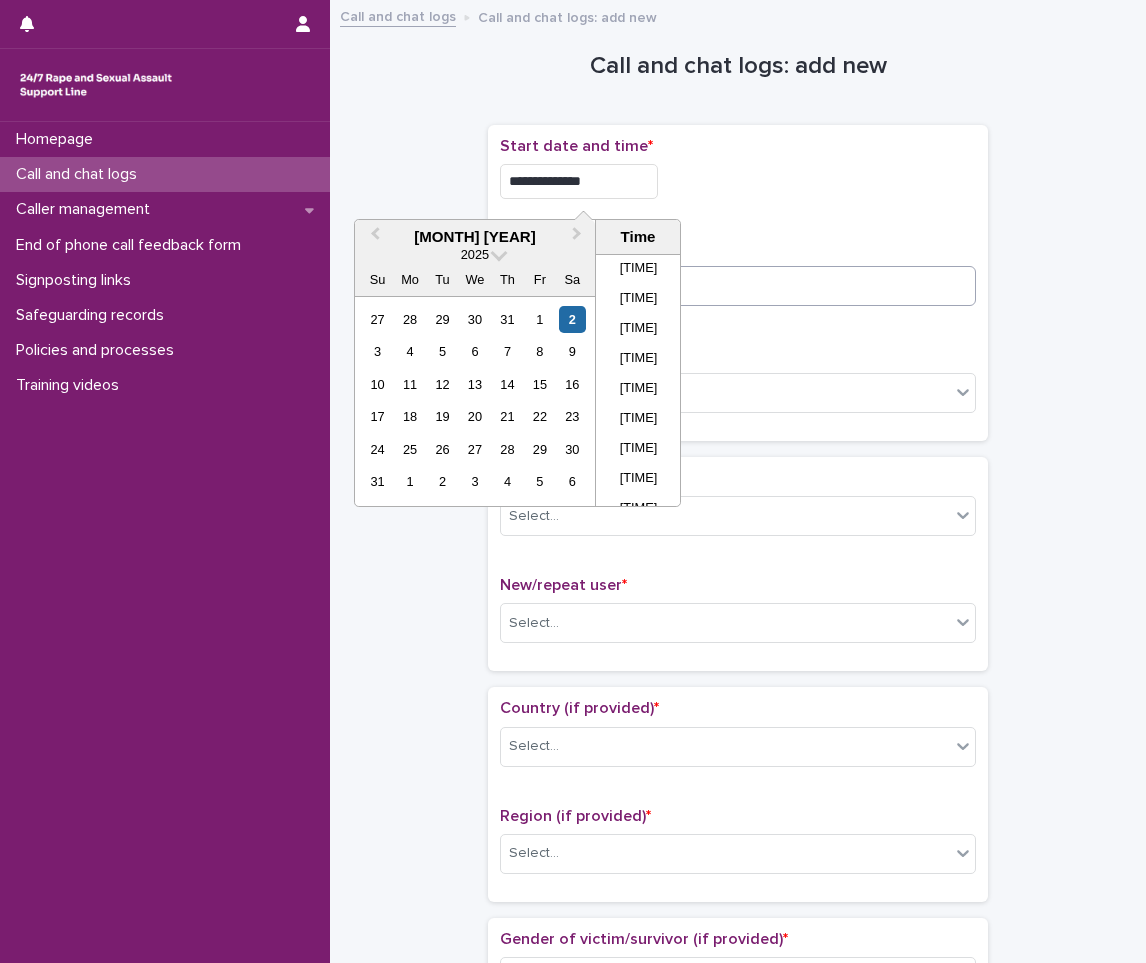 type on "**********" 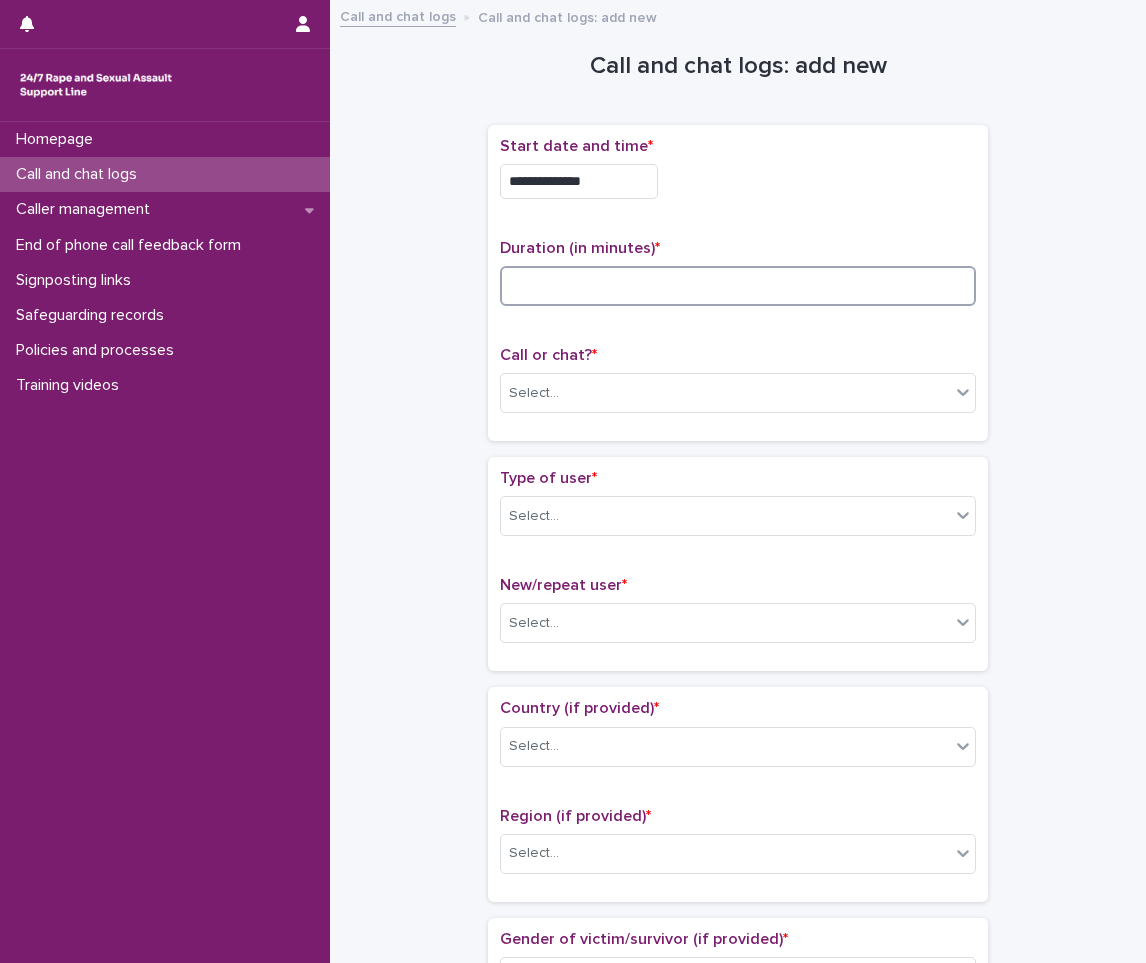 click at bounding box center (738, 286) 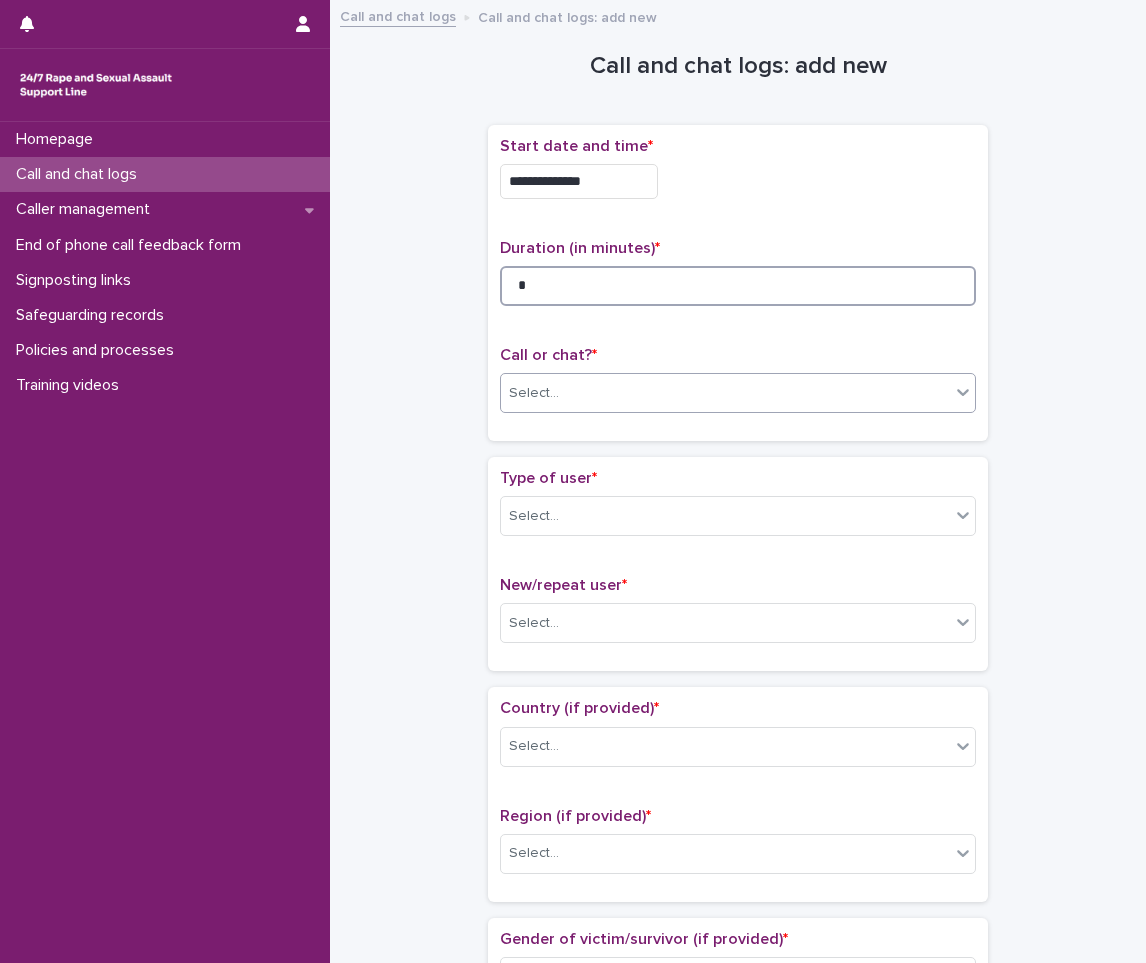 type on "*" 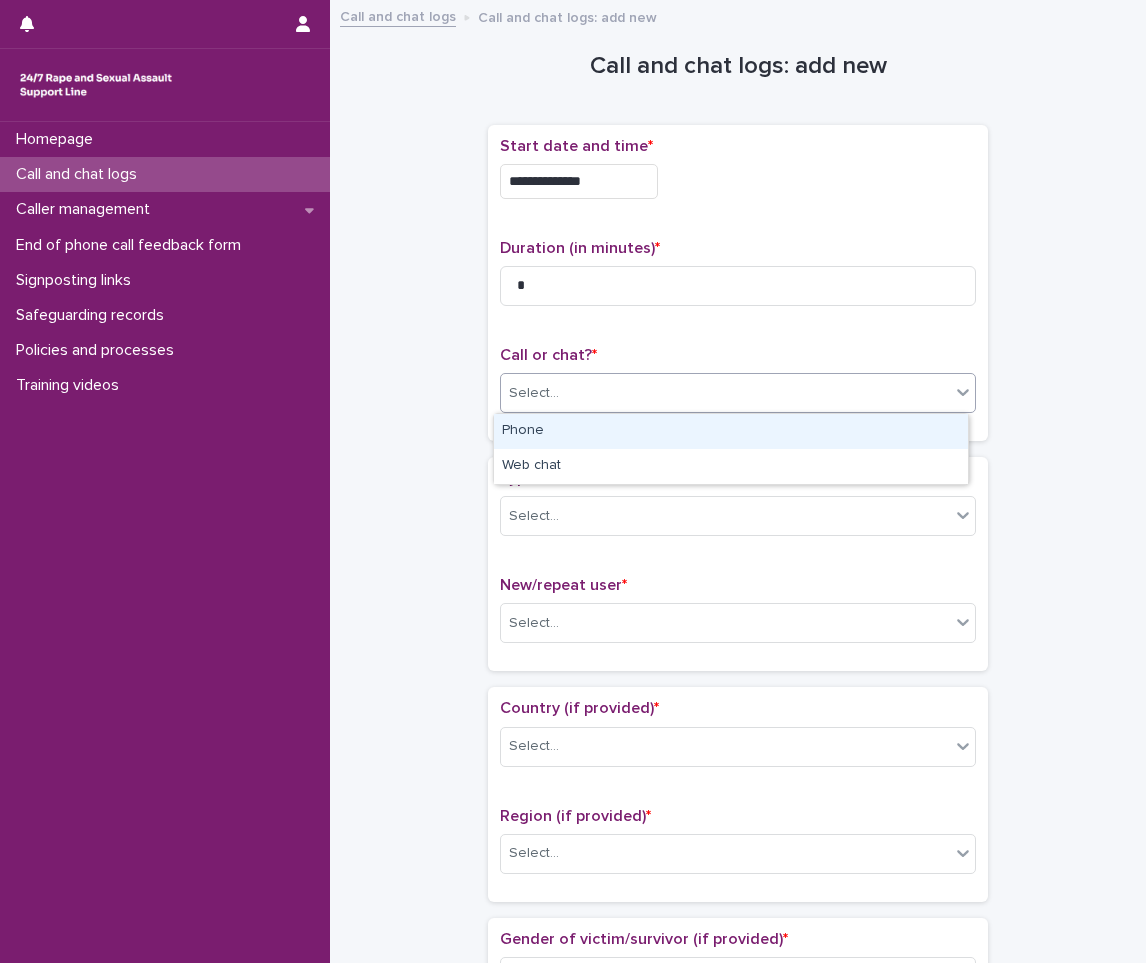 click on "Select..." at bounding box center [534, 393] 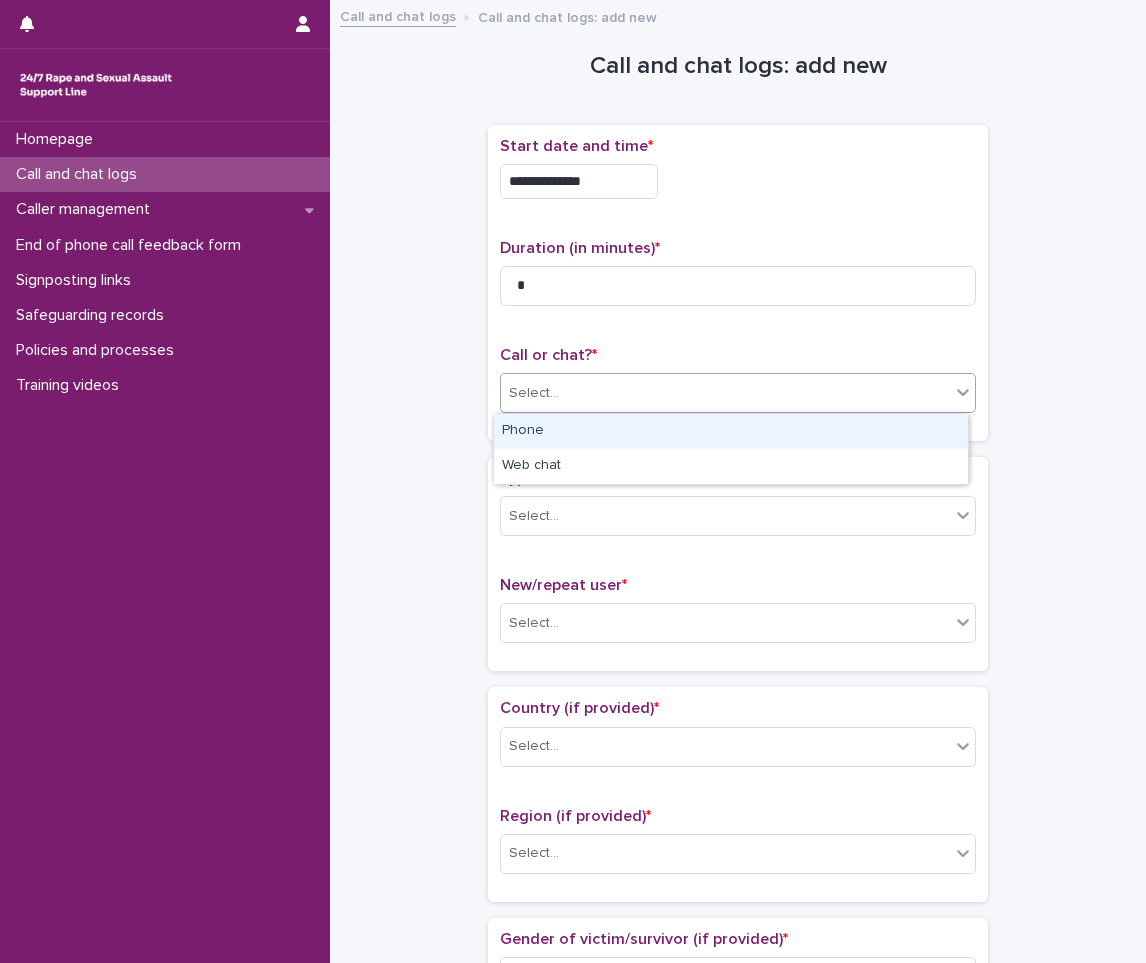 click on "Phone" at bounding box center (731, 431) 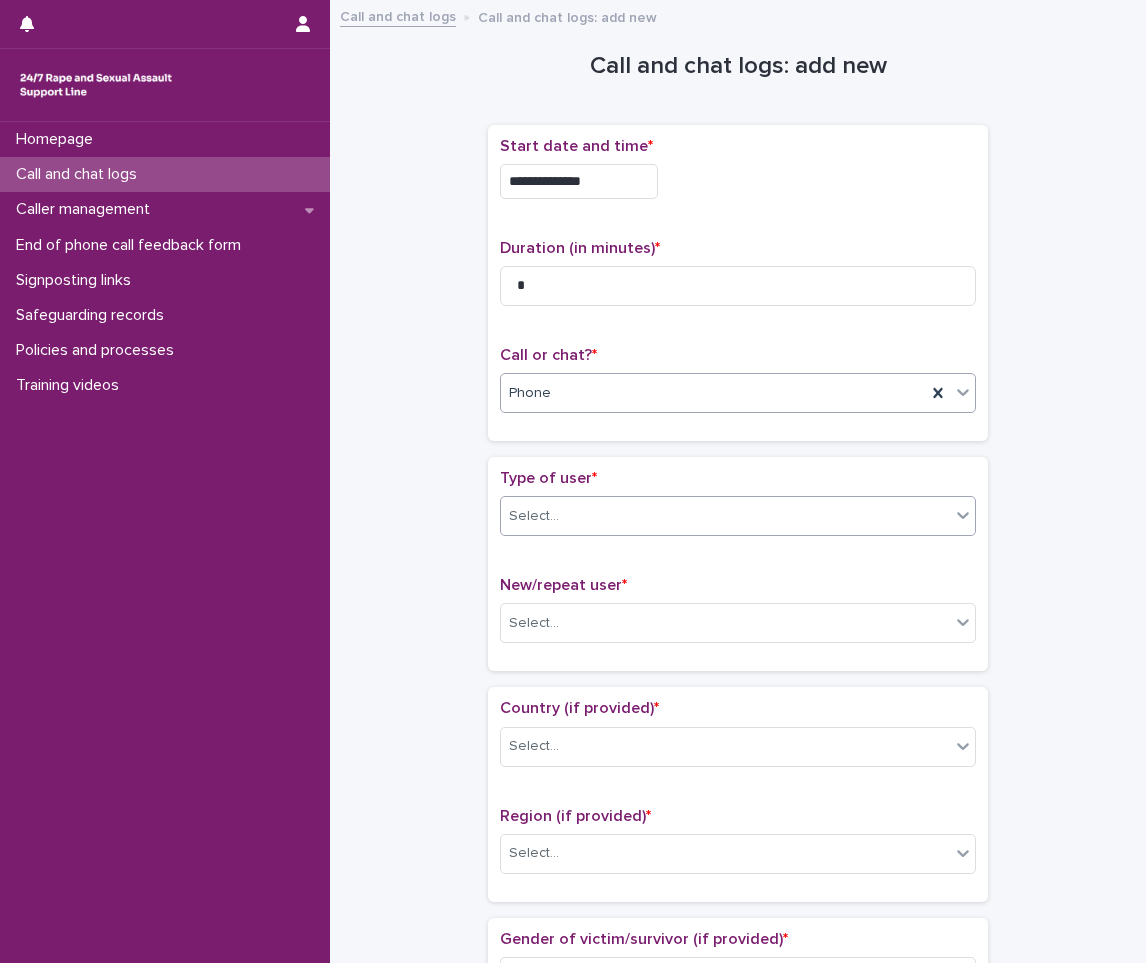 click on "Select..." at bounding box center (725, 516) 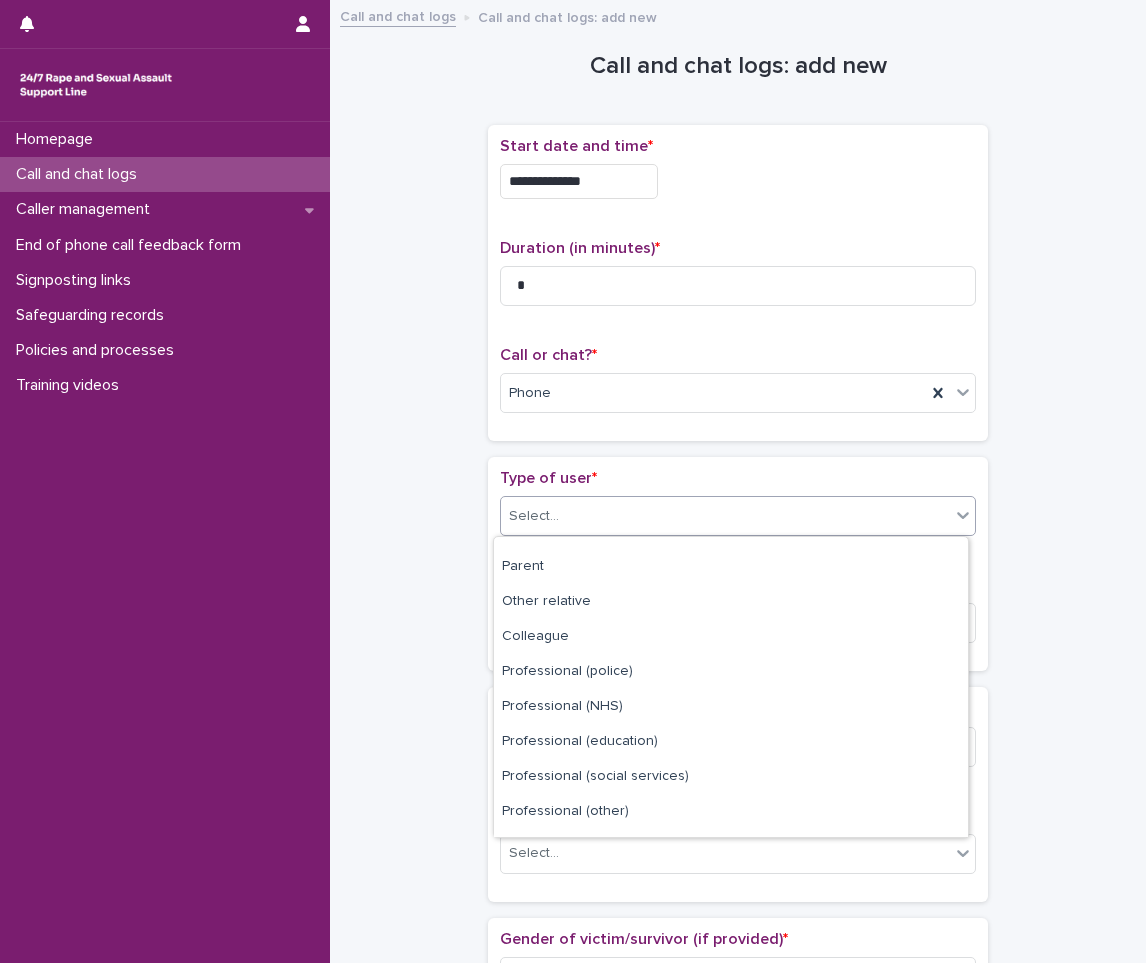 scroll, scrollTop: 225, scrollLeft: 0, axis: vertical 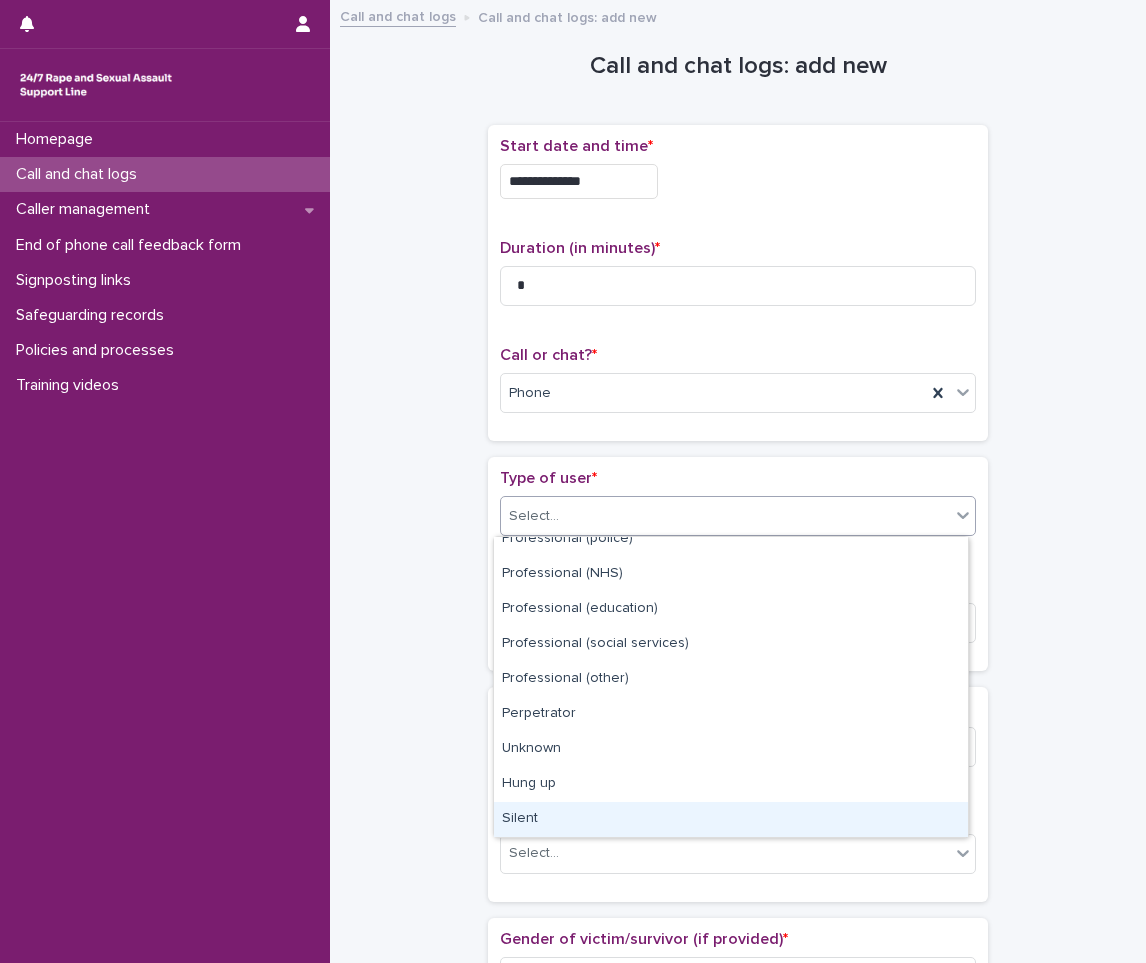 click on "Silent" at bounding box center (731, 819) 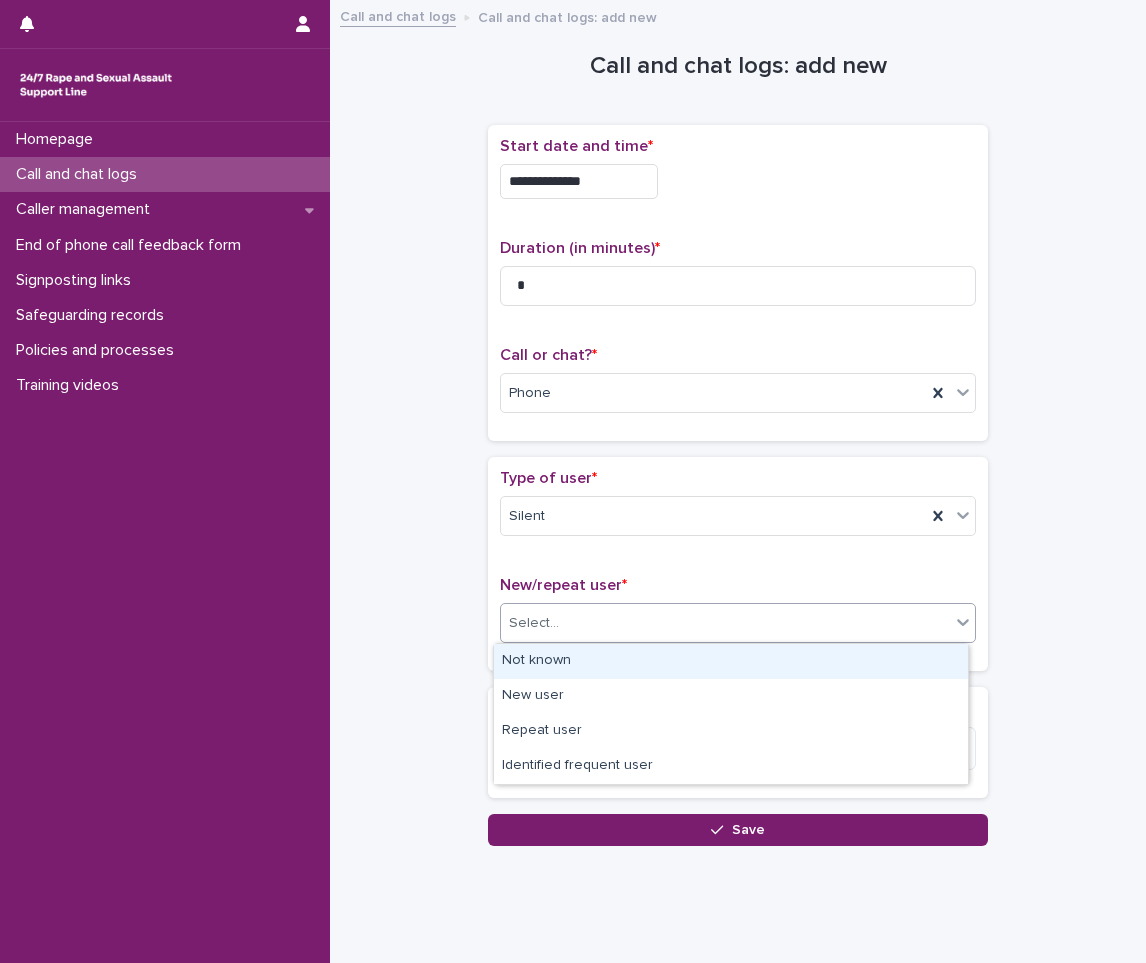 click on "Select..." at bounding box center [725, 623] 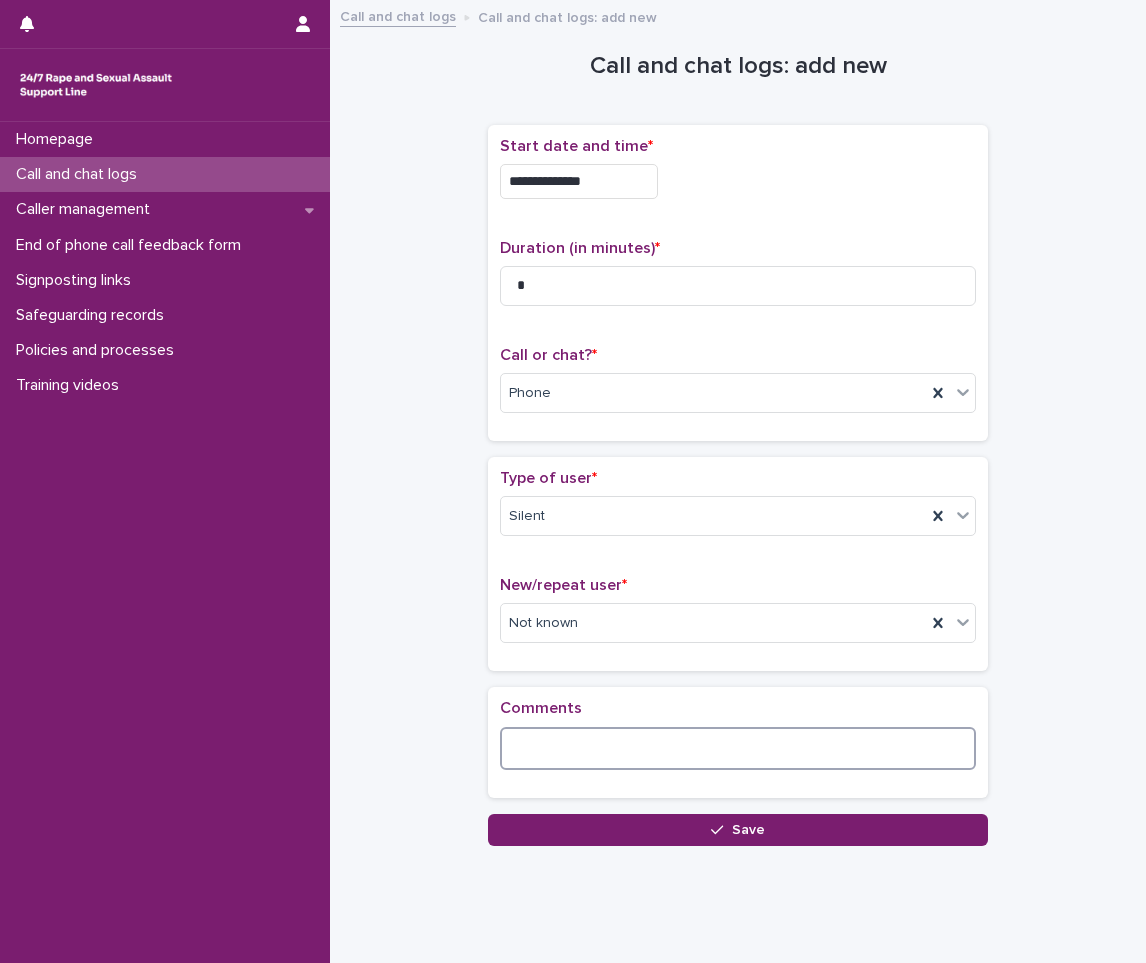 click at bounding box center [738, 748] 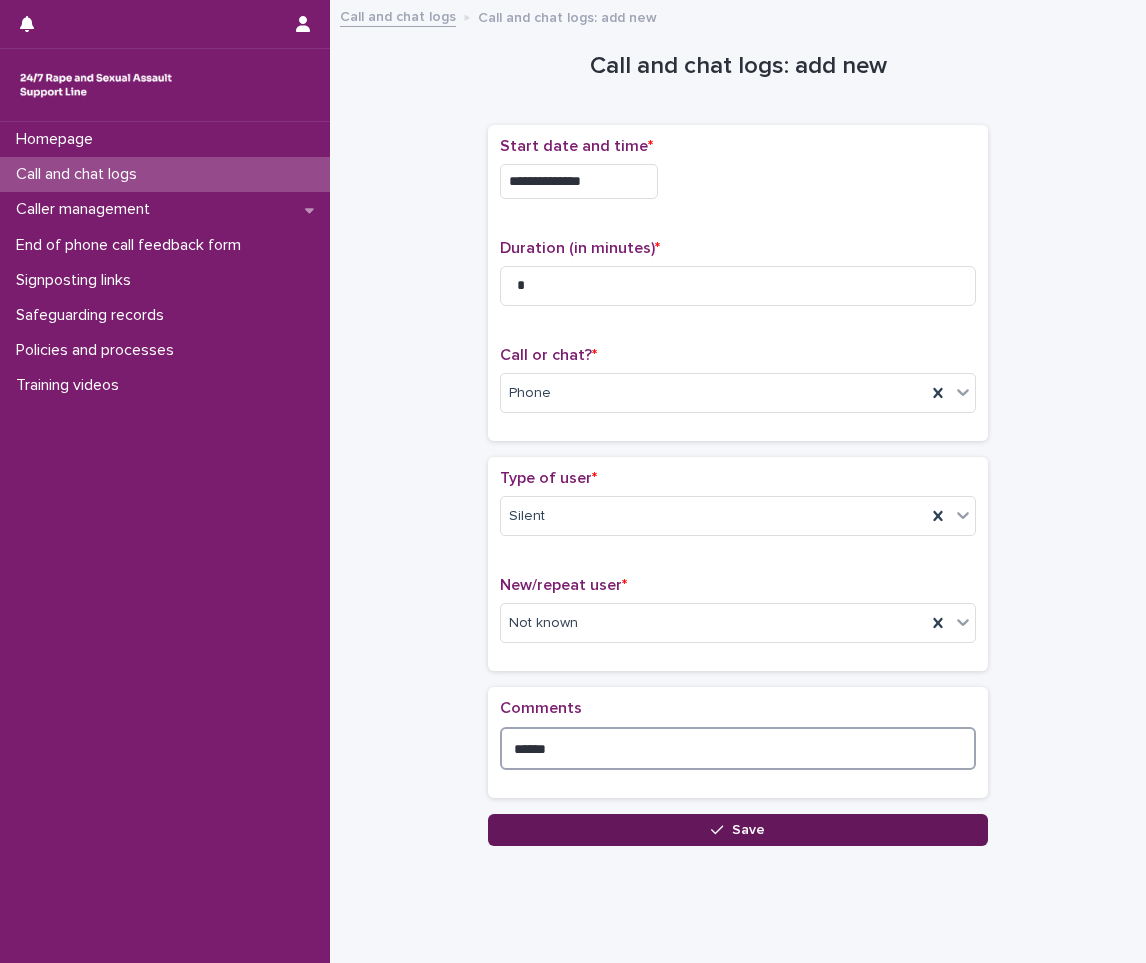 type on "******" 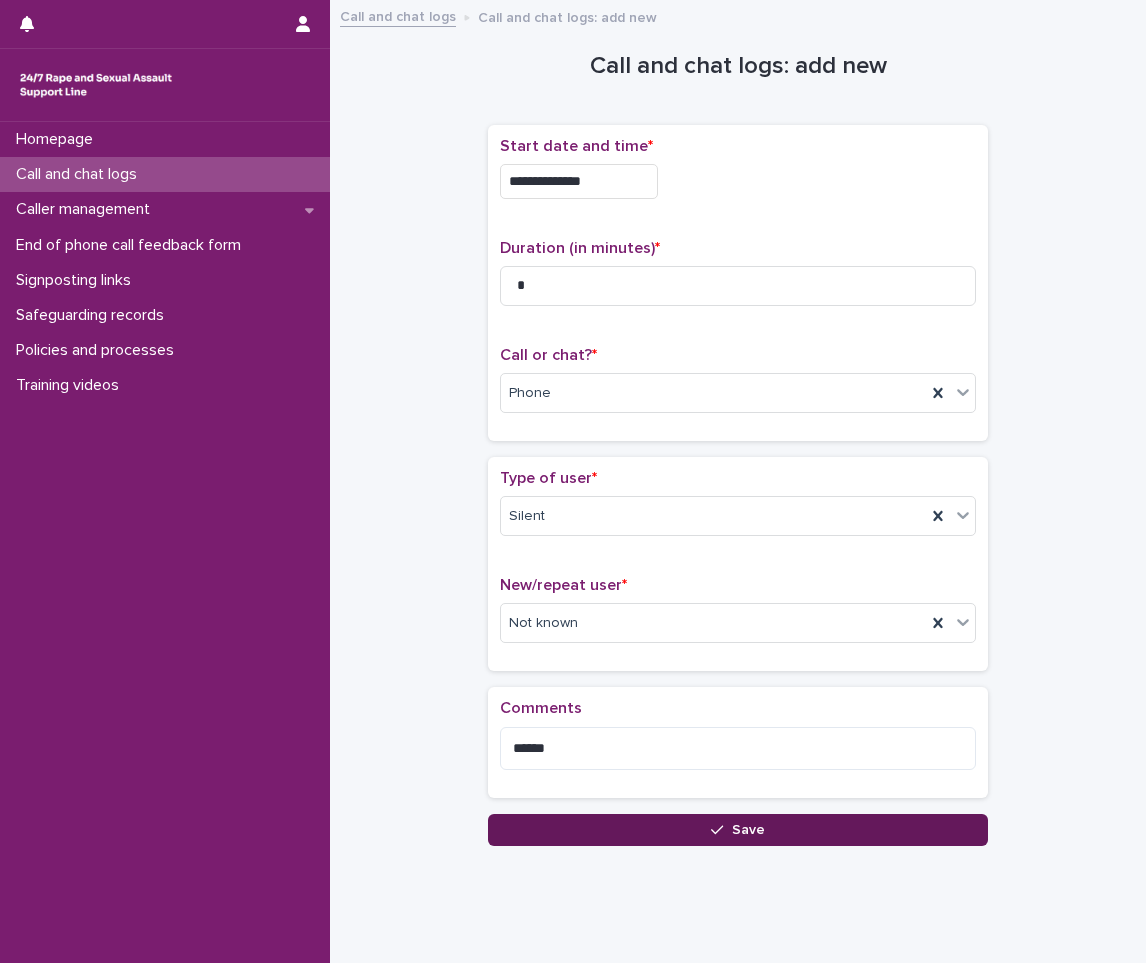 click on "Save" at bounding box center [738, 830] 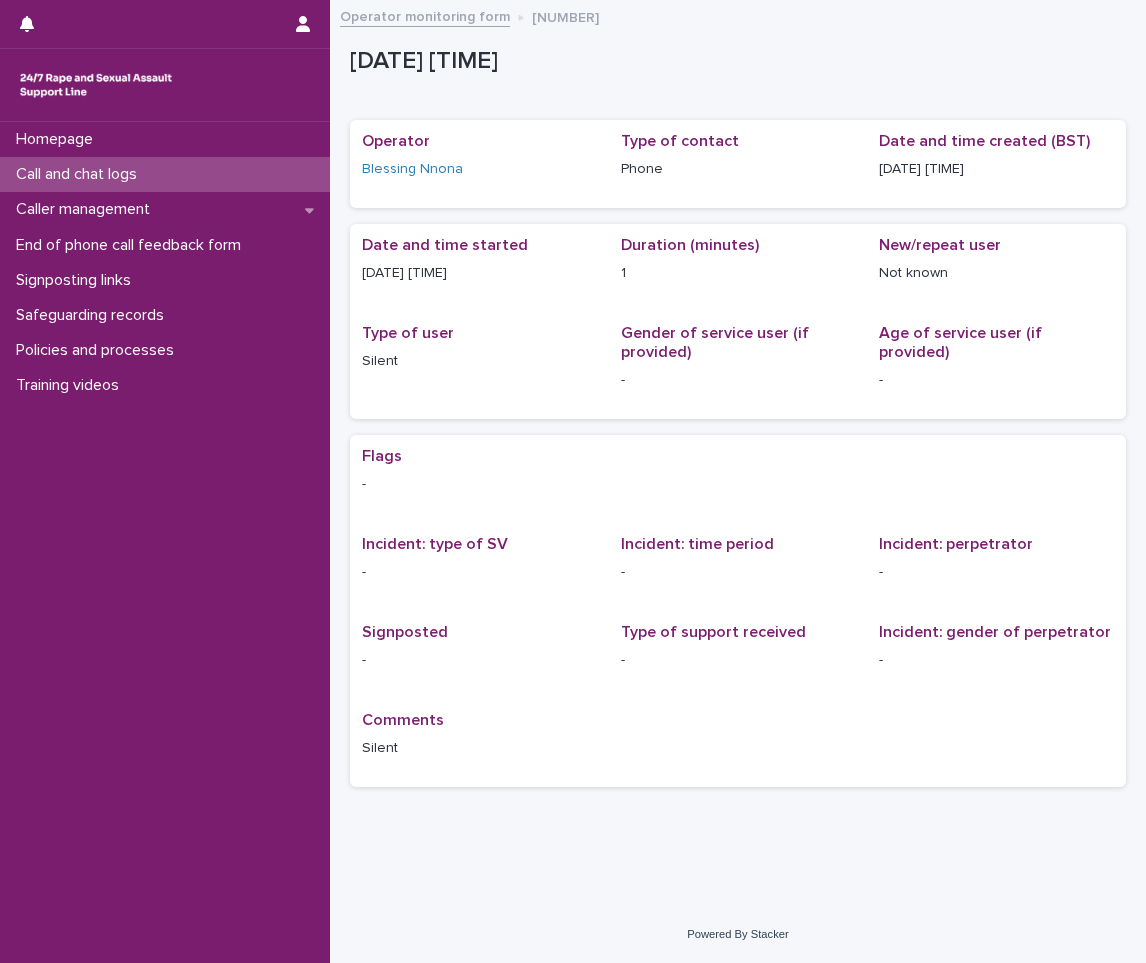 click on "Call and chat logs" at bounding box center (165, 174) 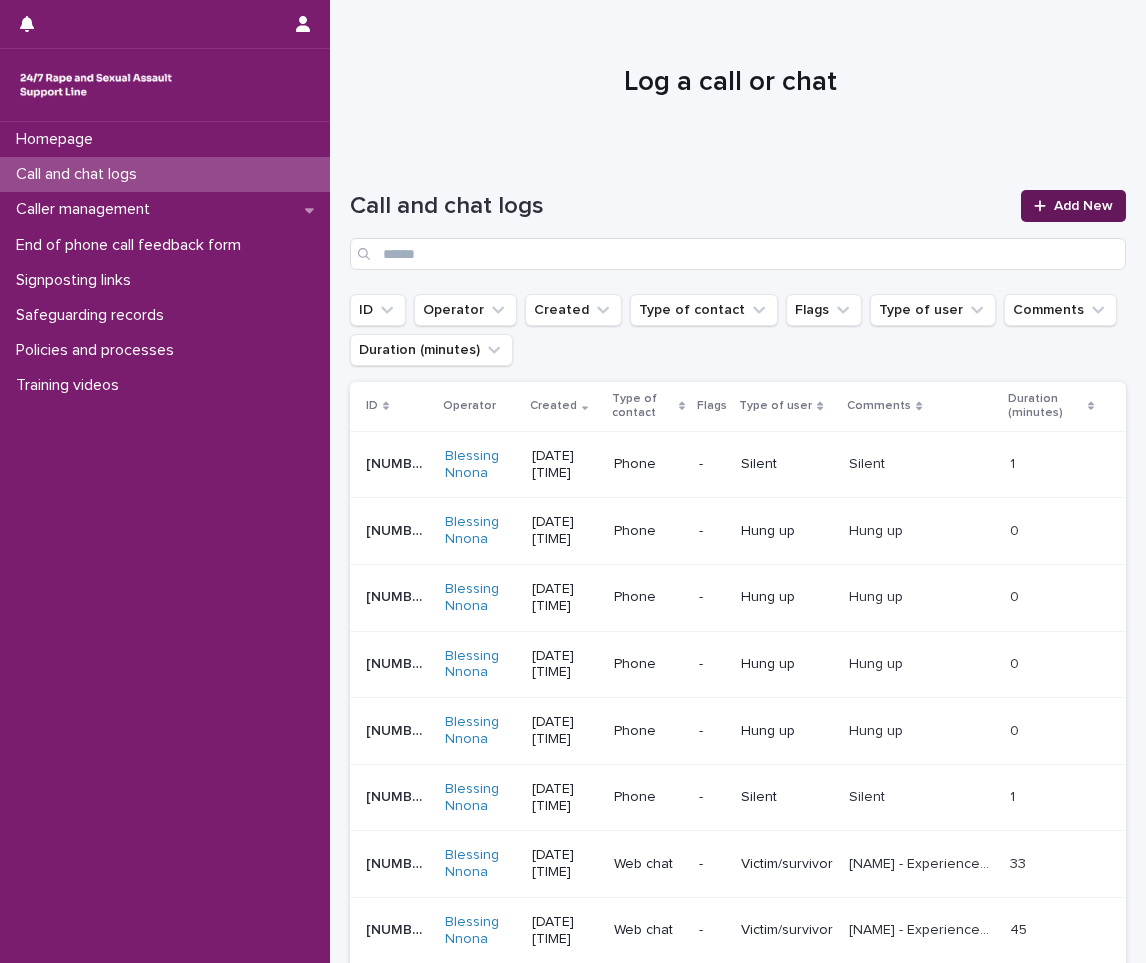 click on "Add New" at bounding box center (1073, 206) 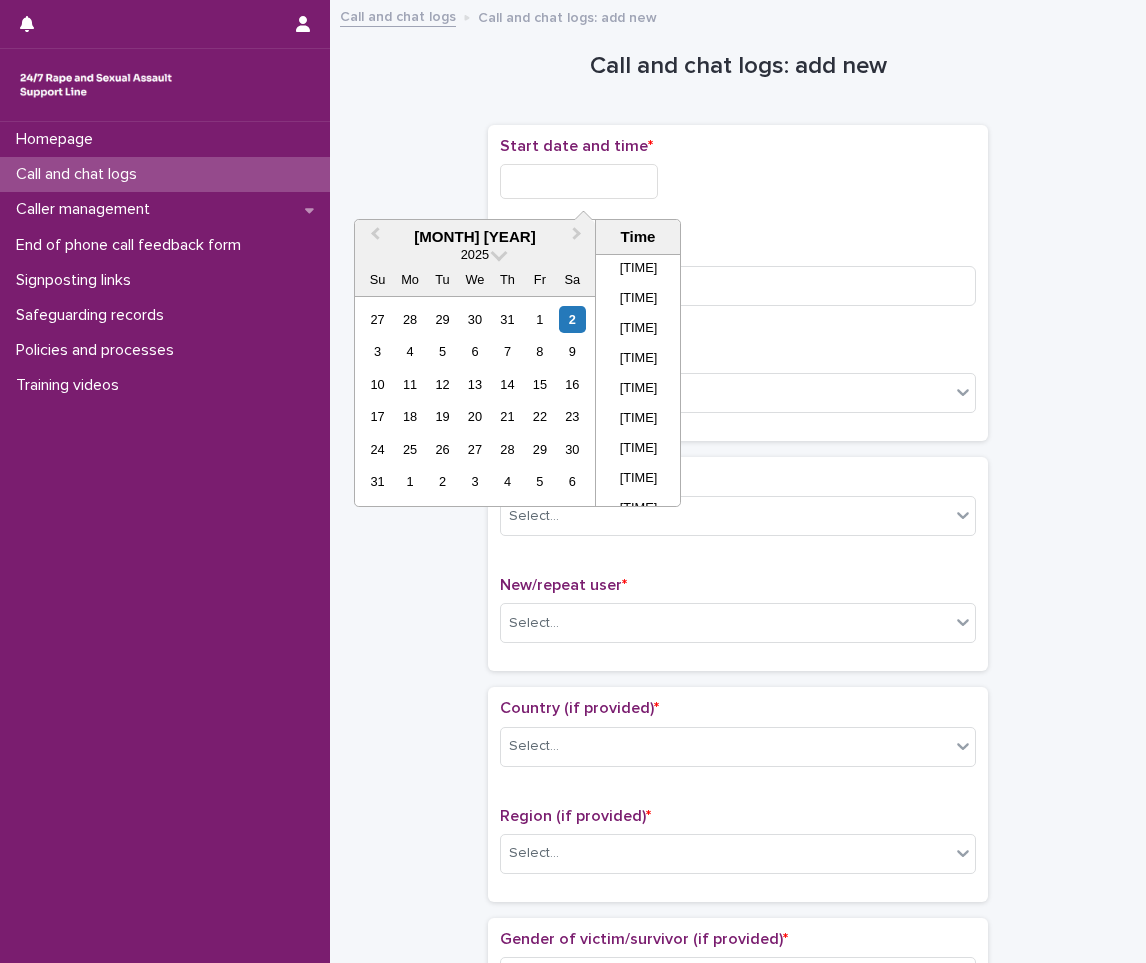 click at bounding box center (579, 181) 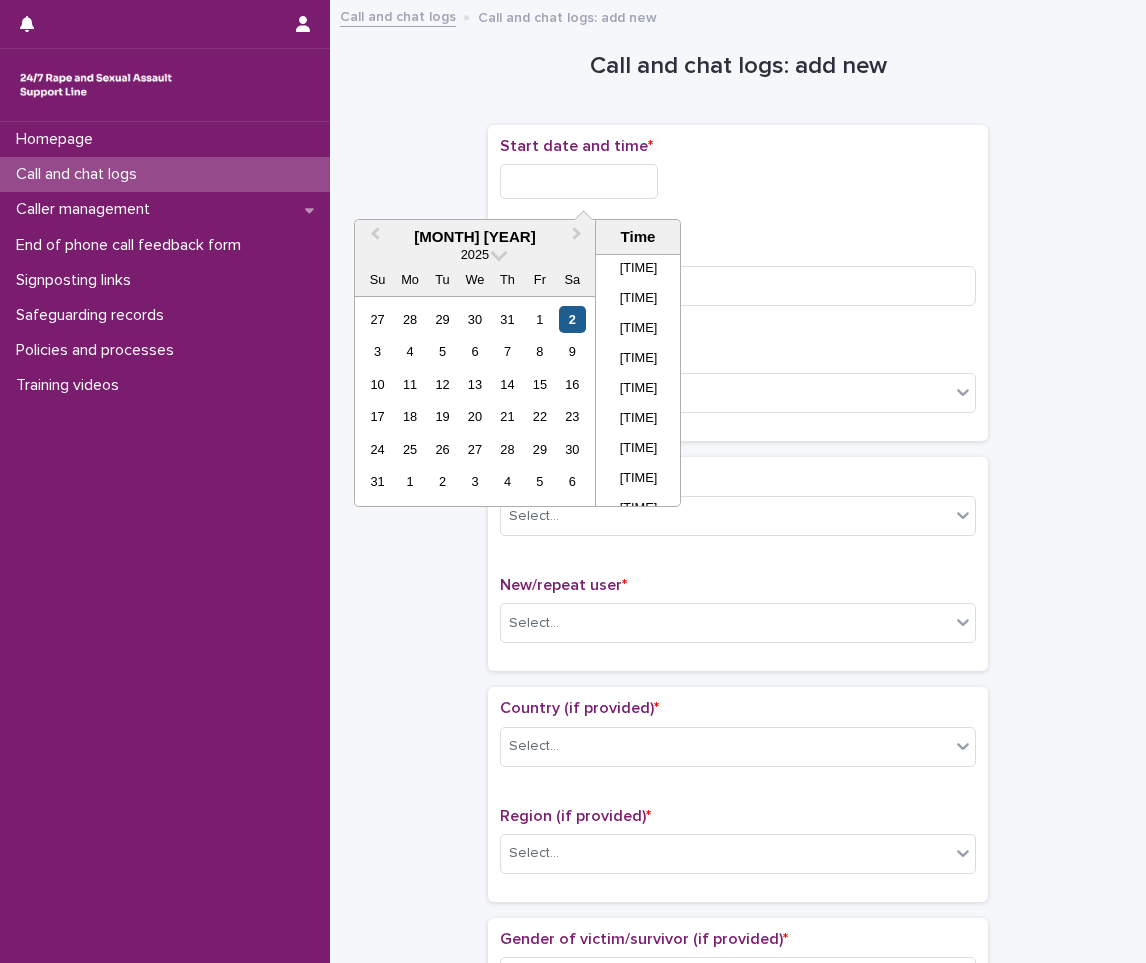 click on "2" at bounding box center [572, 319] 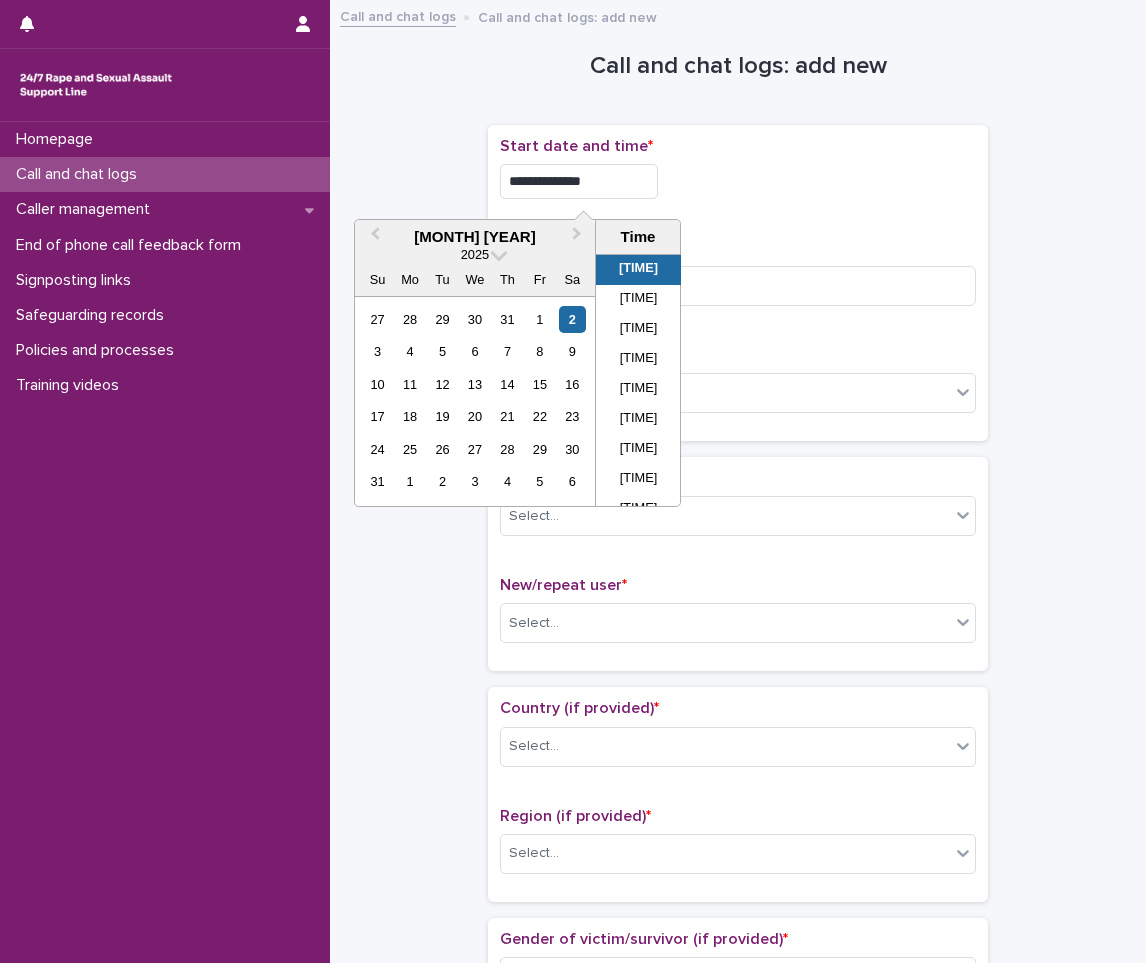 click on "**********" at bounding box center (579, 181) 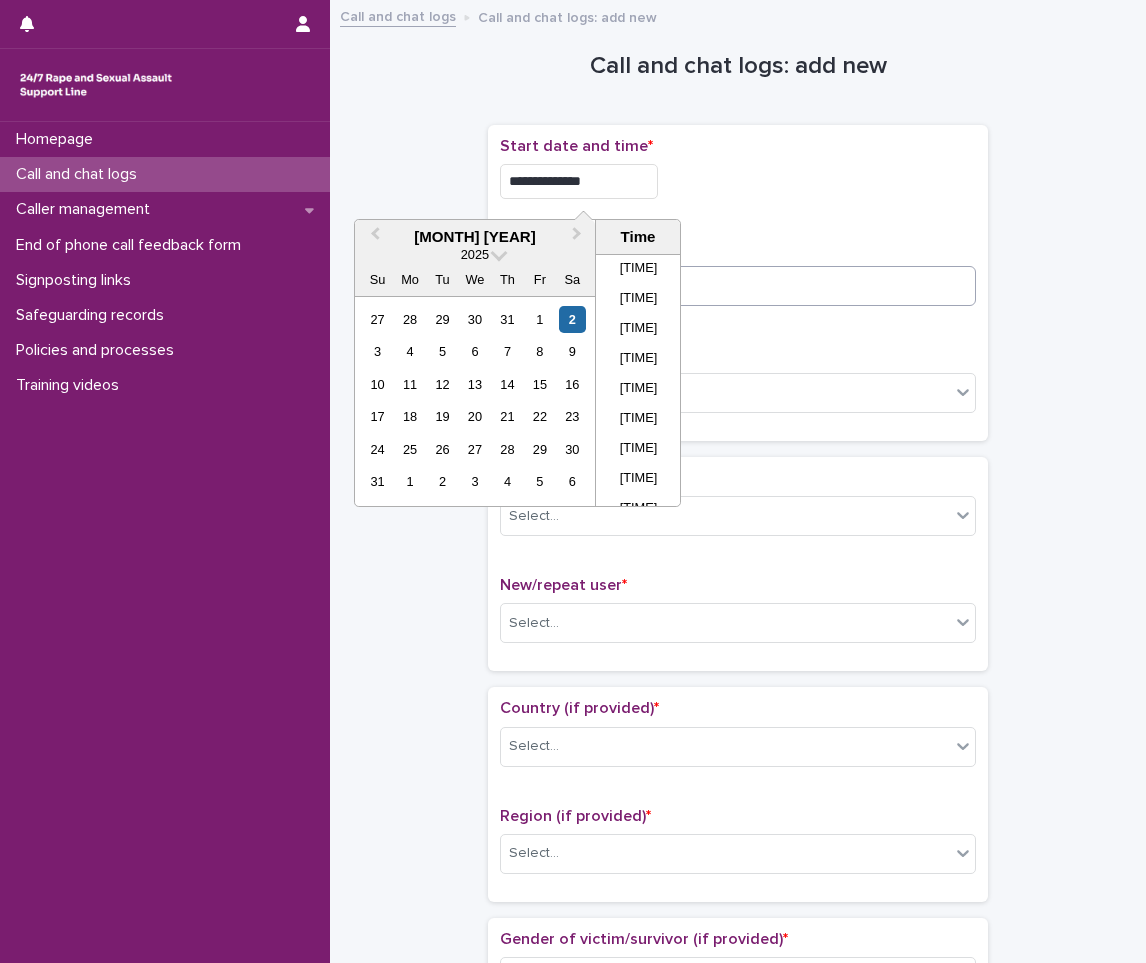 type on "**********" 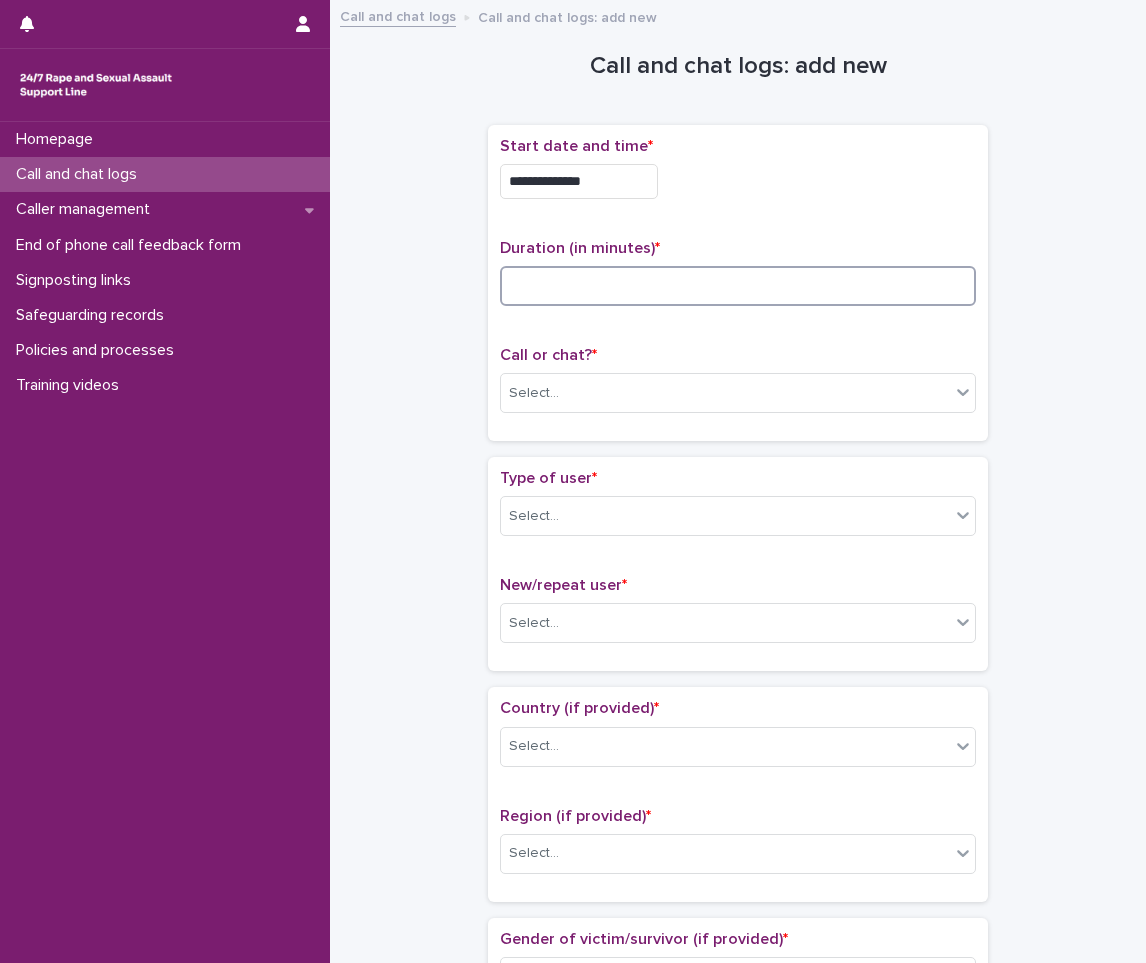 click at bounding box center [738, 286] 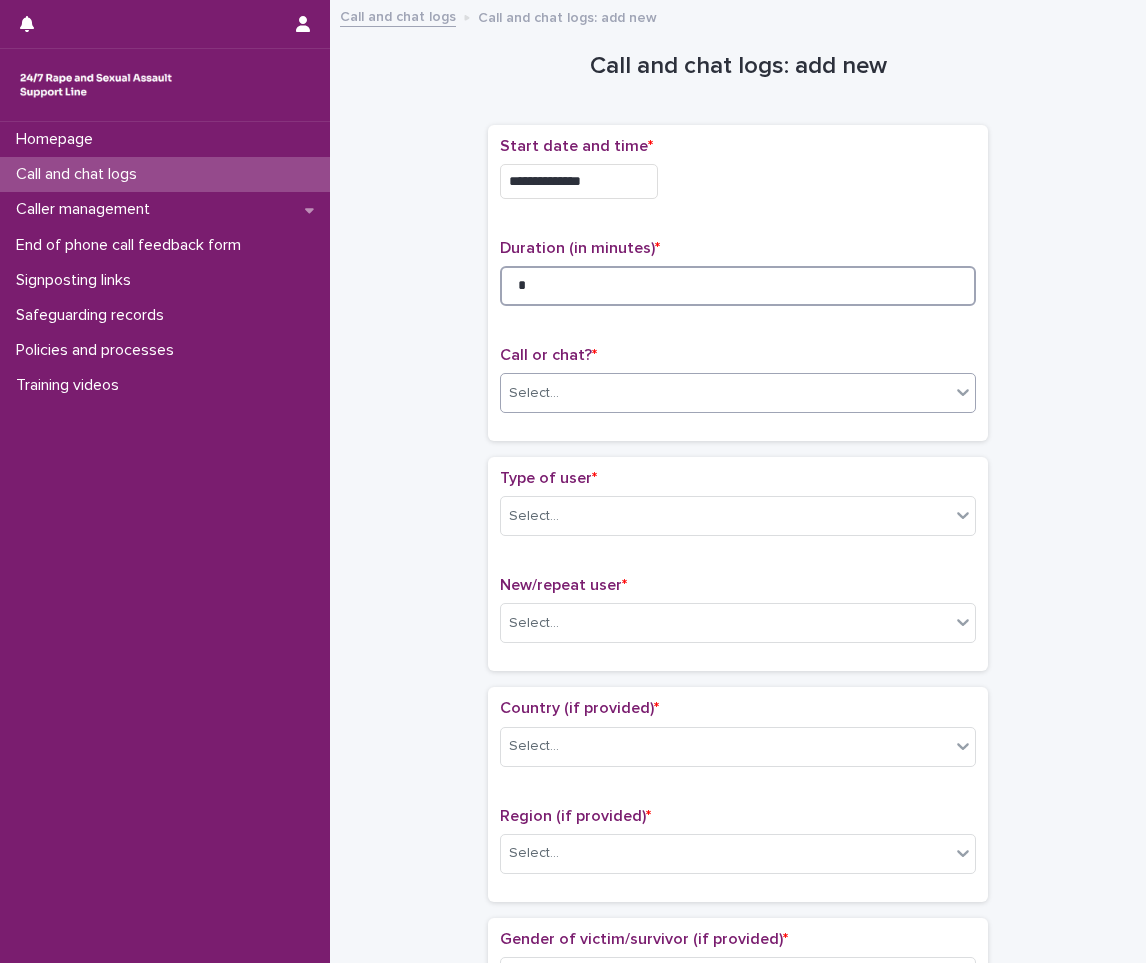type on "*" 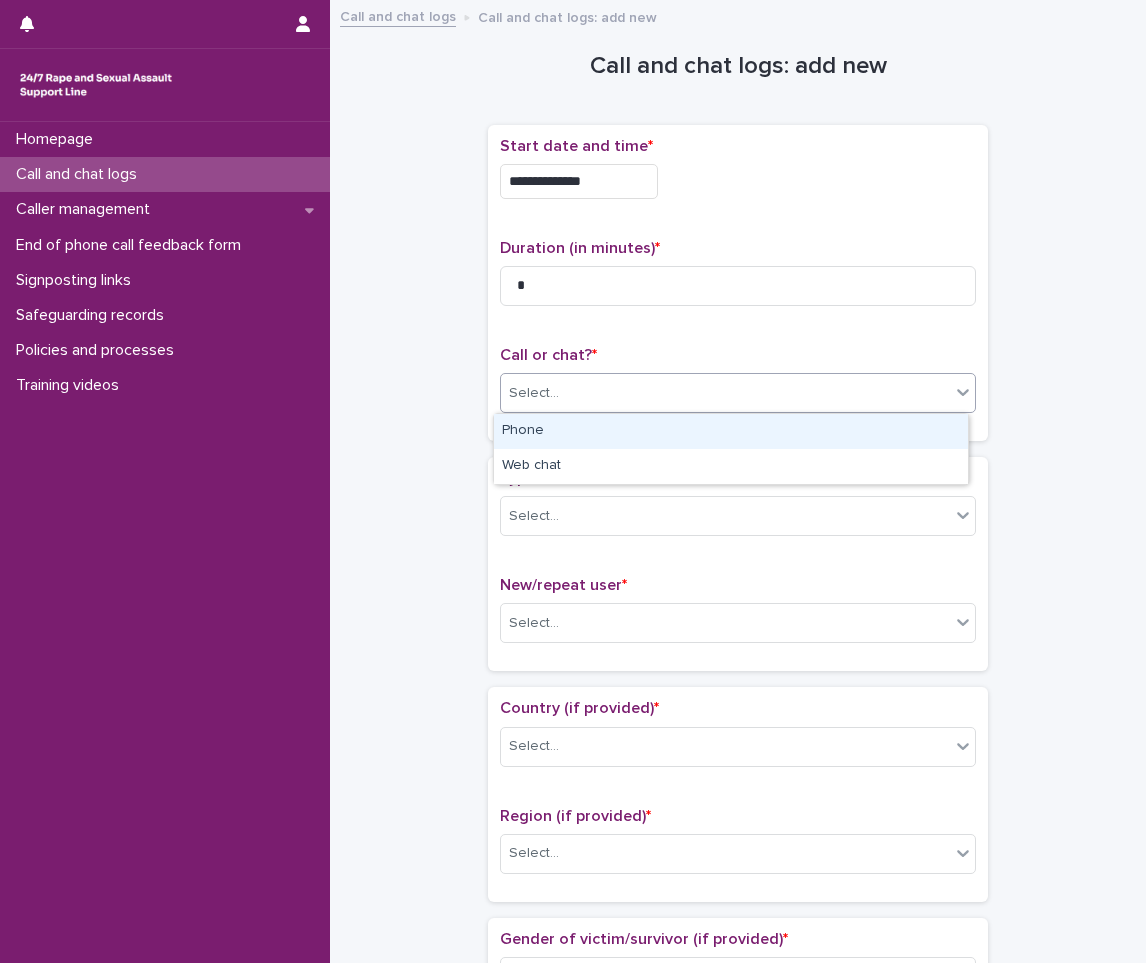 click on "Select..." at bounding box center [725, 393] 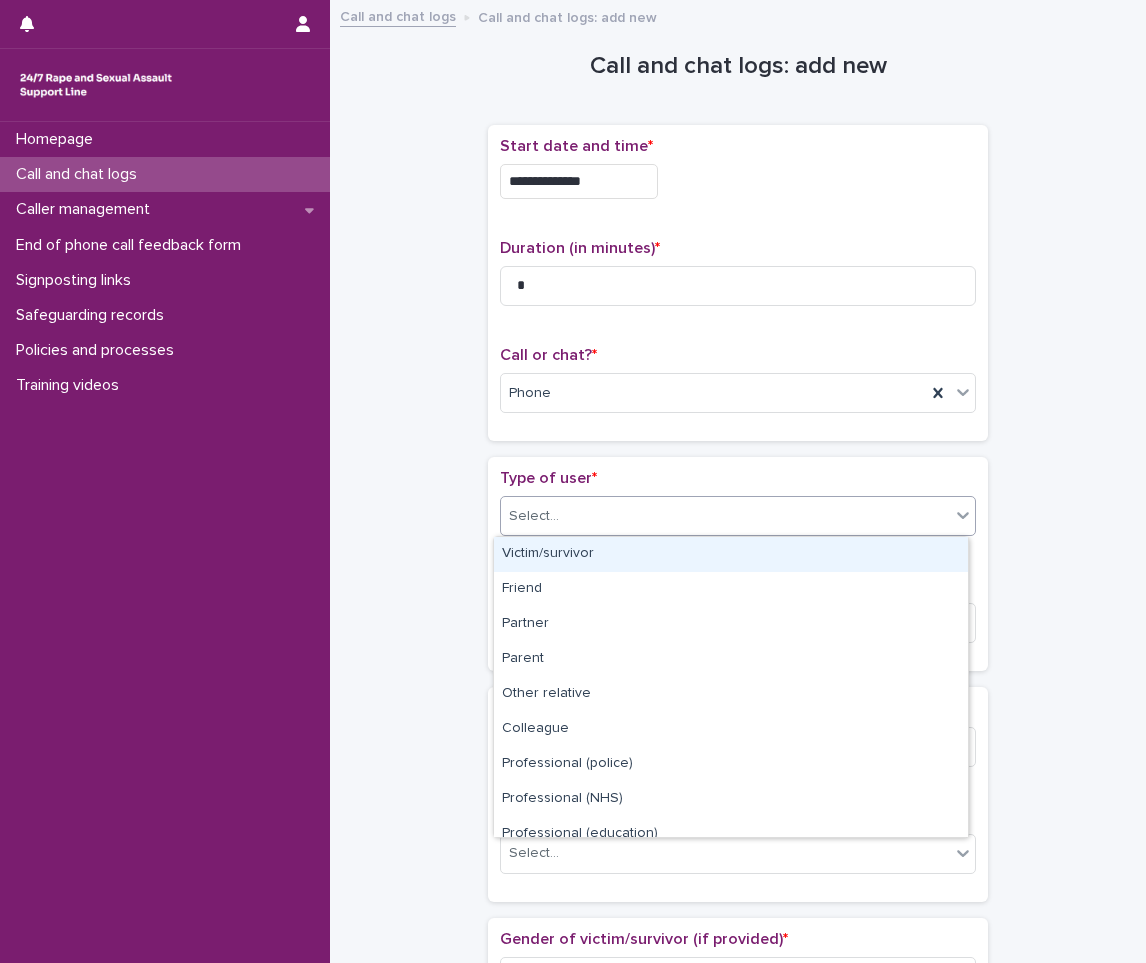 click on "Select..." at bounding box center [725, 516] 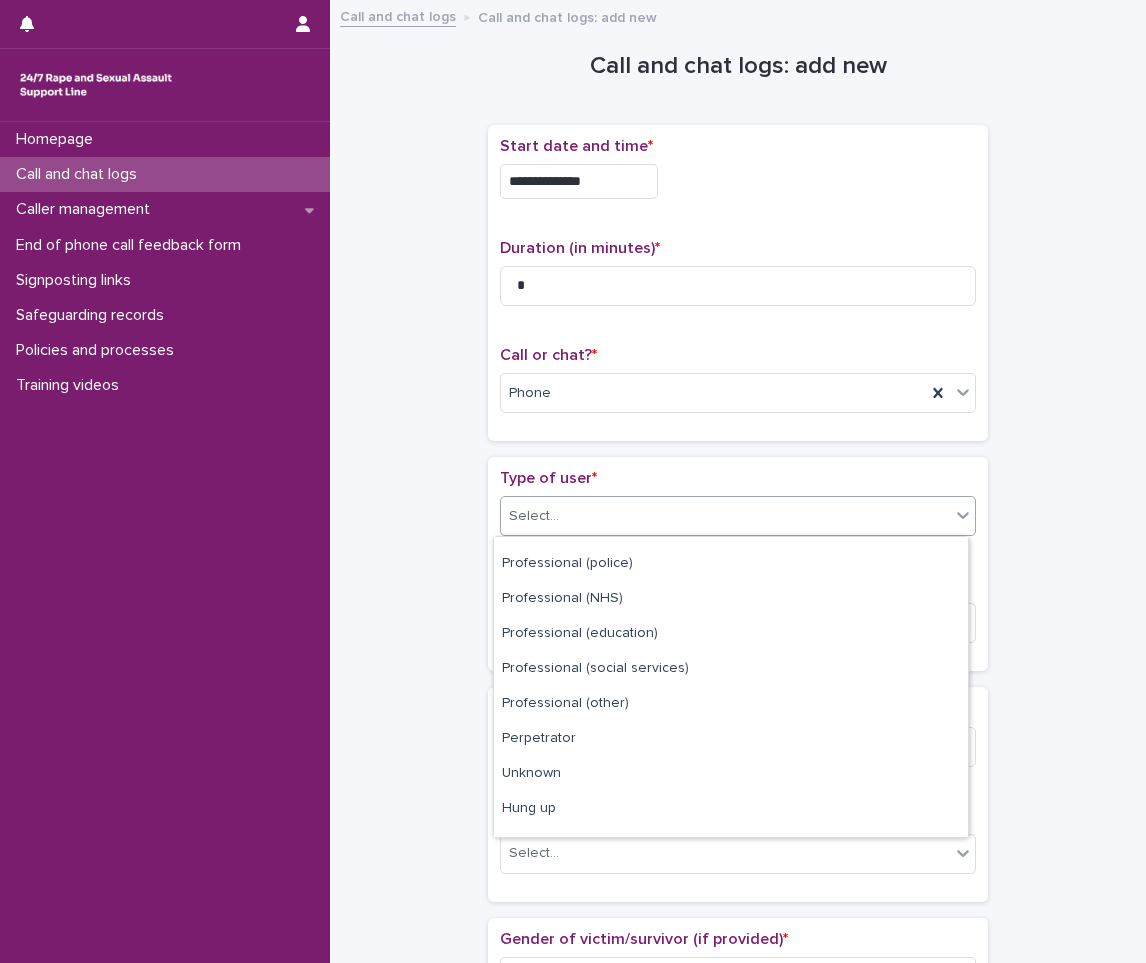 scroll, scrollTop: 225, scrollLeft: 0, axis: vertical 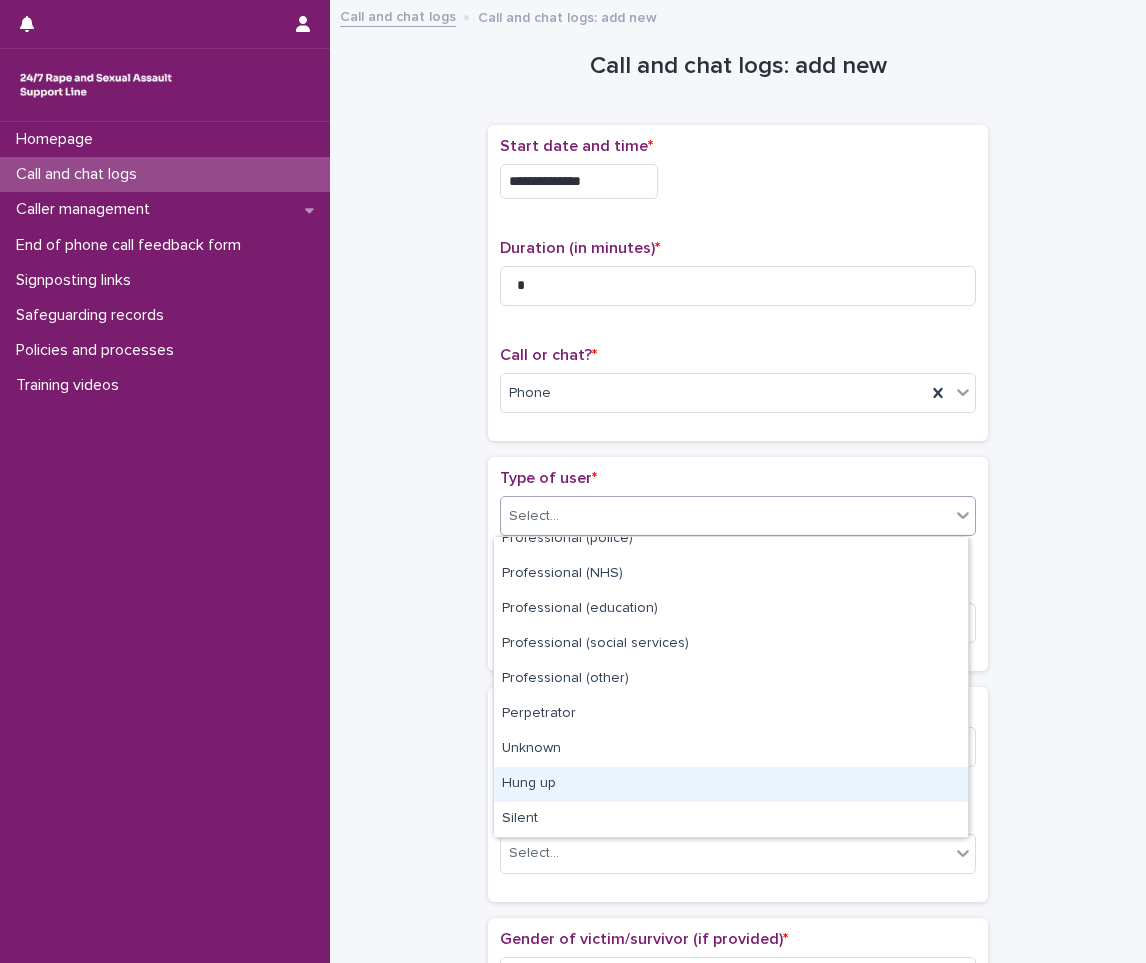 click on "Hung up" at bounding box center (731, 784) 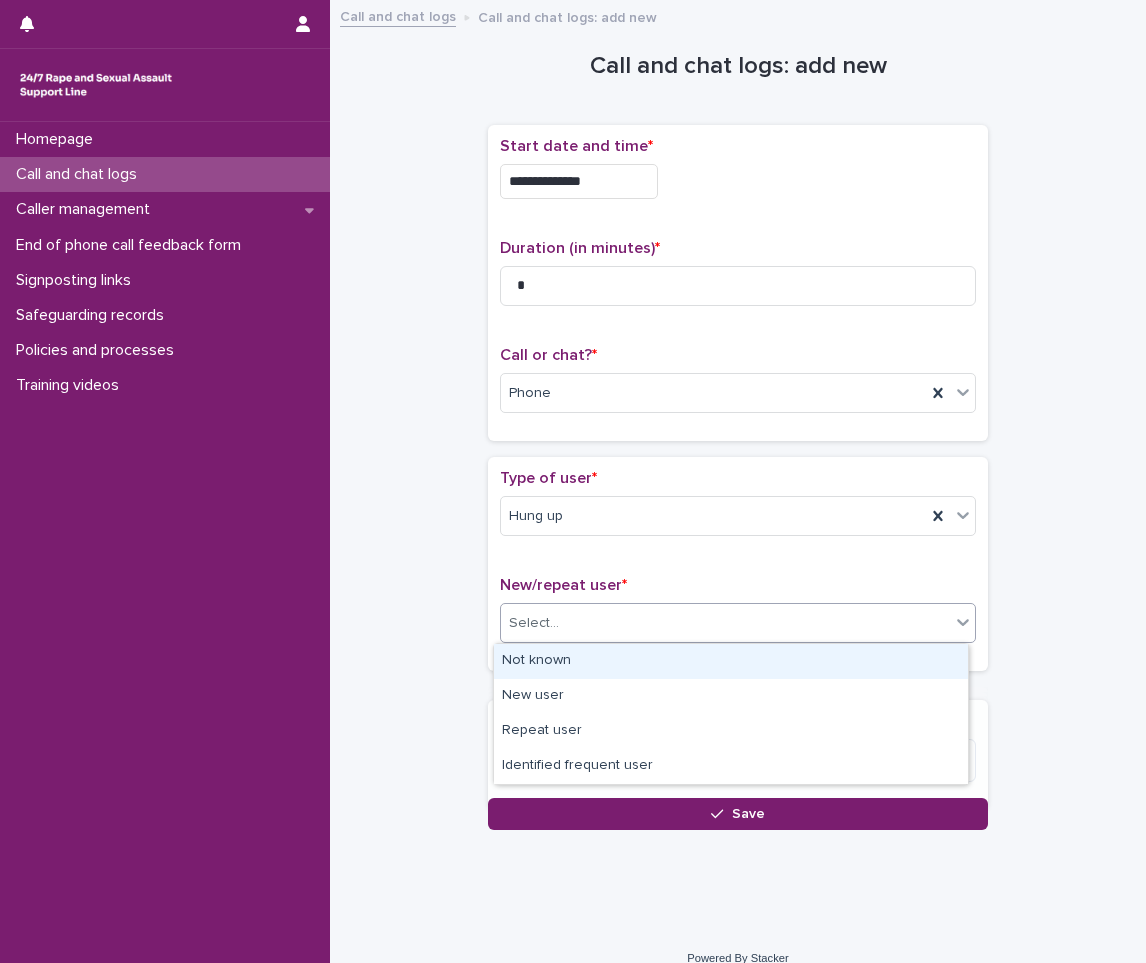 click on "Select..." at bounding box center [725, 623] 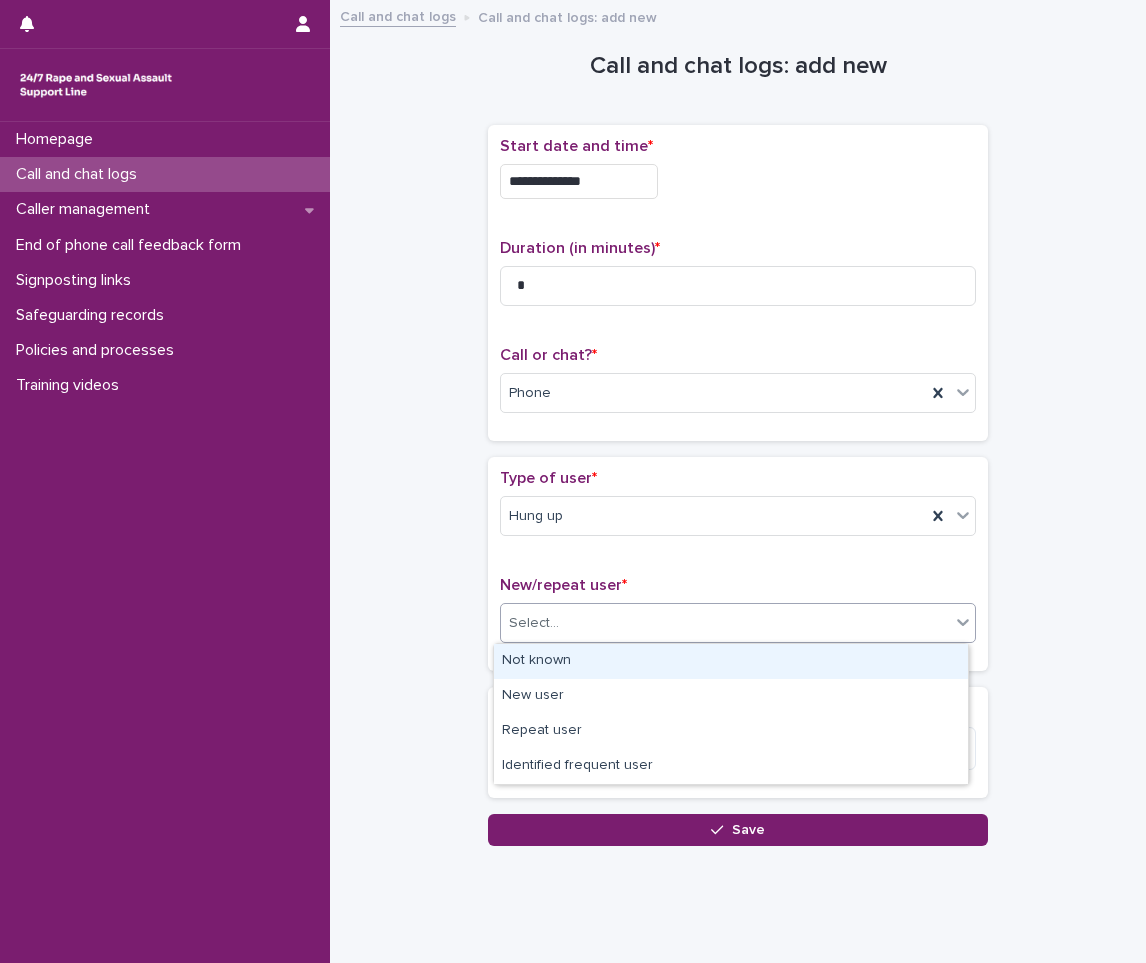click on "Not known" at bounding box center (731, 661) 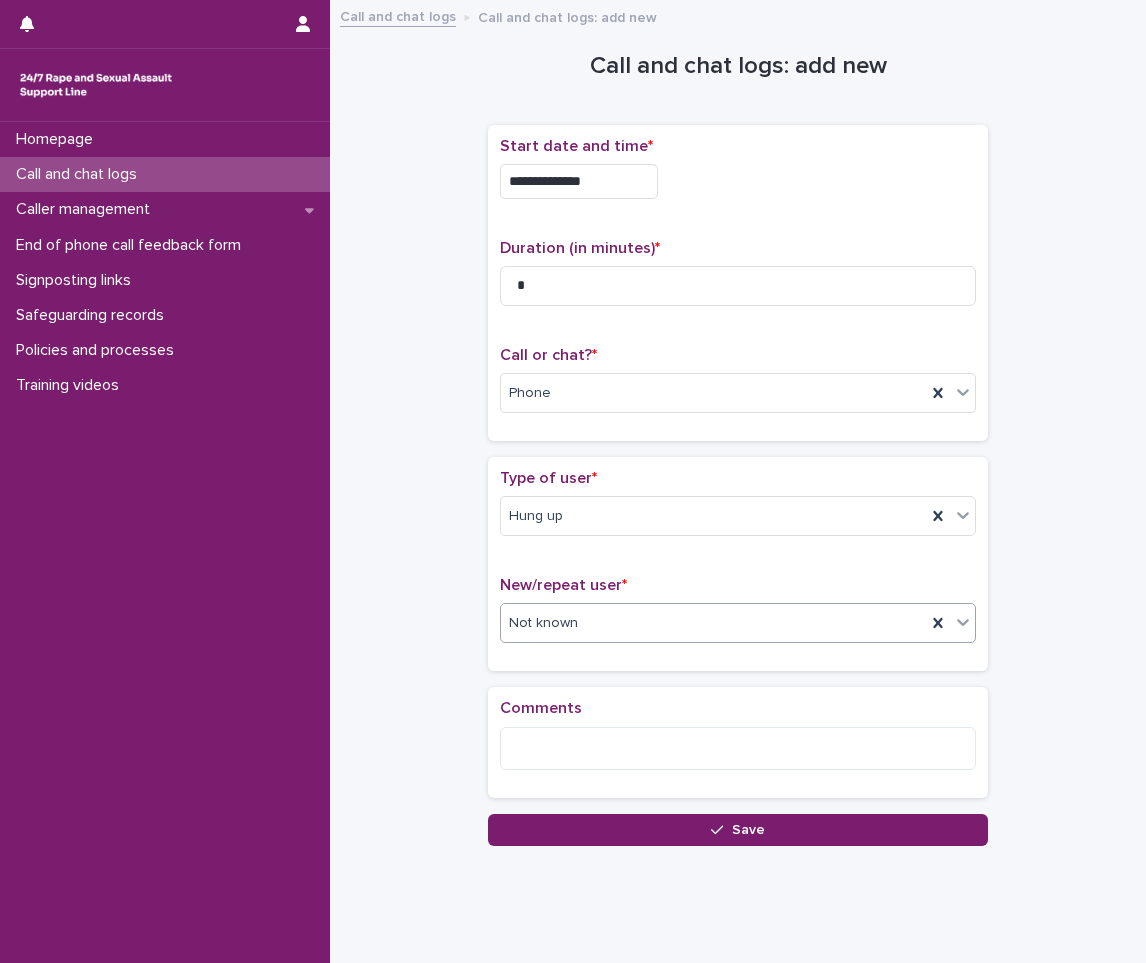 click on "Comments" at bounding box center (541, 708) 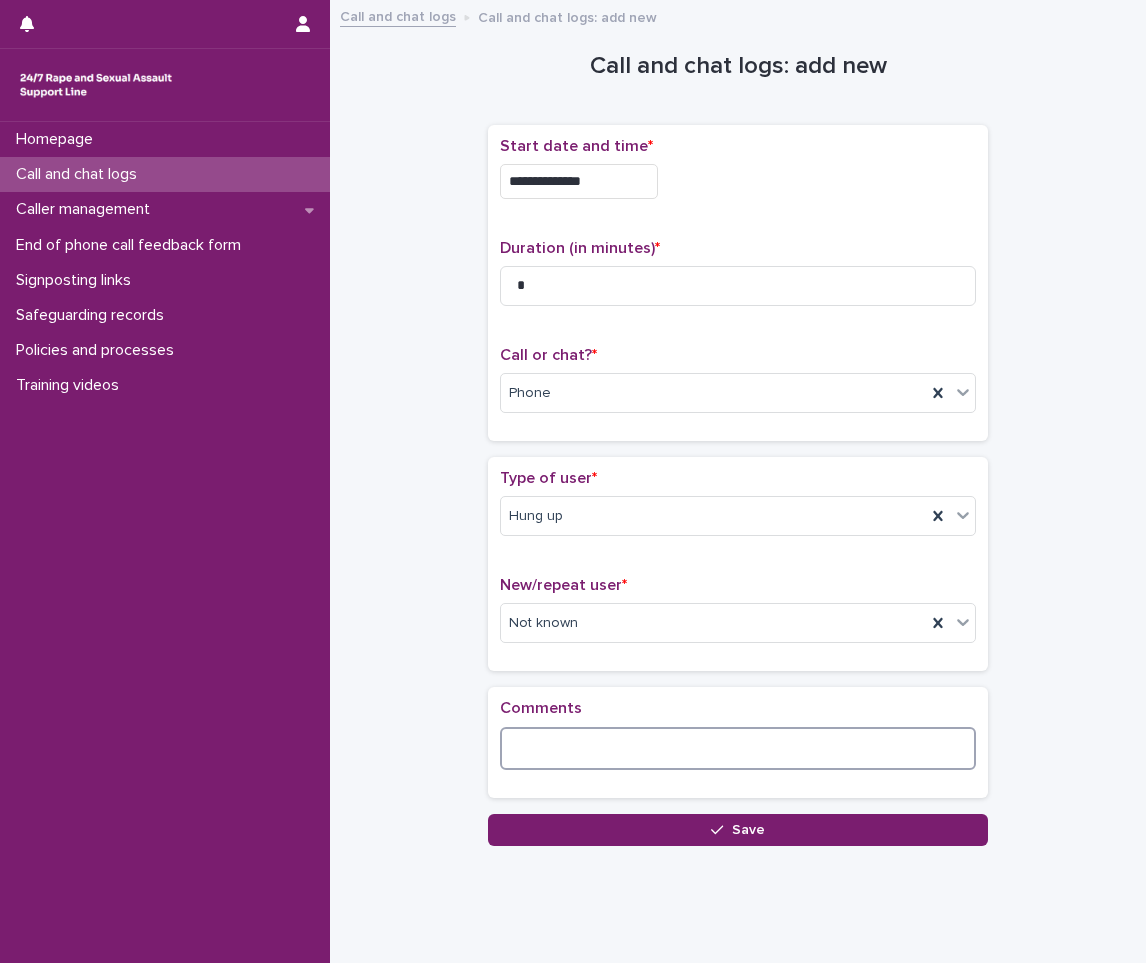 click at bounding box center [738, 748] 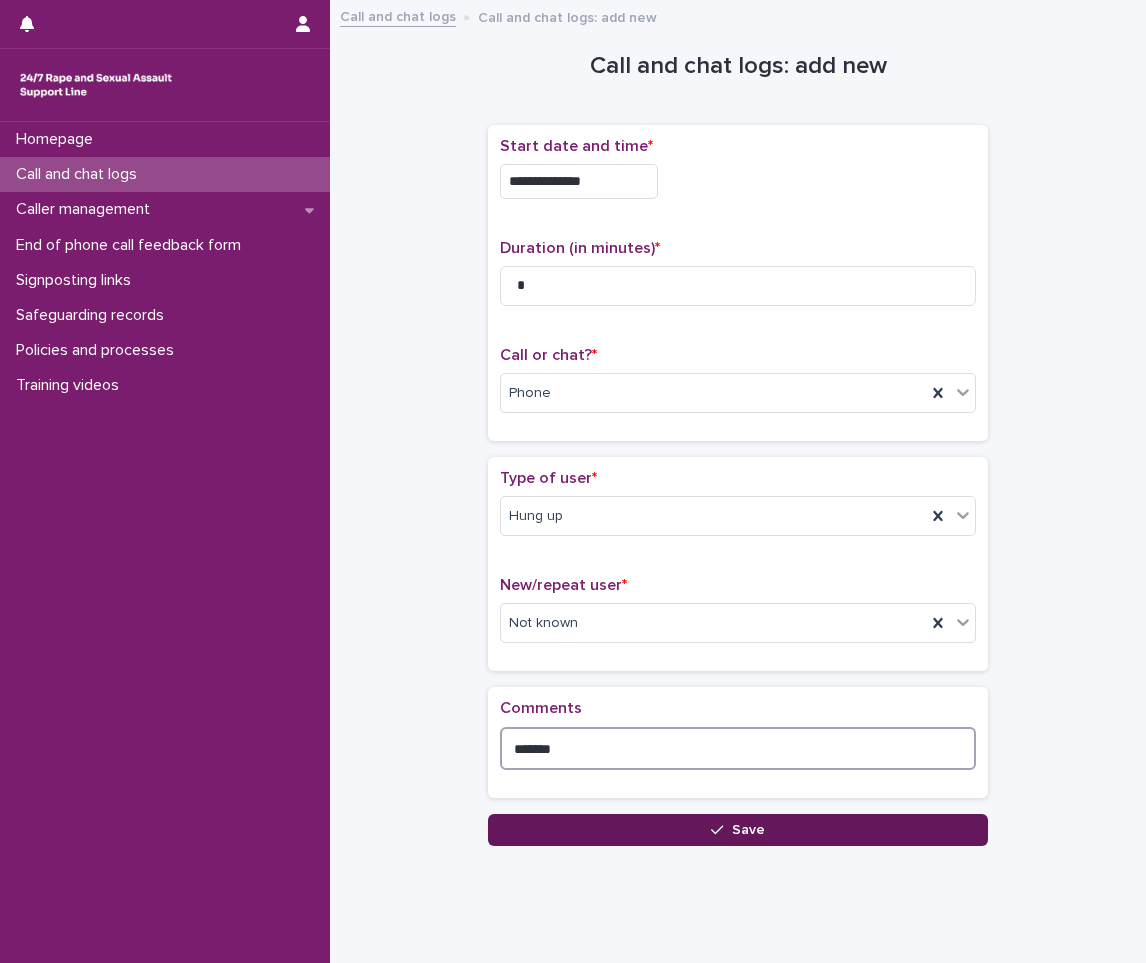 type on "*******" 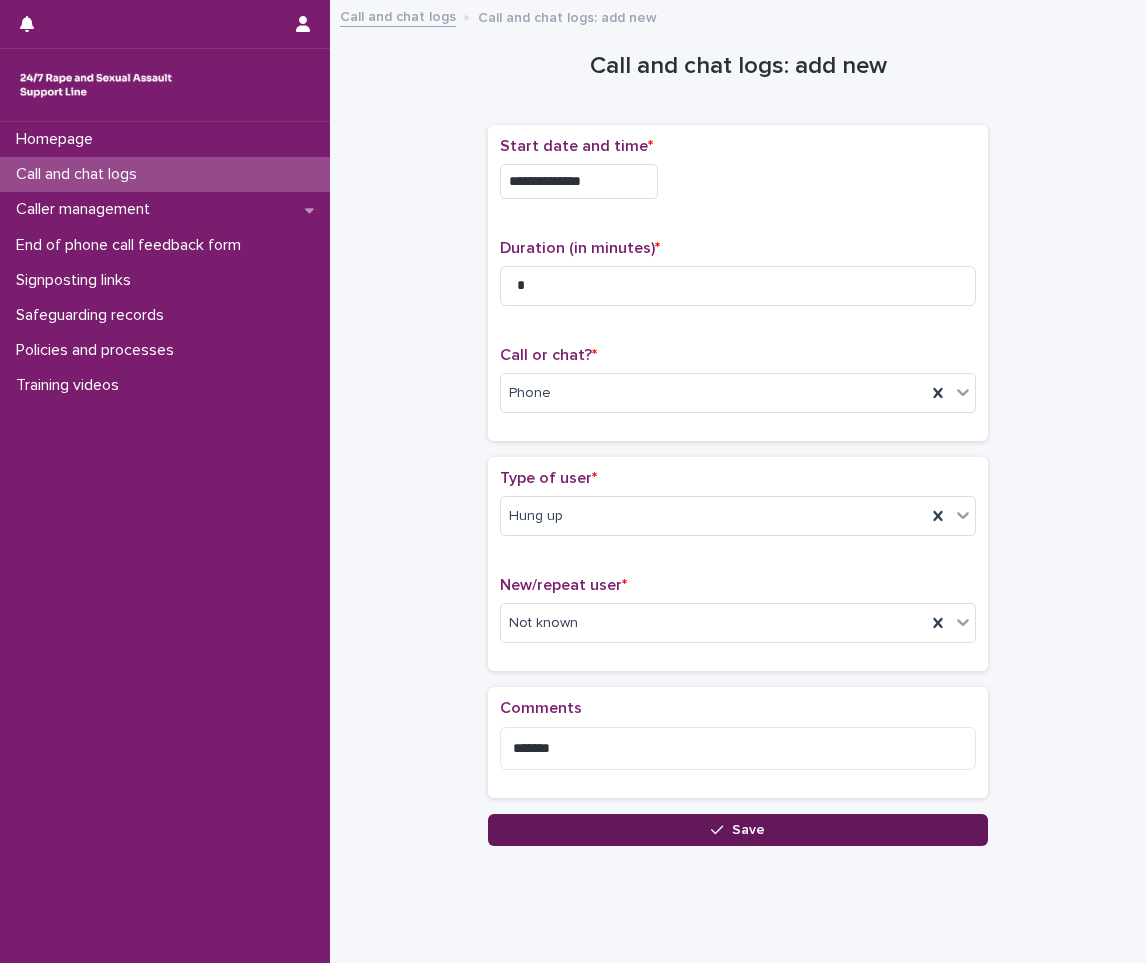 click on "Save" at bounding box center (738, 830) 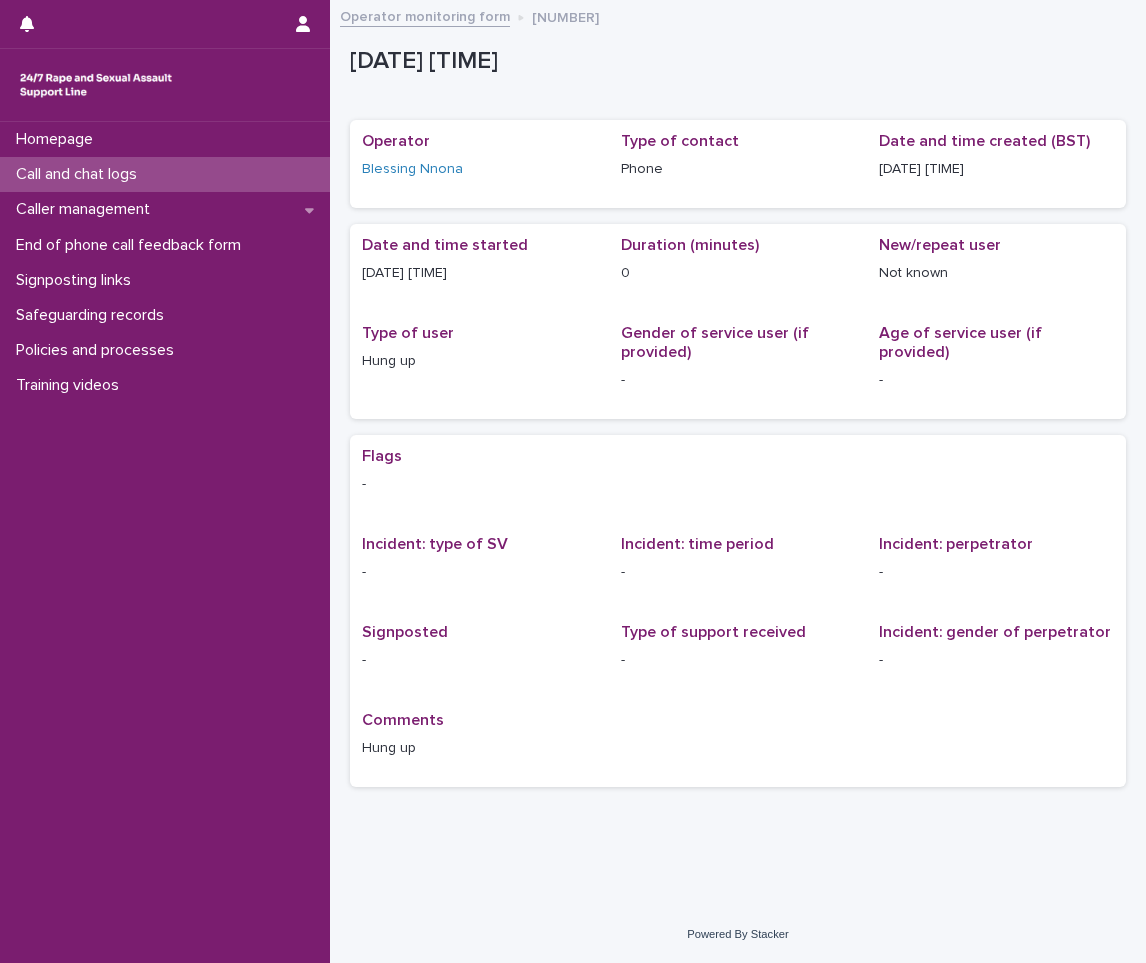 click on "Call and chat logs" at bounding box center [165, 174] 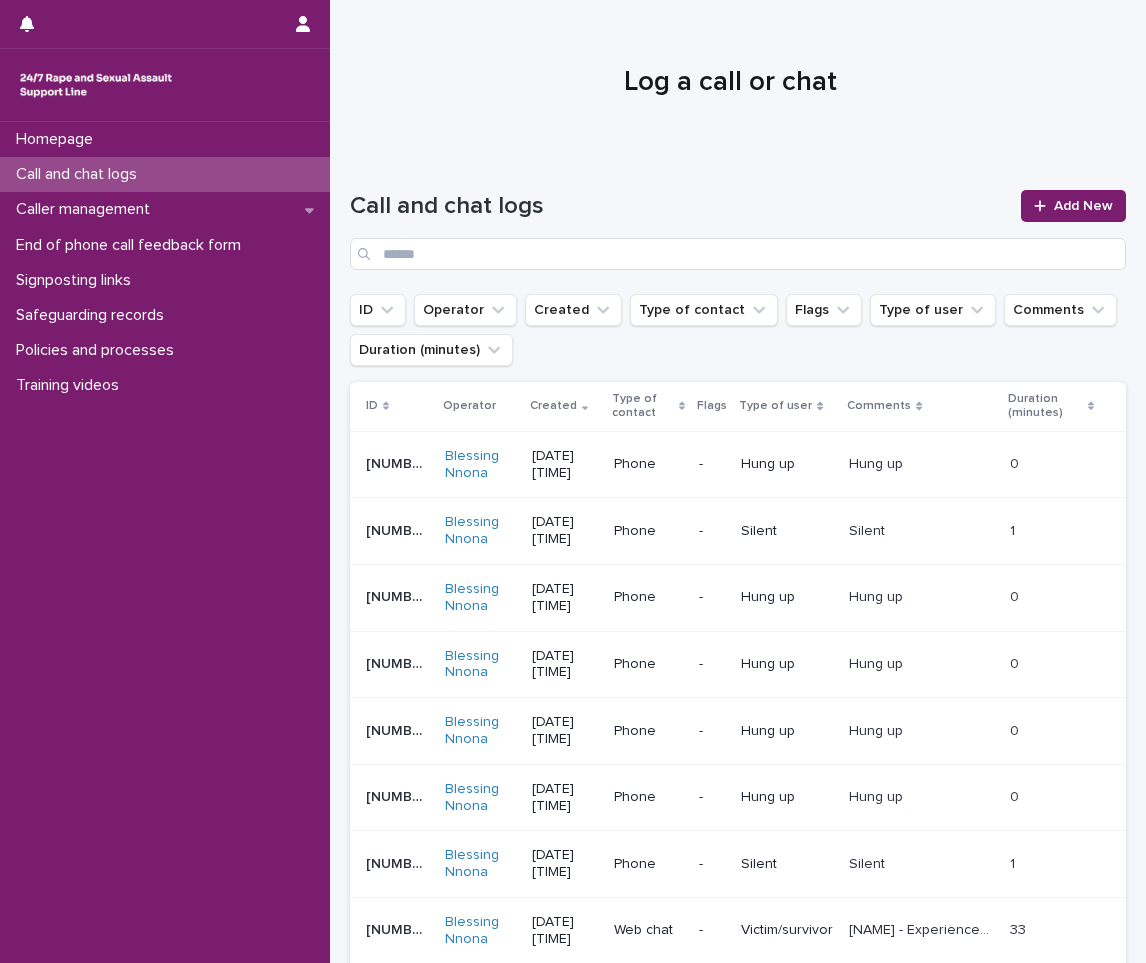 click on "Phone" at bounding box center (648, 464) 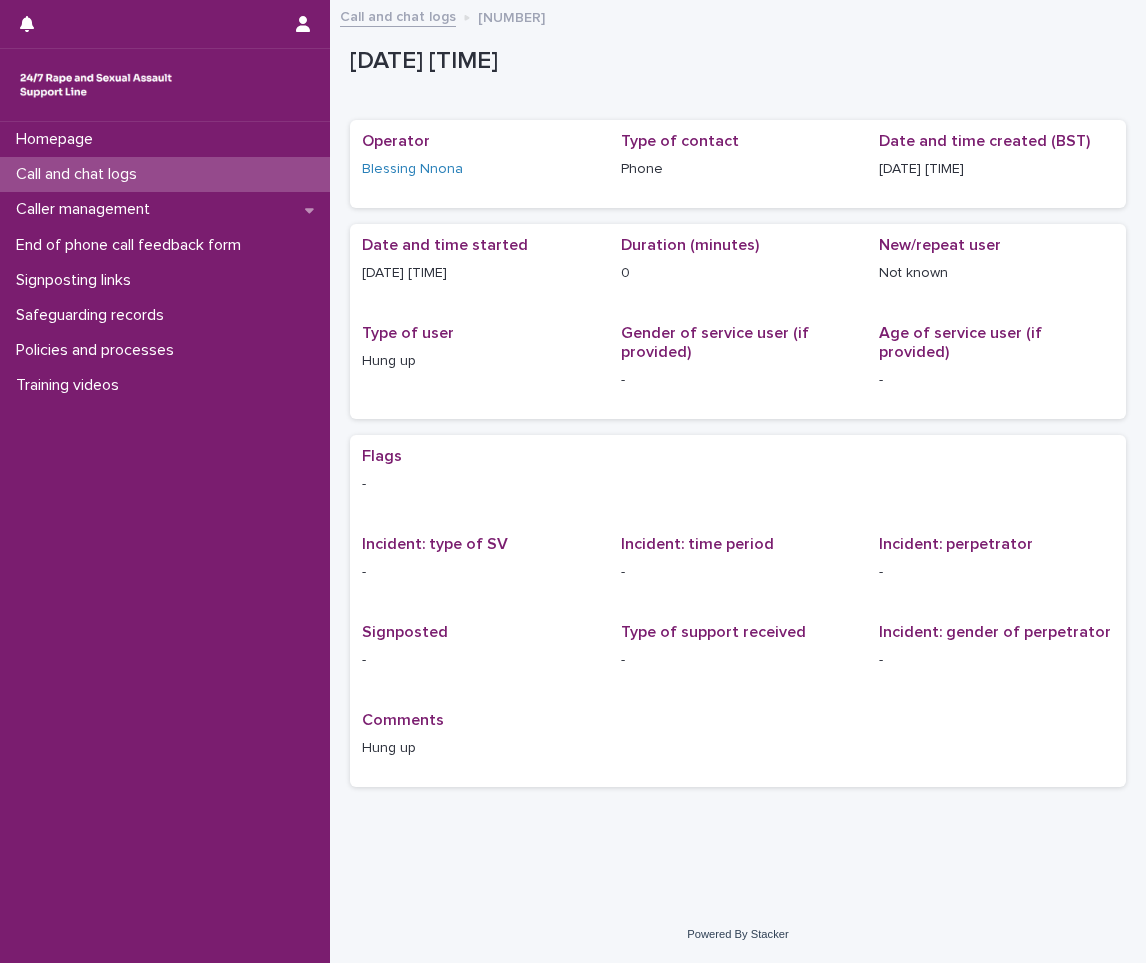 click on "Call and chat logs" at bounding box center (165, 174) 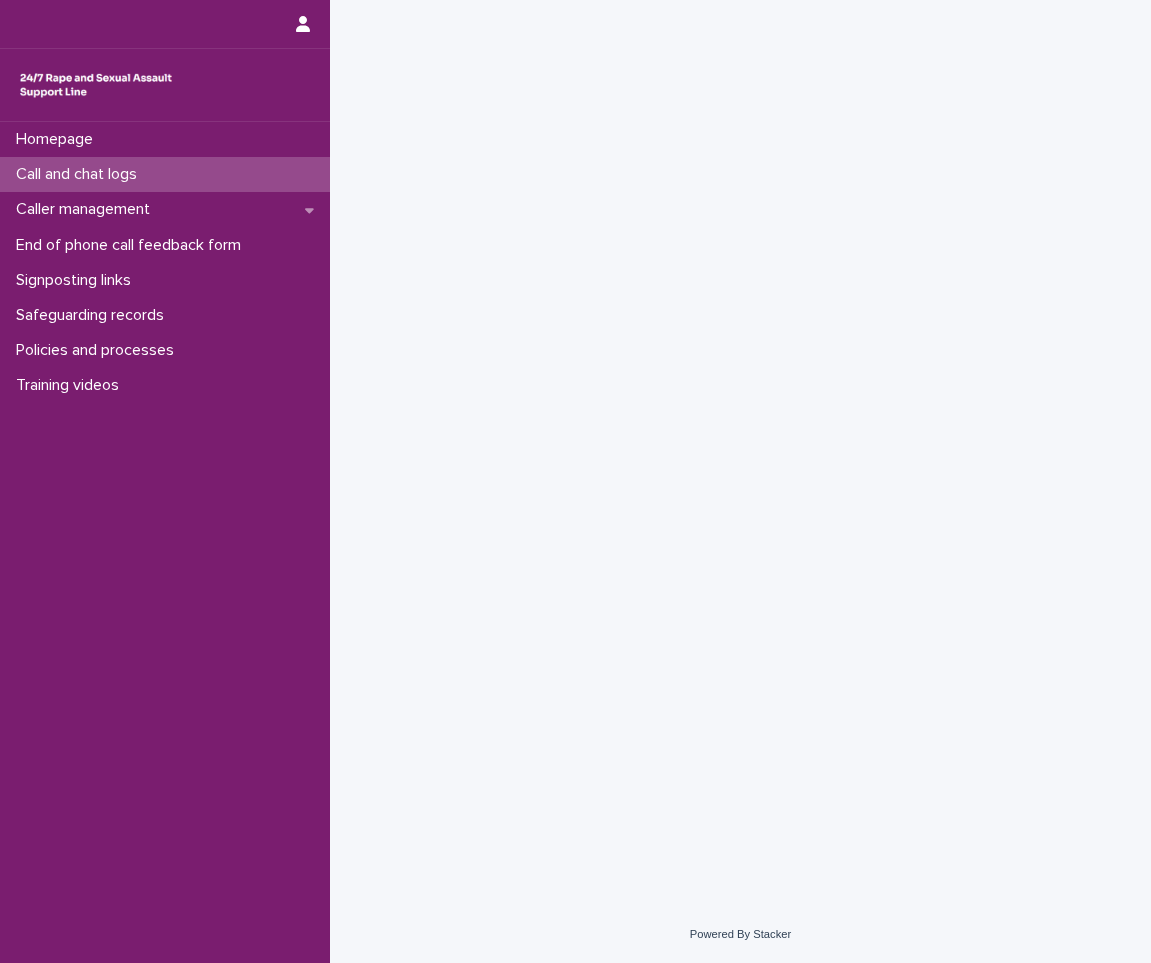 scroll, scrollTop: 0, scrollLeft: 0, axis: both 